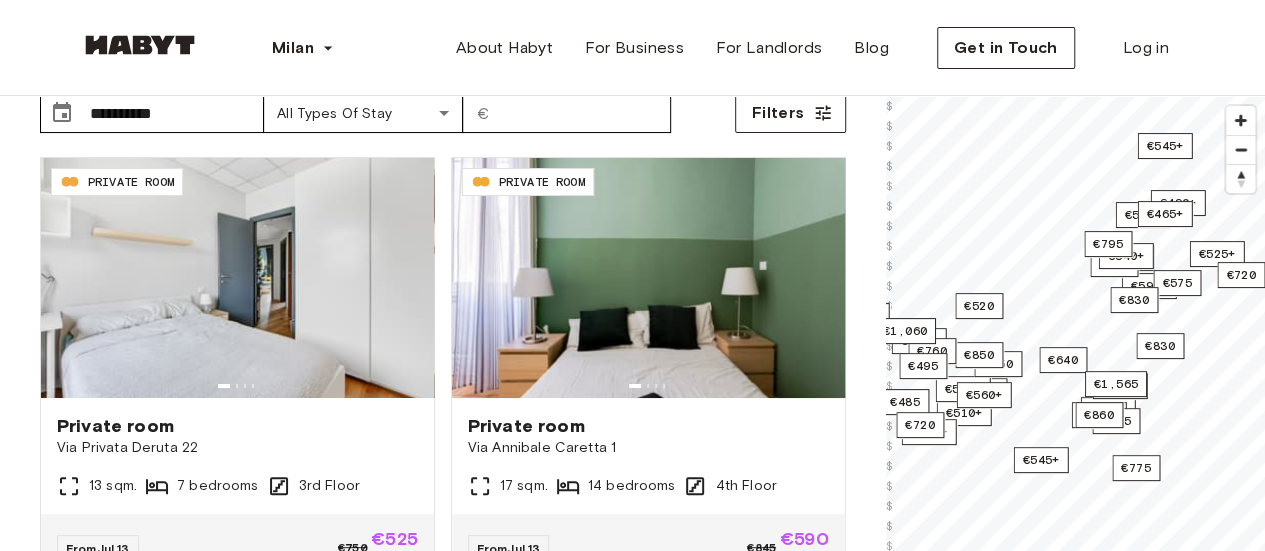 scroll, scrollTop: 118, scrollLeft: 0, axis: vertical 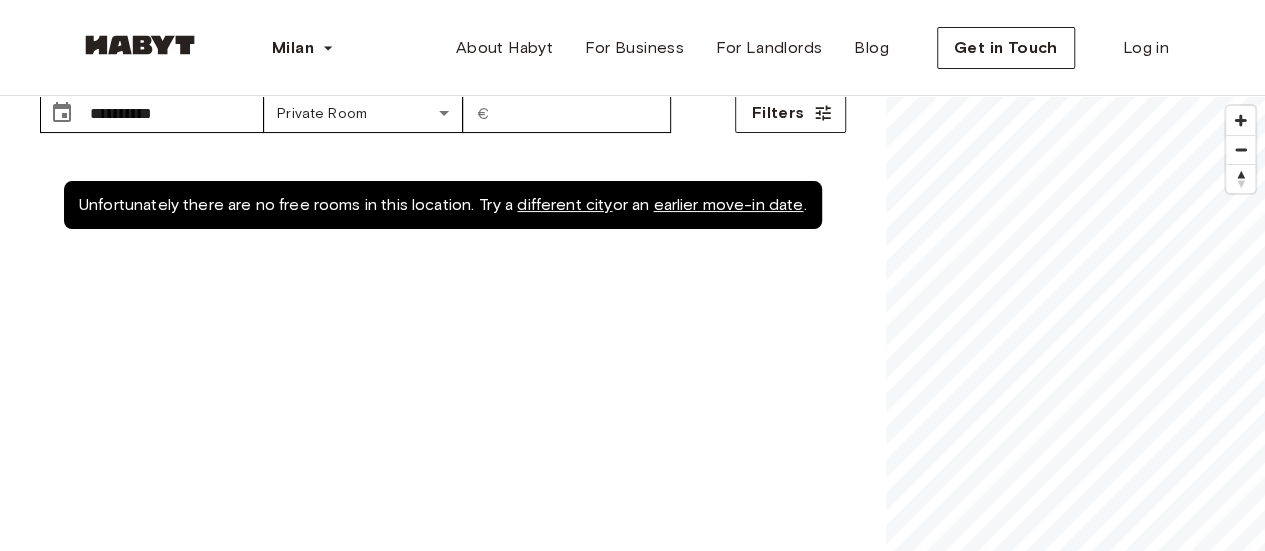 type on "**********" 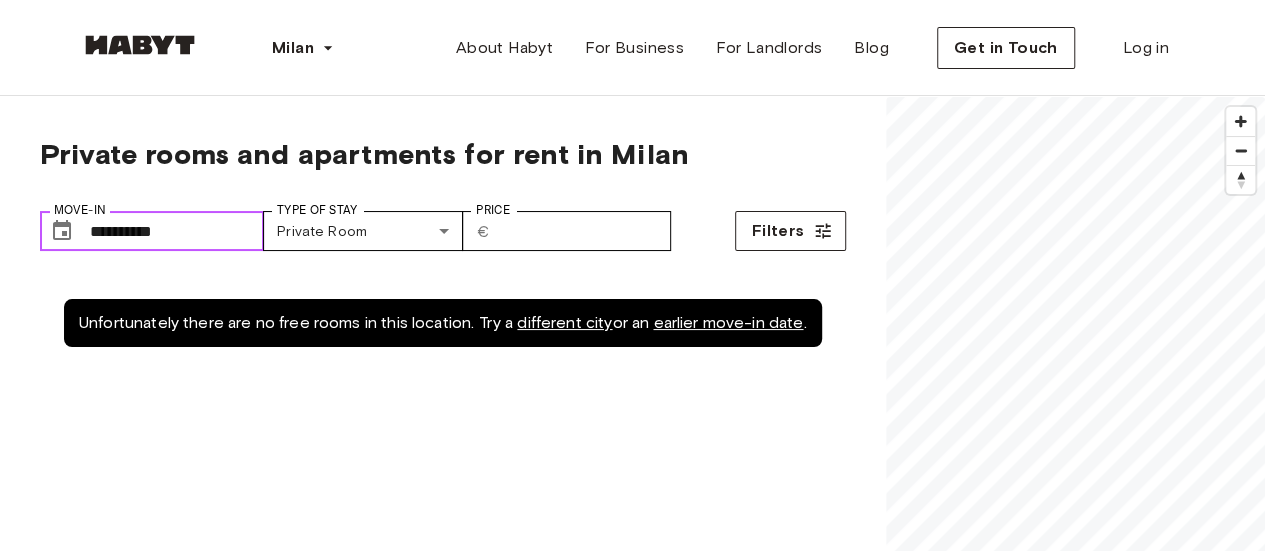 click on "**********" at bounding box center (177, 231) 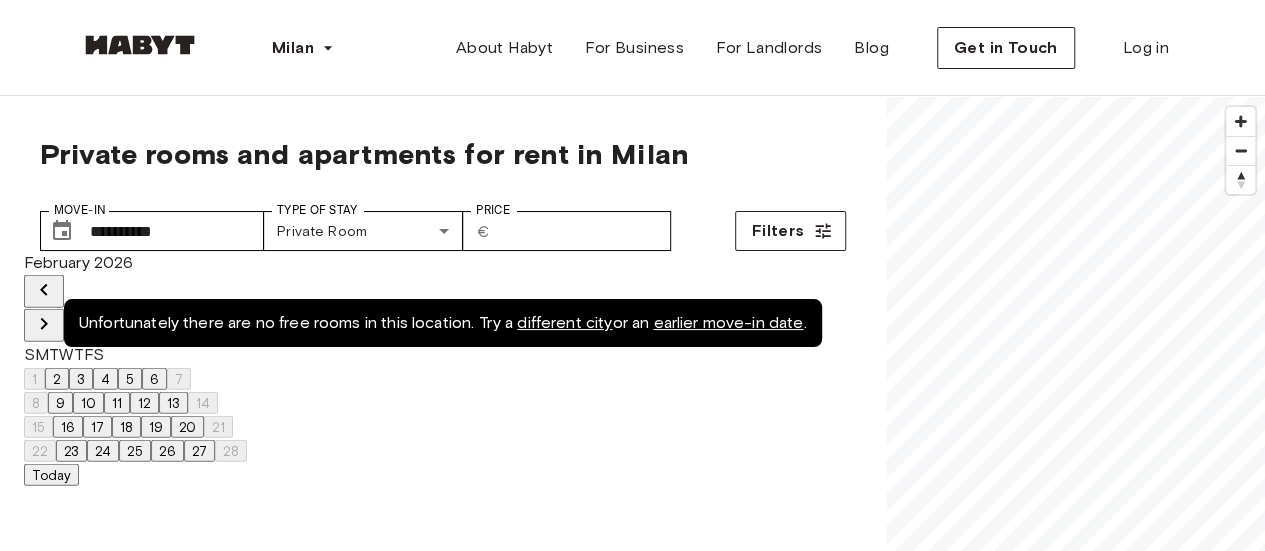 click on "16" at bounding box center [68, 427] 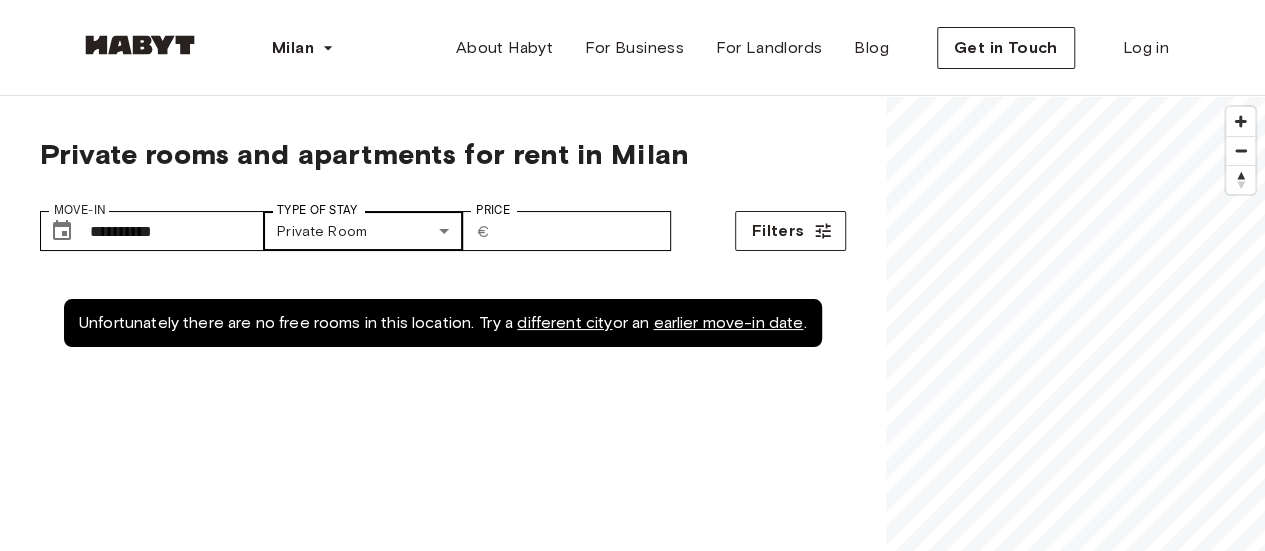 click on "**********" at bounding box center (632, 2369) 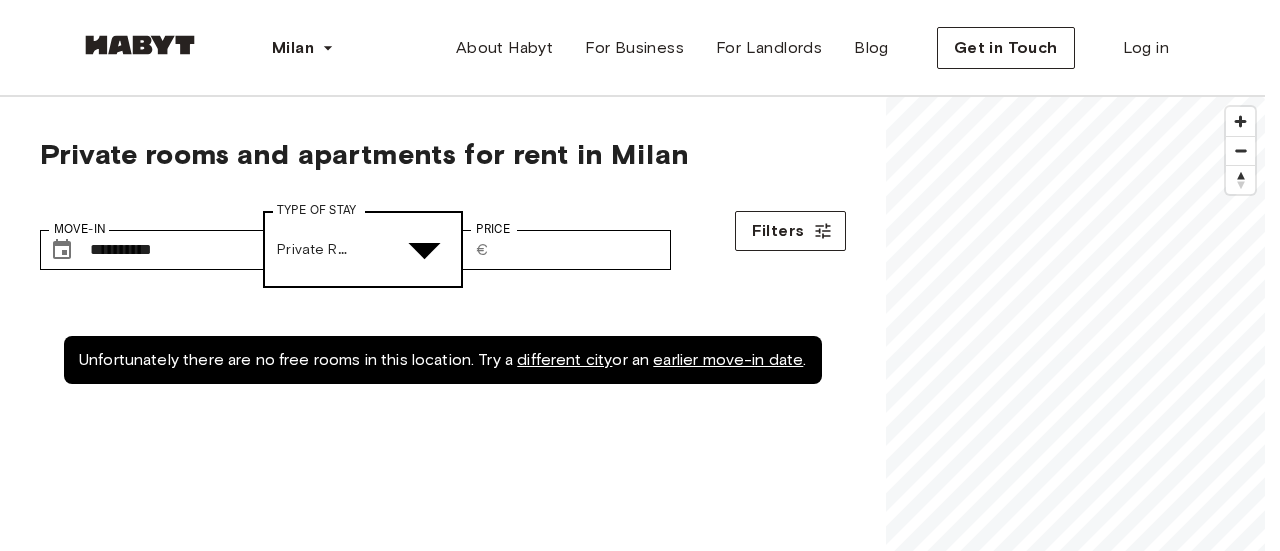 click at bounding box center (632, 4792) 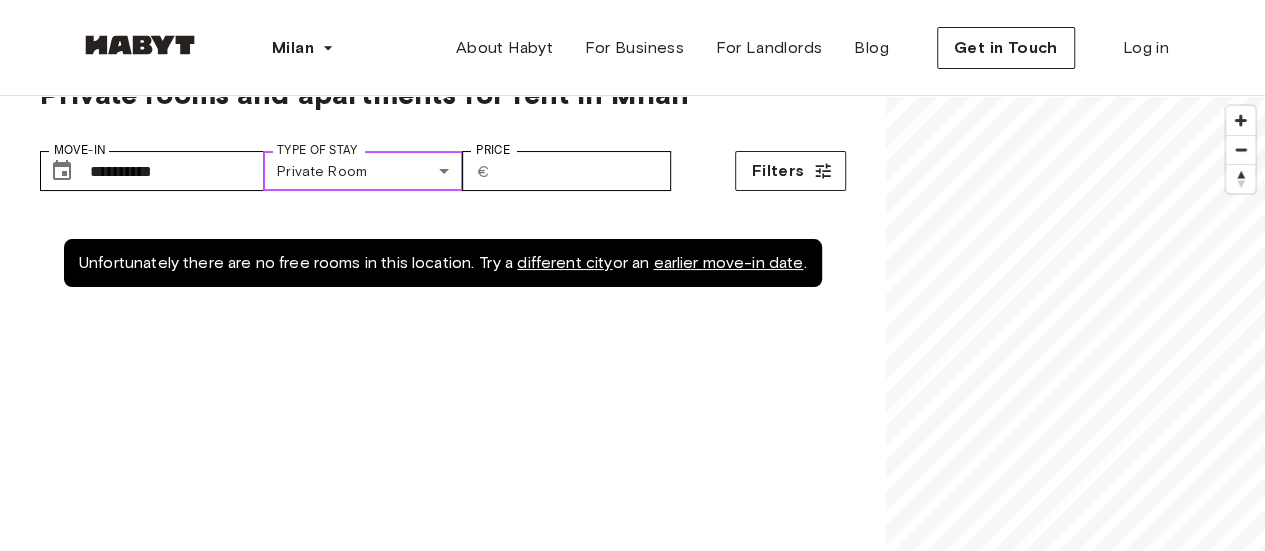 scroll, scrollTop: 59, scrollLeft: 0, axis: vertical 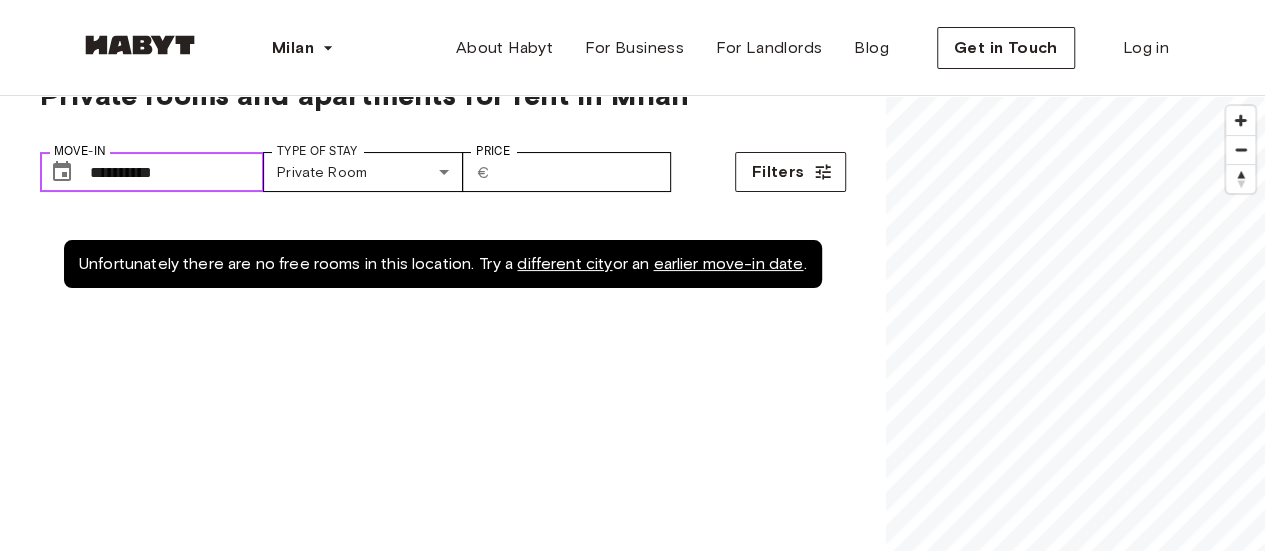 click on "**********" at bounding box center (177, 172) 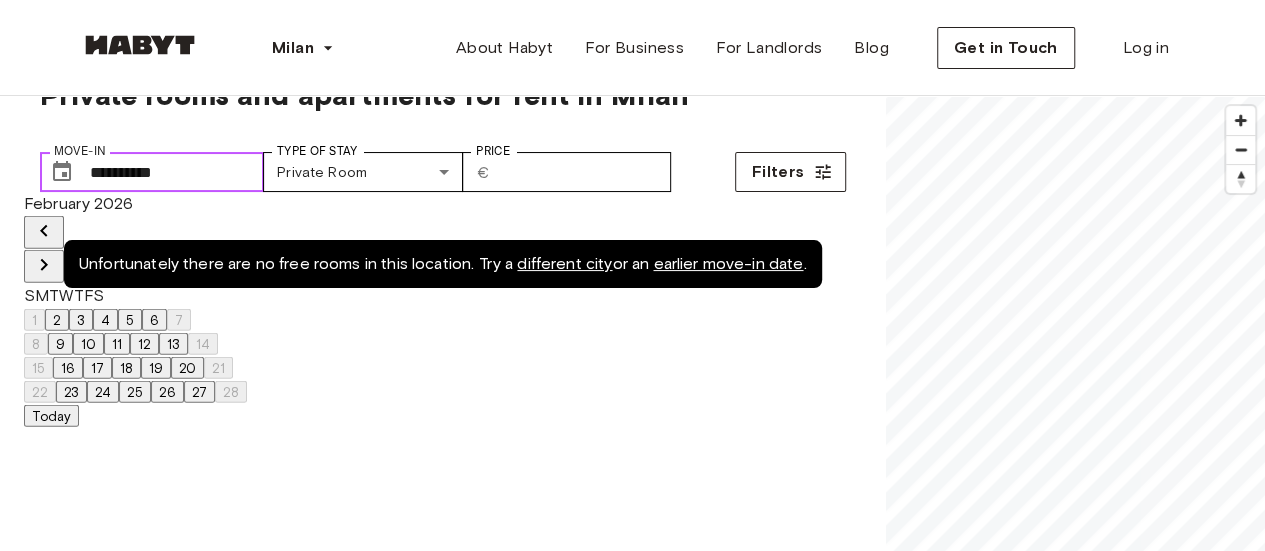 drag, startPoint x: 184, startPoint y: 169, endPoint x: 30, endPoint y: 191, distance: 155.56349 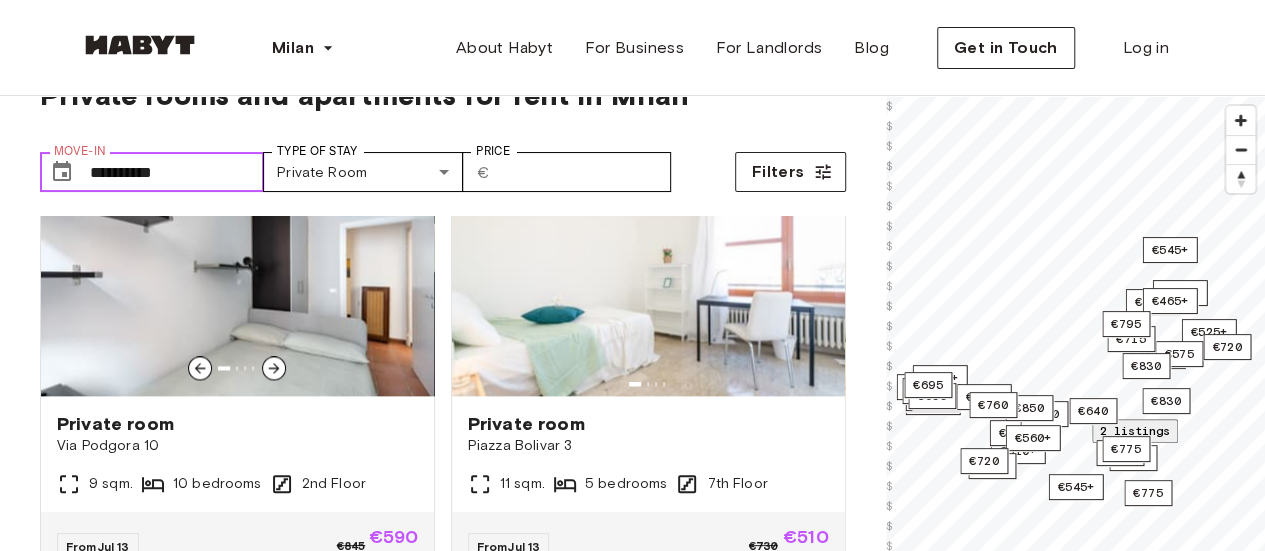 scroll, scrollTop: 1412, scrollLeft: 0, axis: vertical 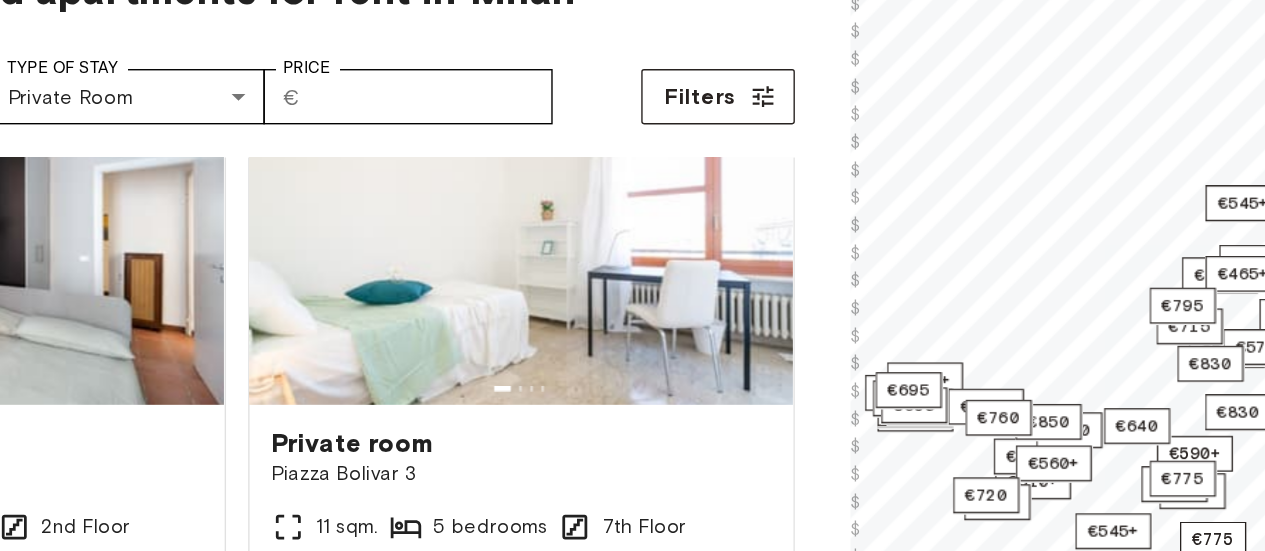 click on "**********" at bounding box center [443, 403] 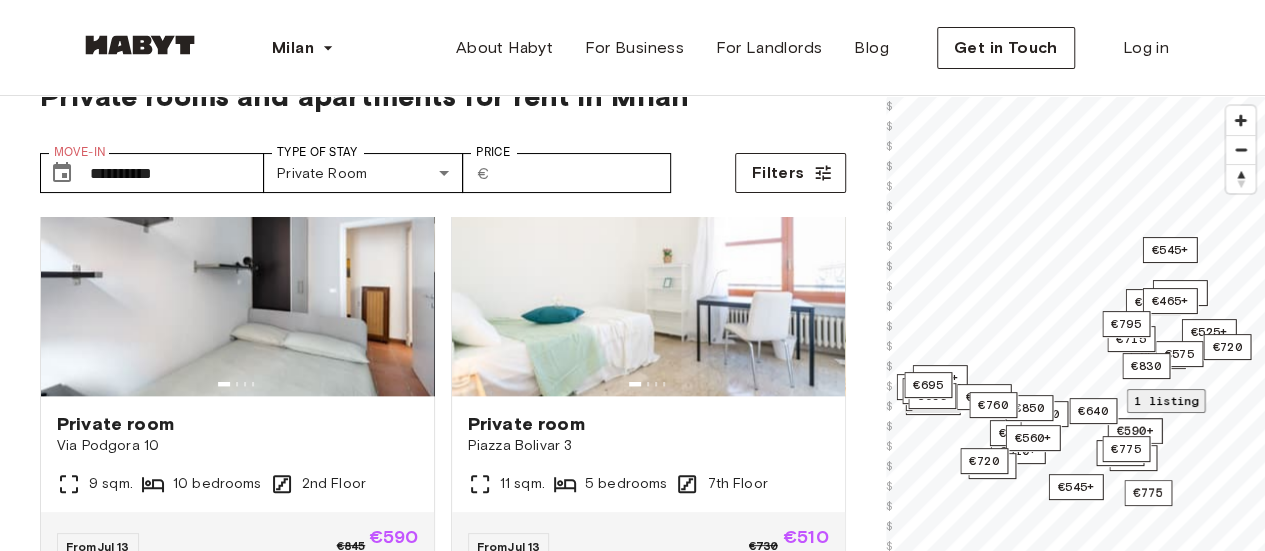 scroll, scrollTop: 94, scrollLeft: 0, axis: vertical 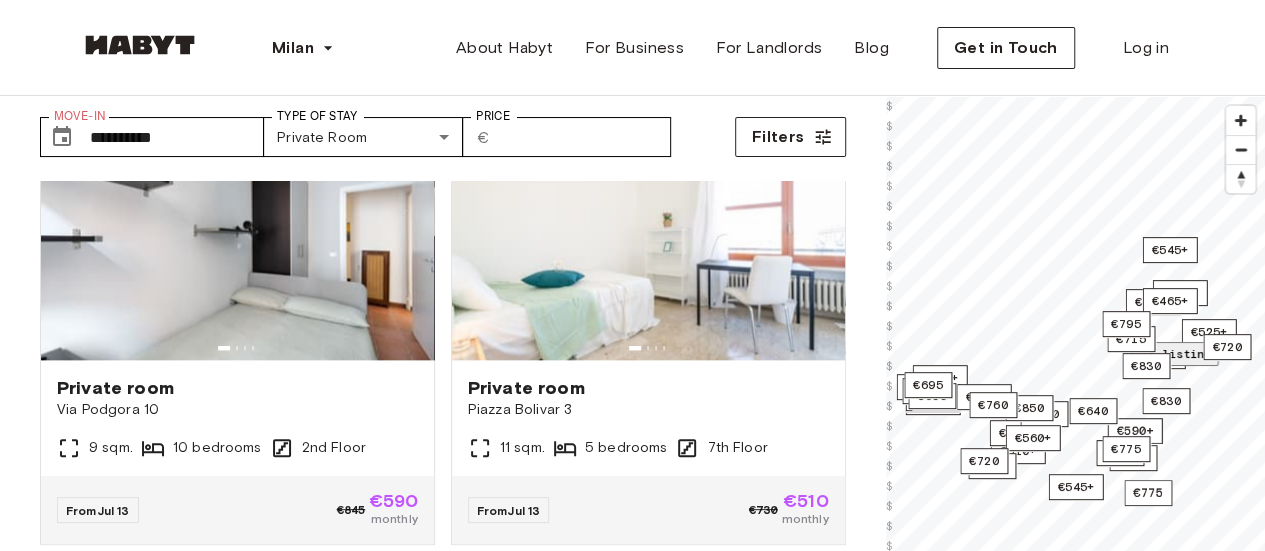 click on "1 listing" at bounding box center (1178, 353) 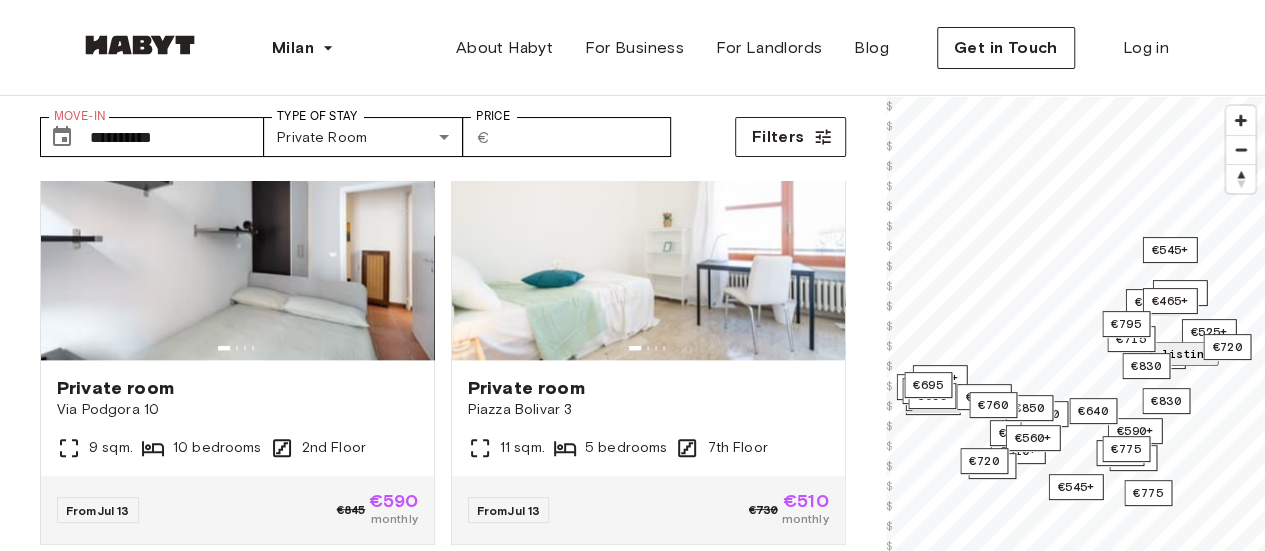 click at bounding box center [1076, 696] 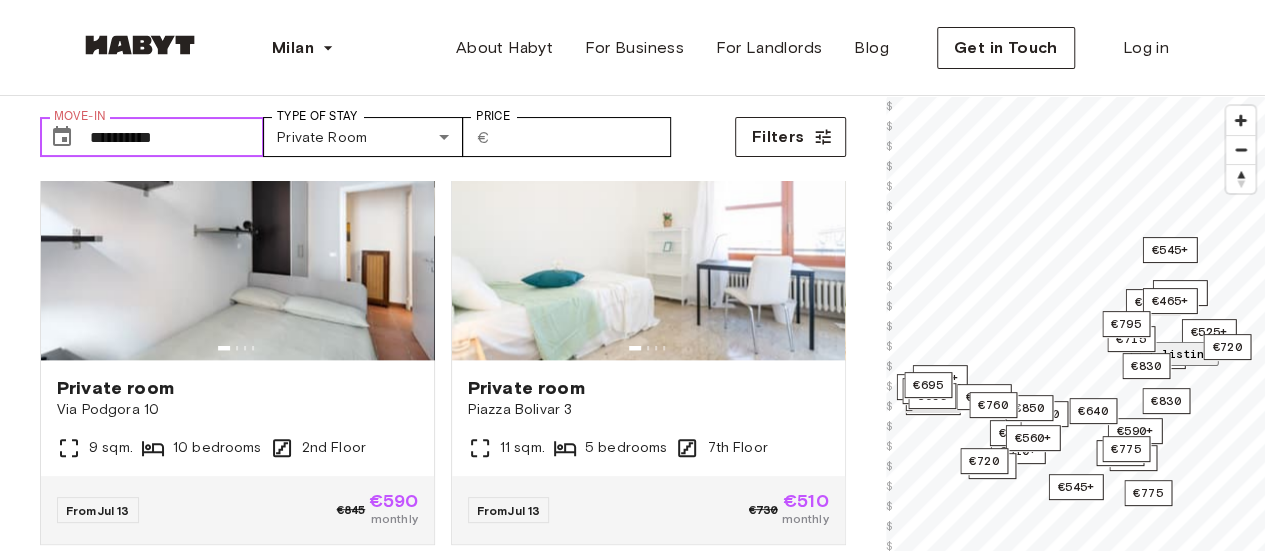 click on "**********" at bounding box center [177, 137] 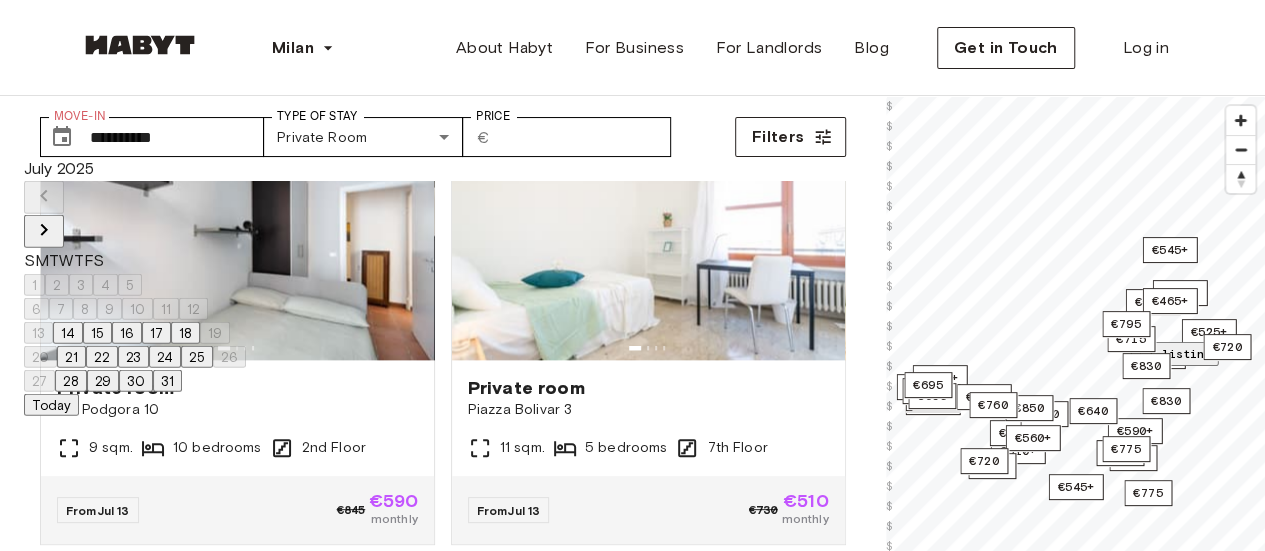 click at bounding box center [44, 231] 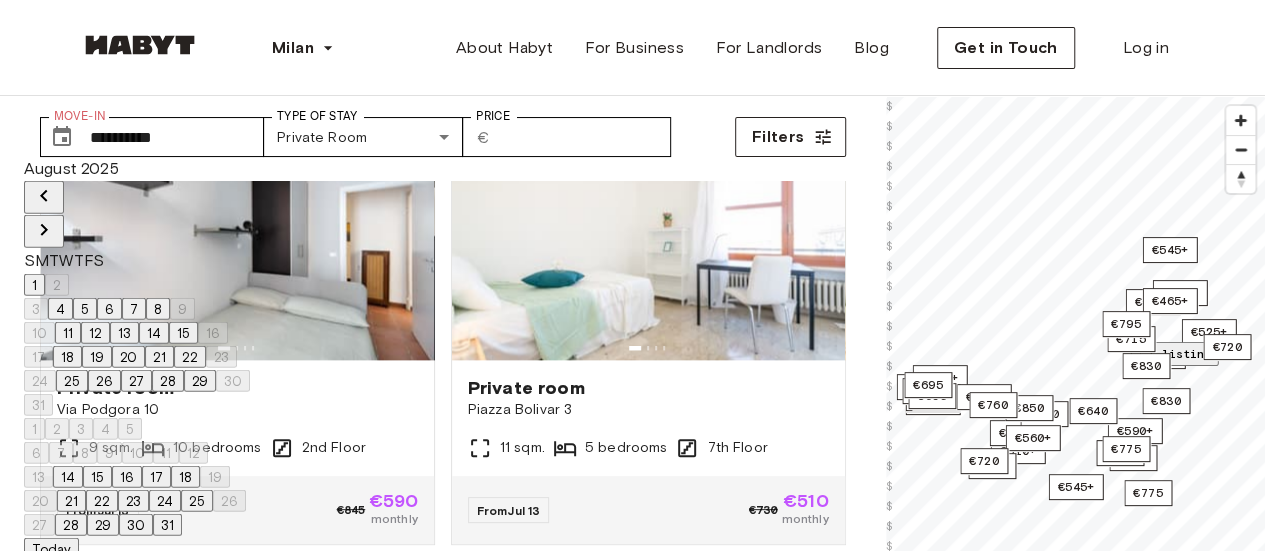 click at bounding box center [44, 231] 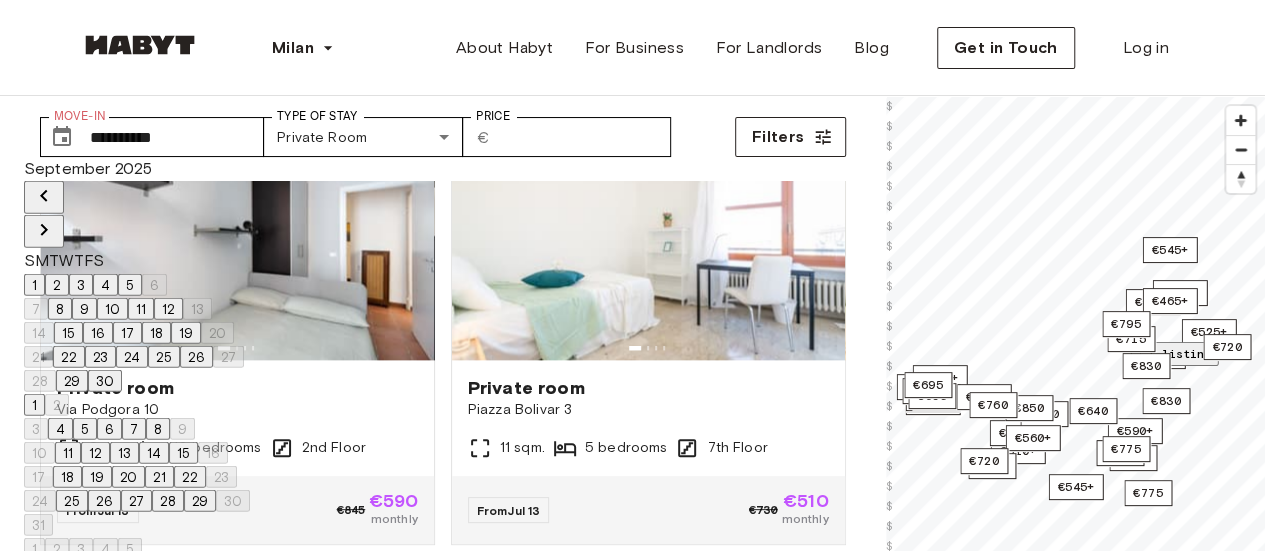 click at bounding box center (44, 231) 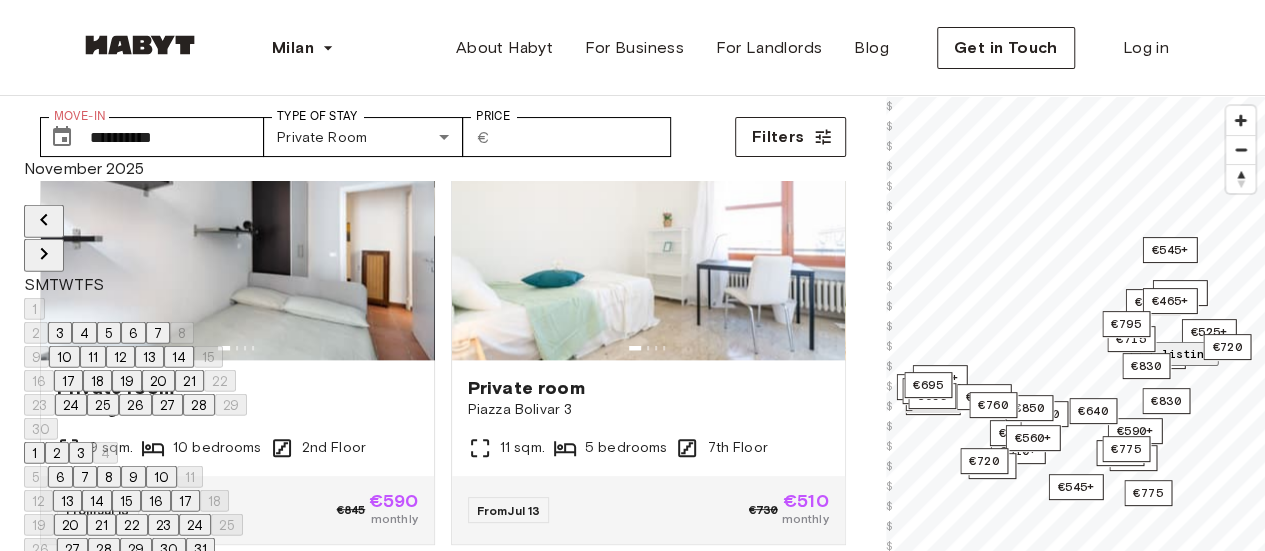 click at bounding box center (44, 255) 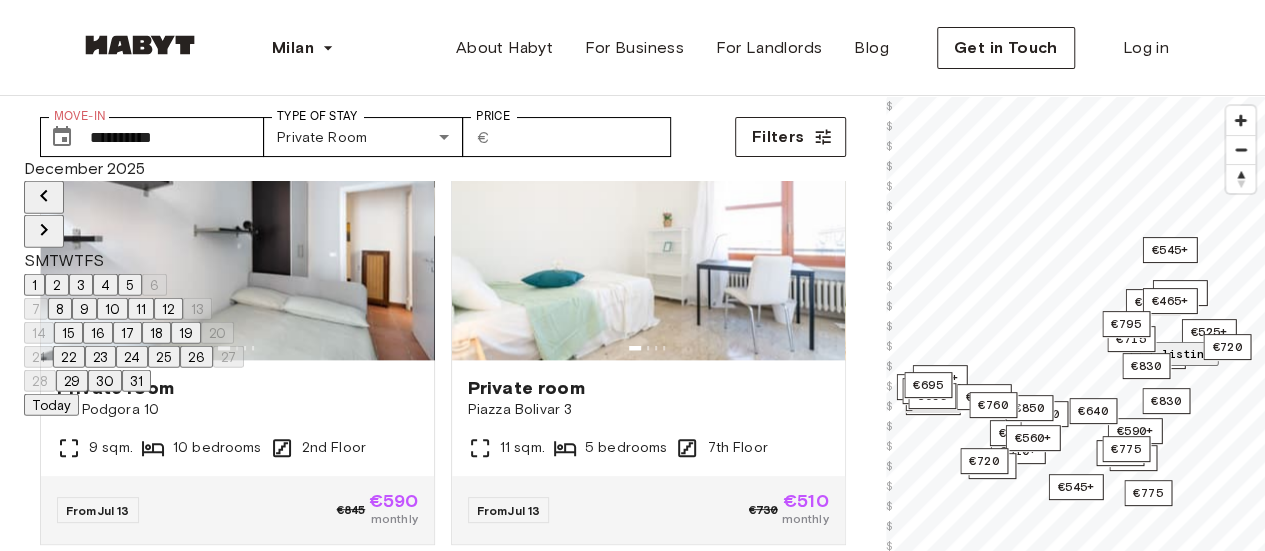 click at bounding box center (44, 231) 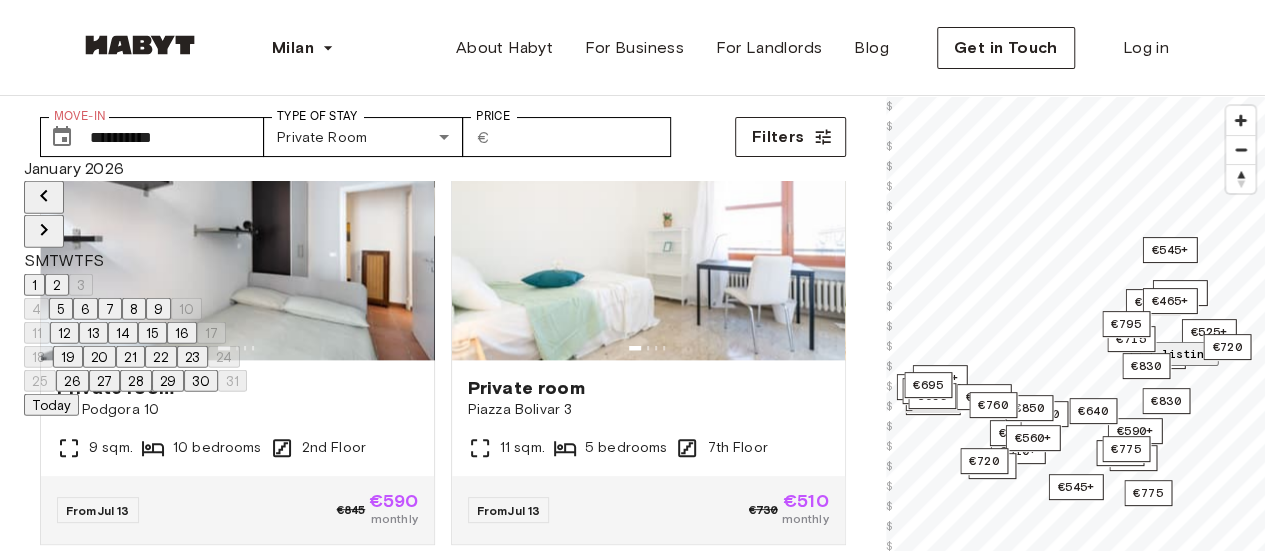 click at bounding box center [44, 231] 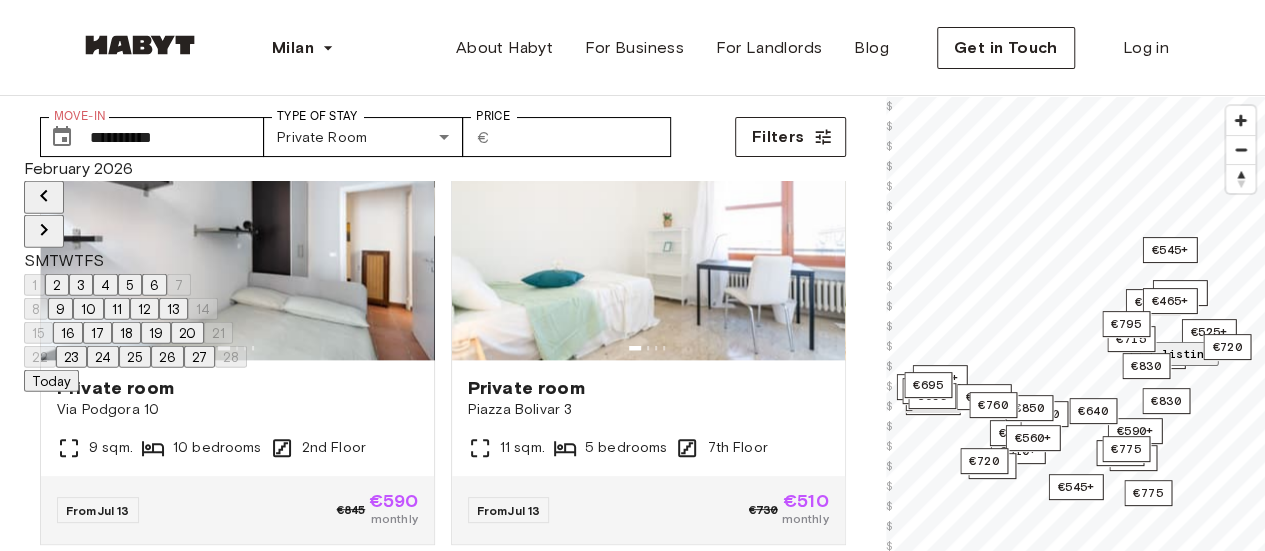 click on "9" at bounding box center (60, 309) 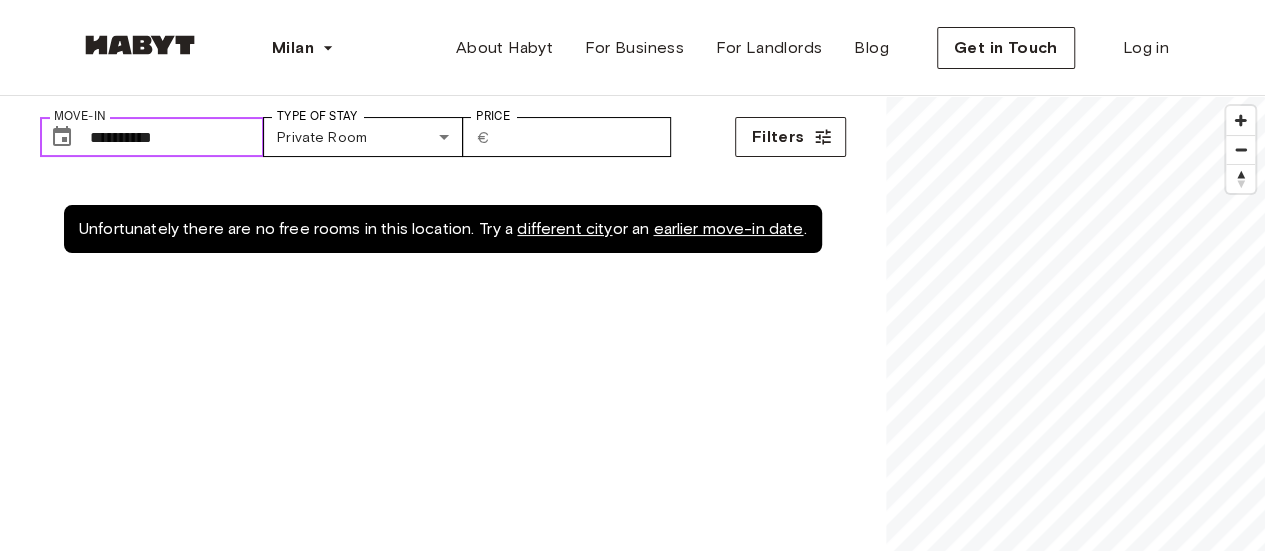 scroll, scrollTop: 0, scrollLeft: 0, axis: both 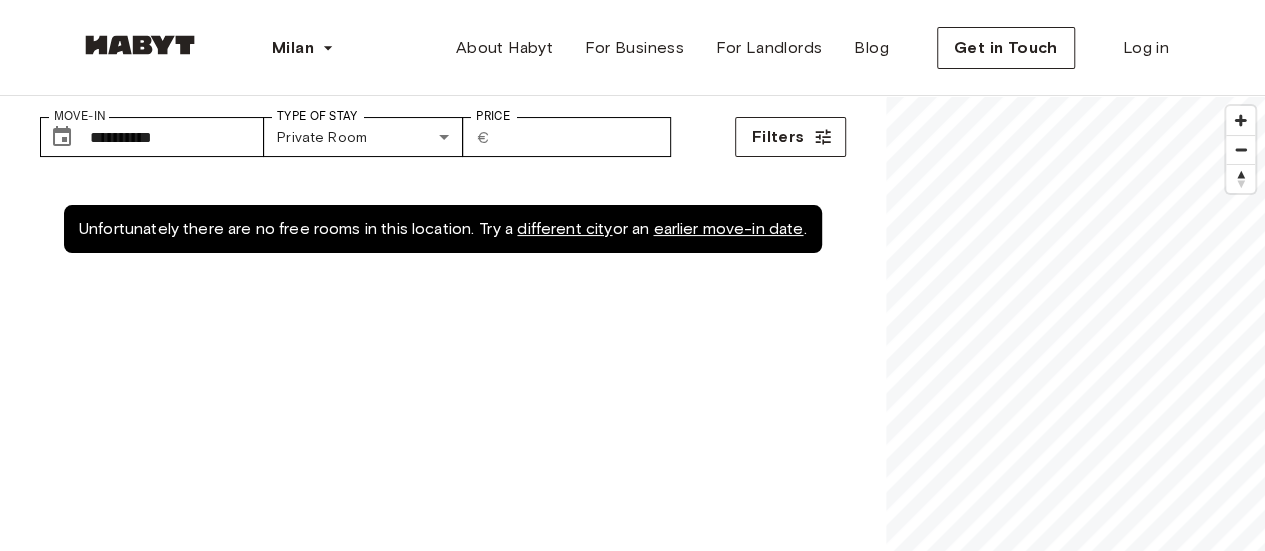 click on "earlier move-in date" at bounding box center [728, 228] 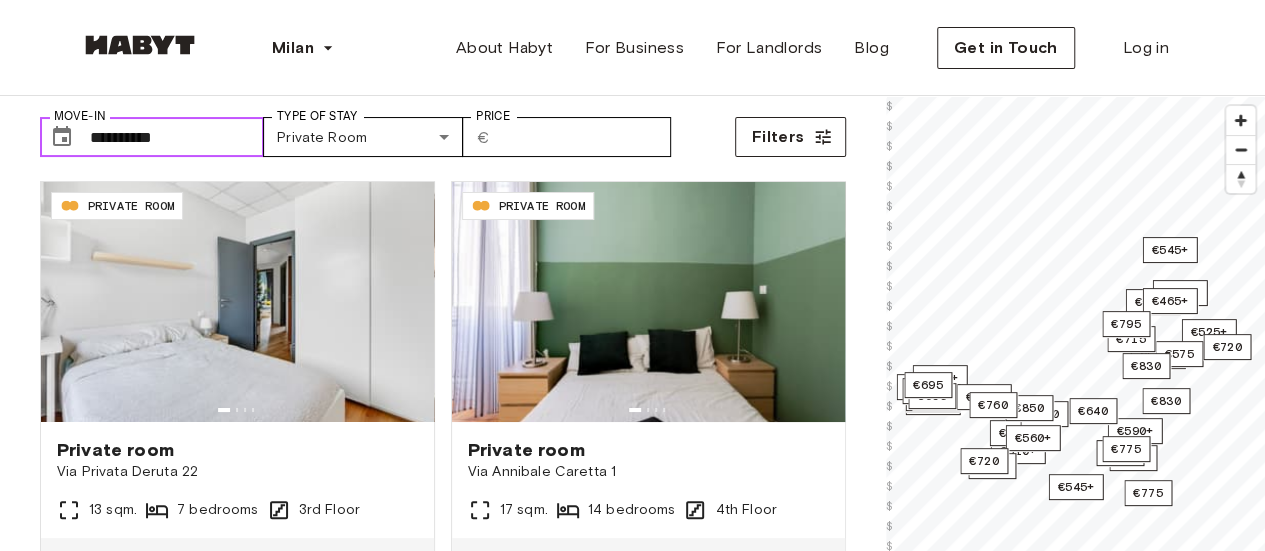 click on "**********" at bounding box center [177, 137] 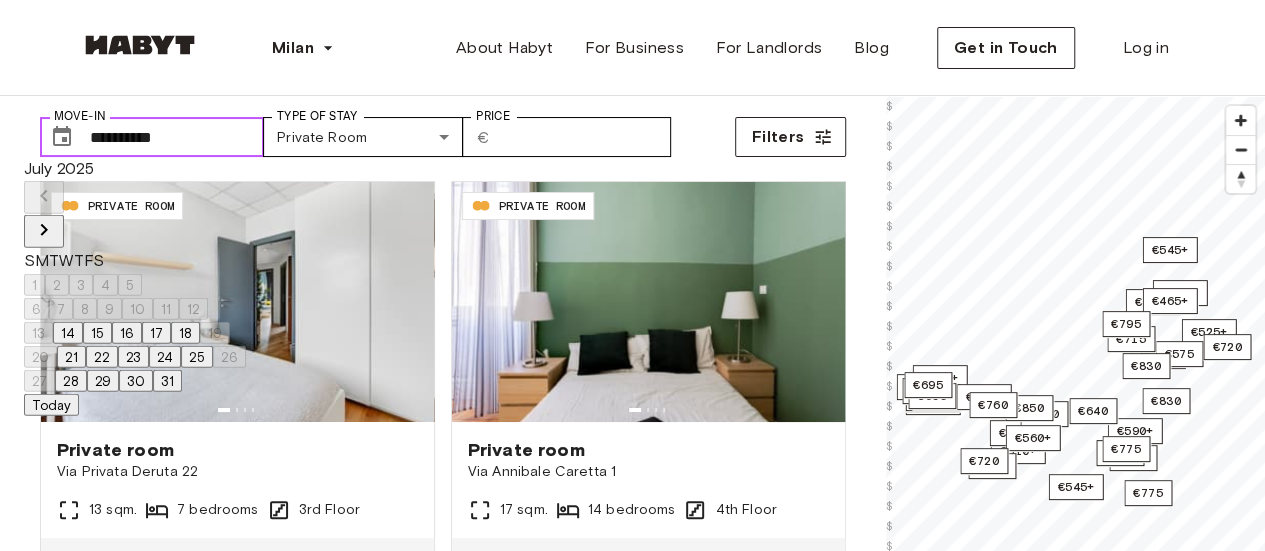 click on "**********" at bounding box center [177, 137] 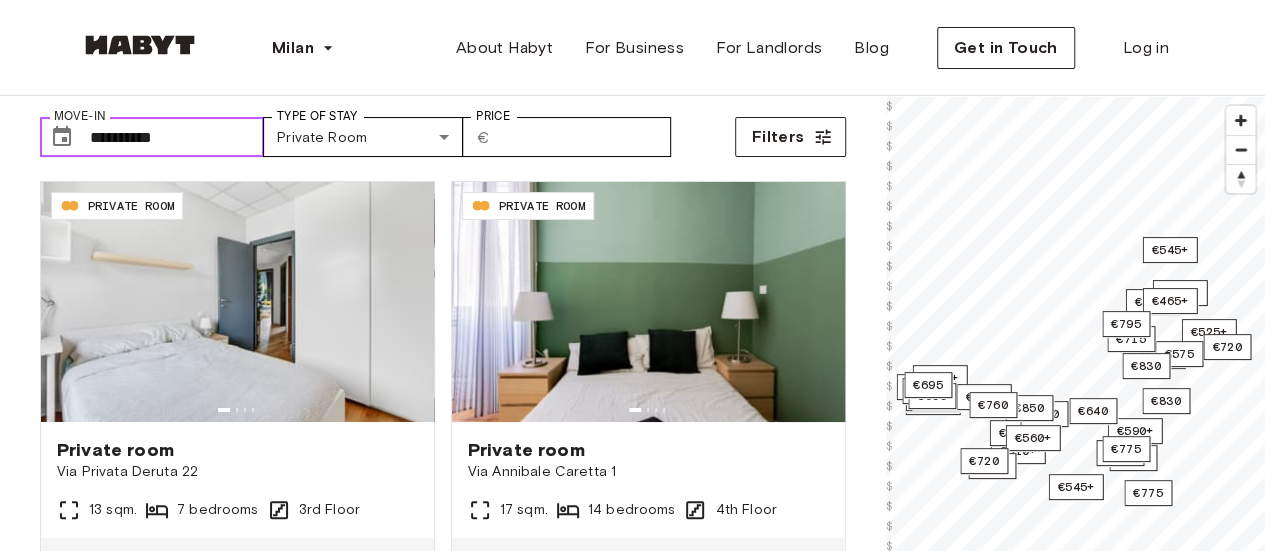 click on "**********" at bounding box center [177, 137] 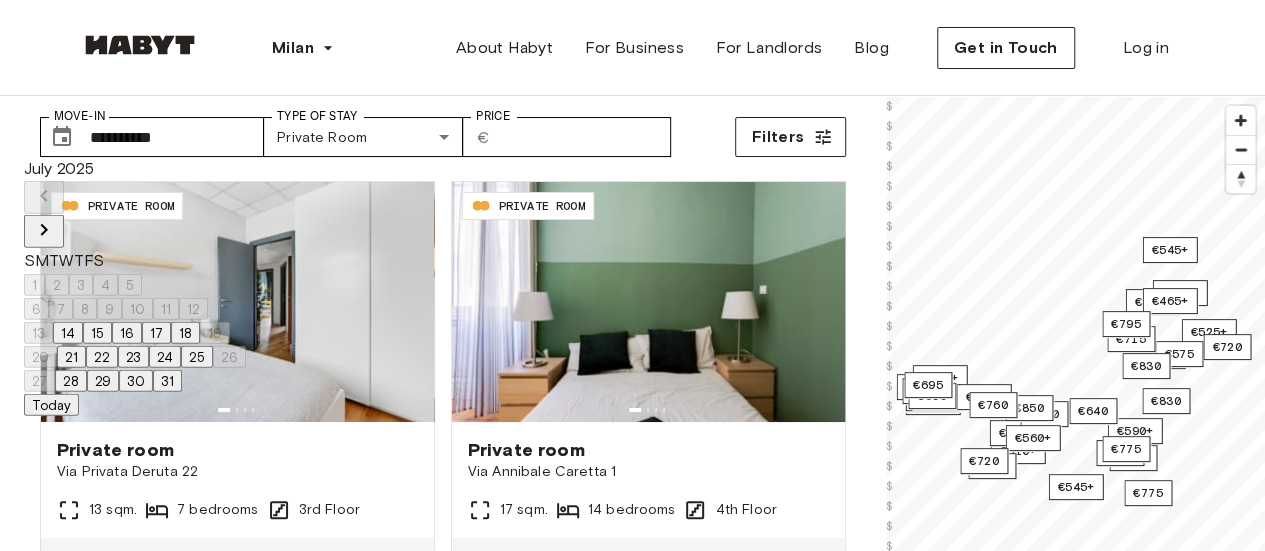 click 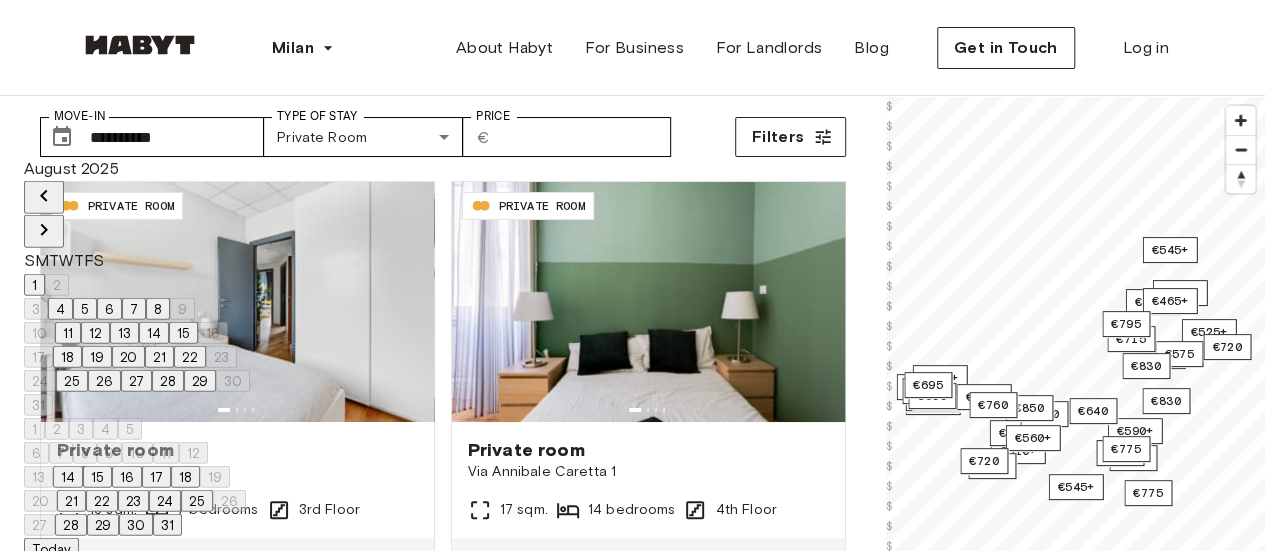 click 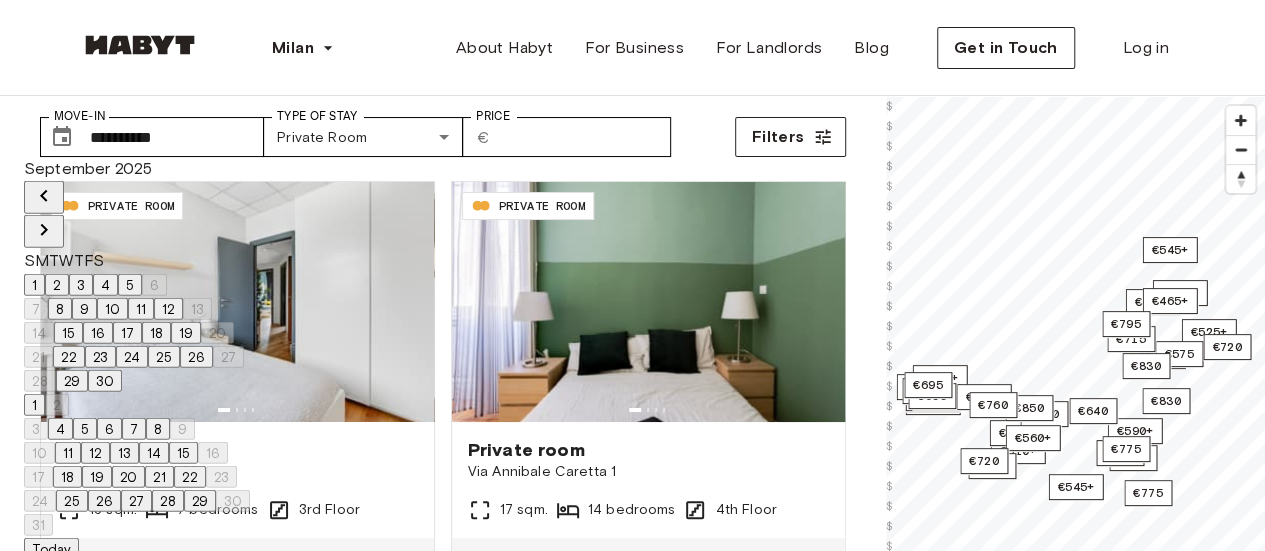 click 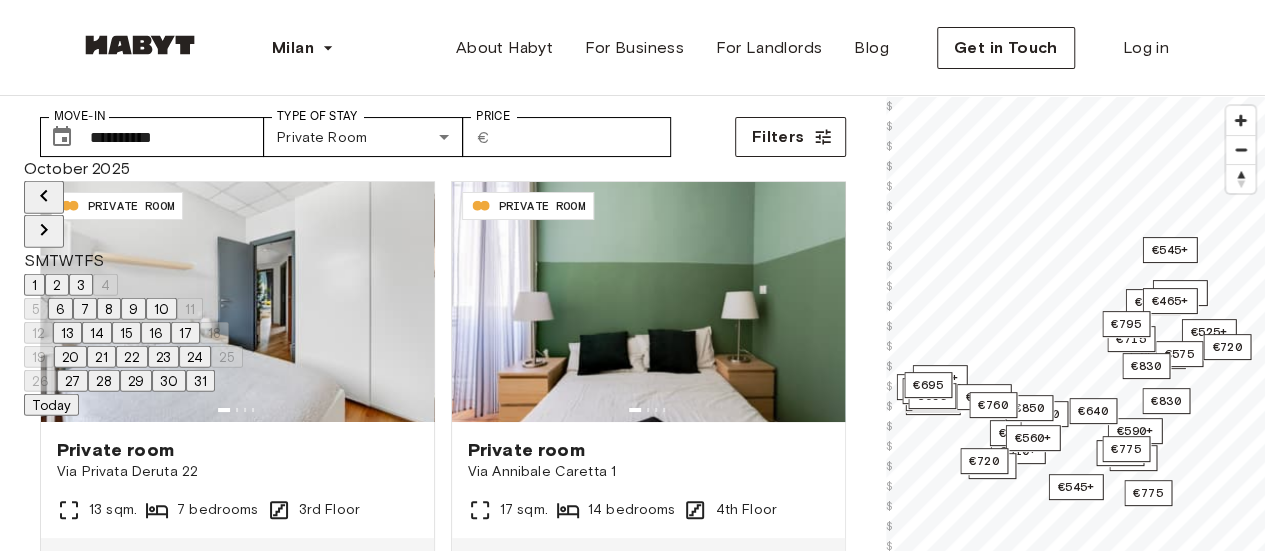 click 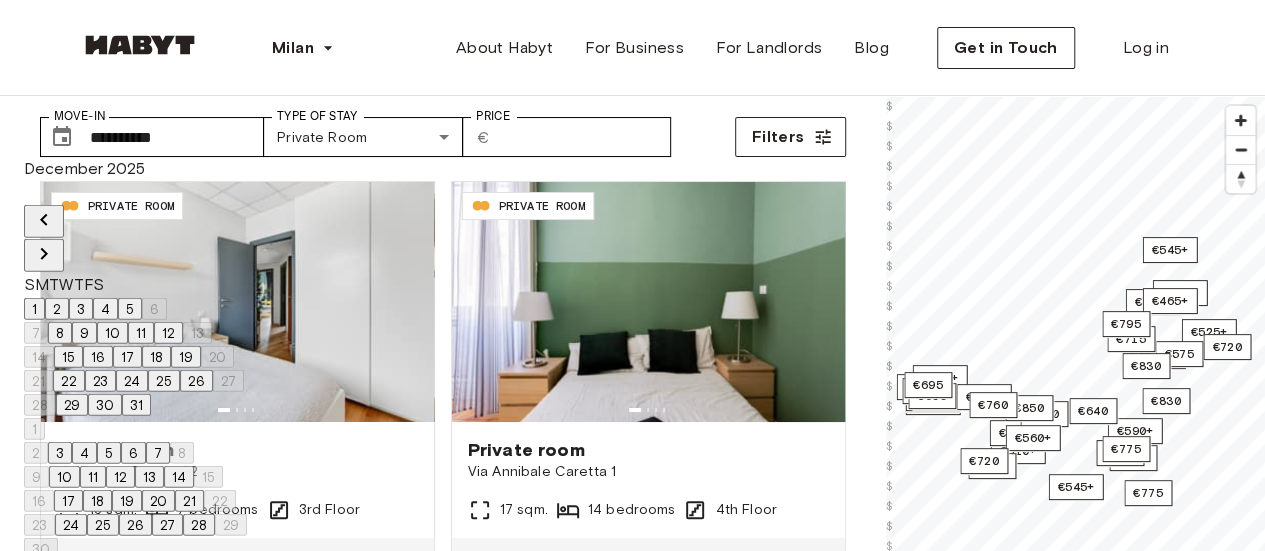 click 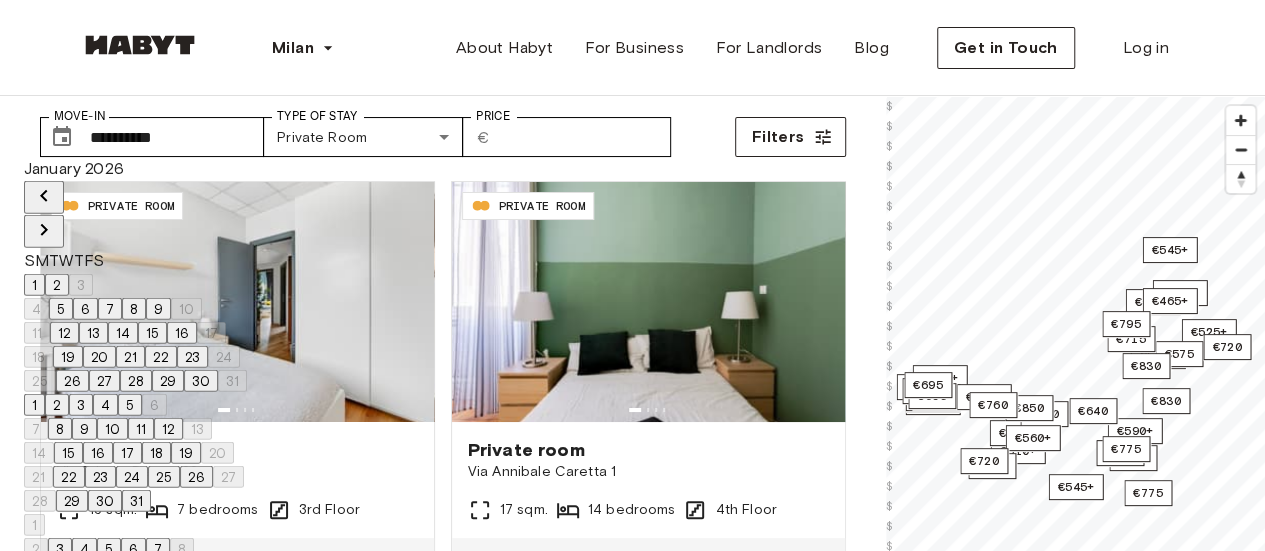 click 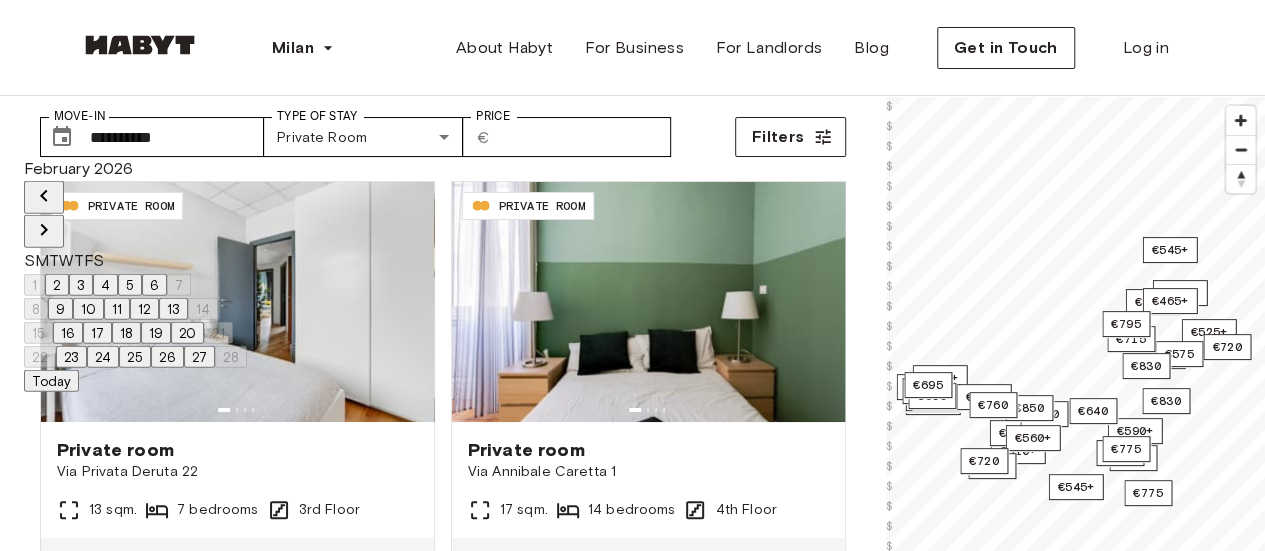 click on "M" at bounding box center (42, 260) 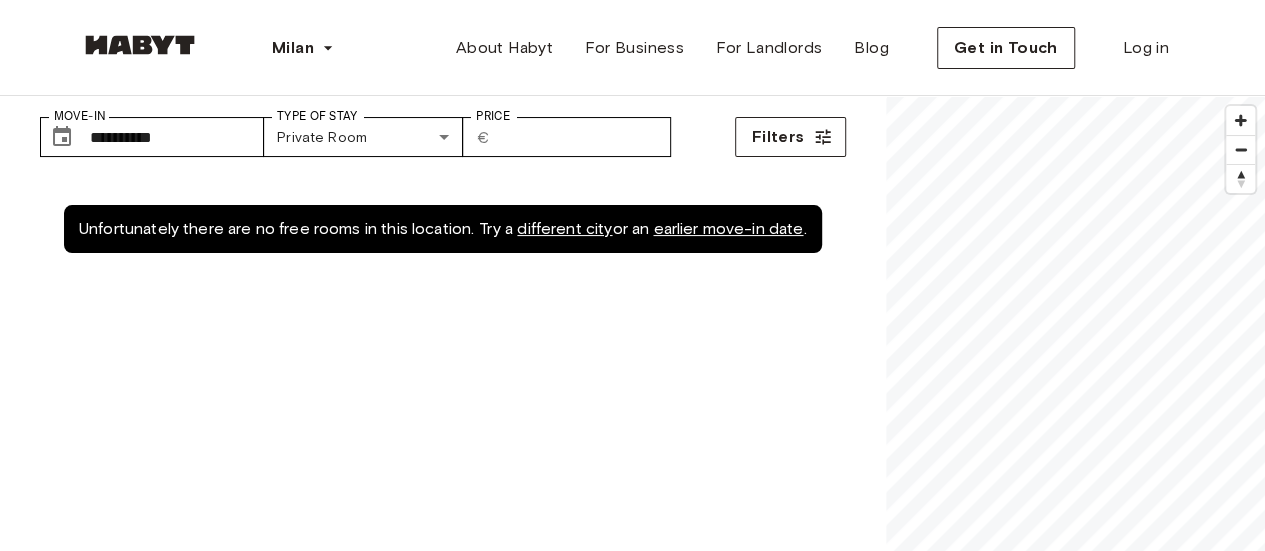 type on "**********" 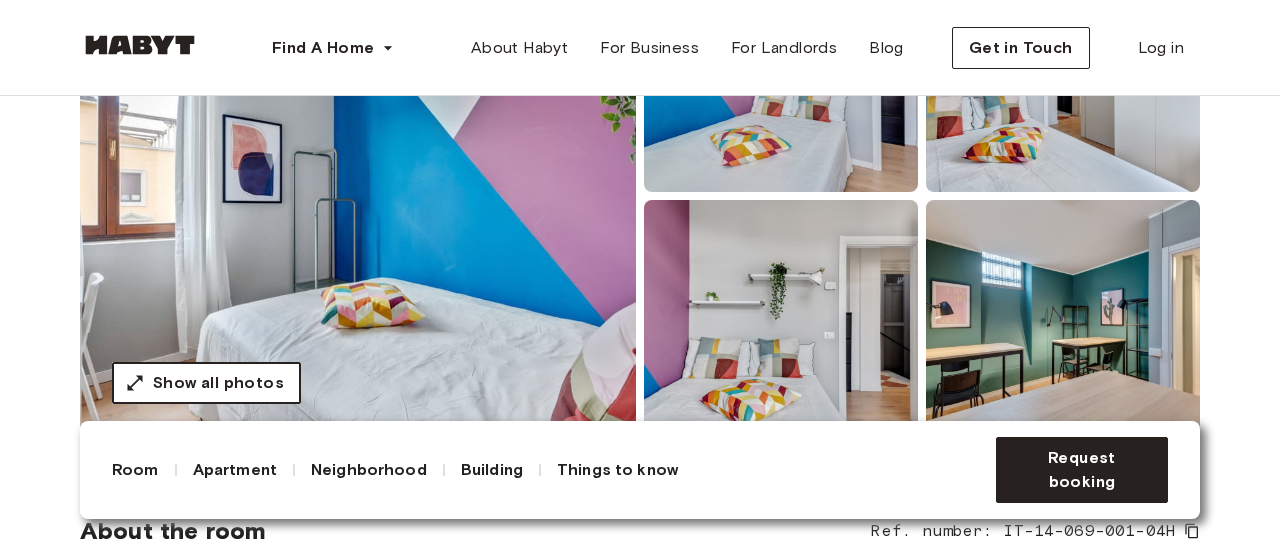 scroll, scrollTop: 314, scrollLeft: 0, axis: vertical 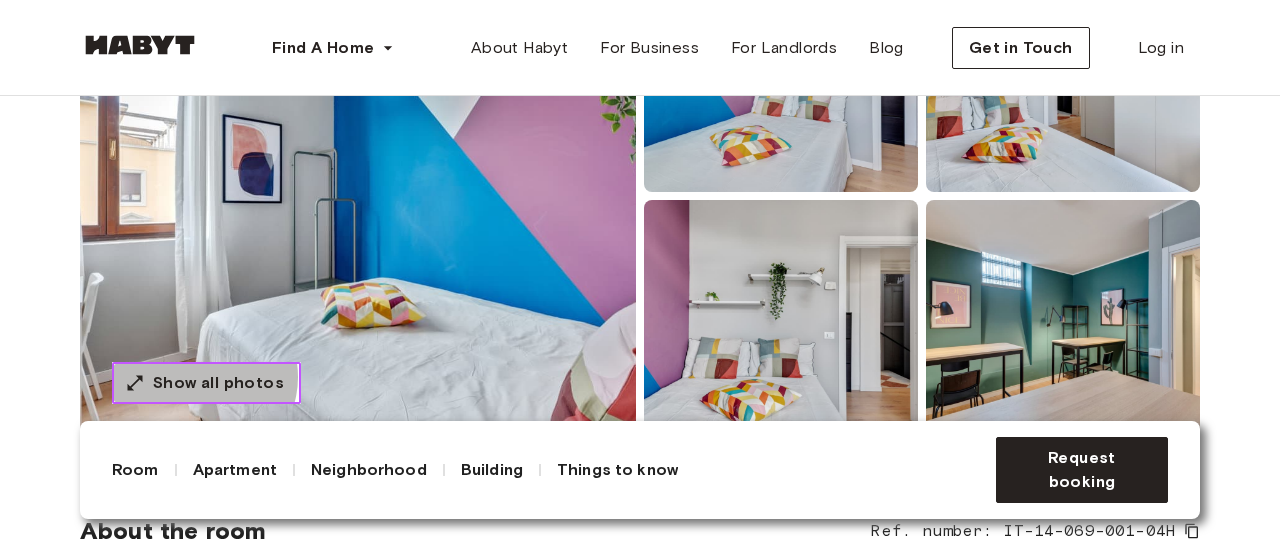 click on "Show all photos" at bounding box center [218, 383] 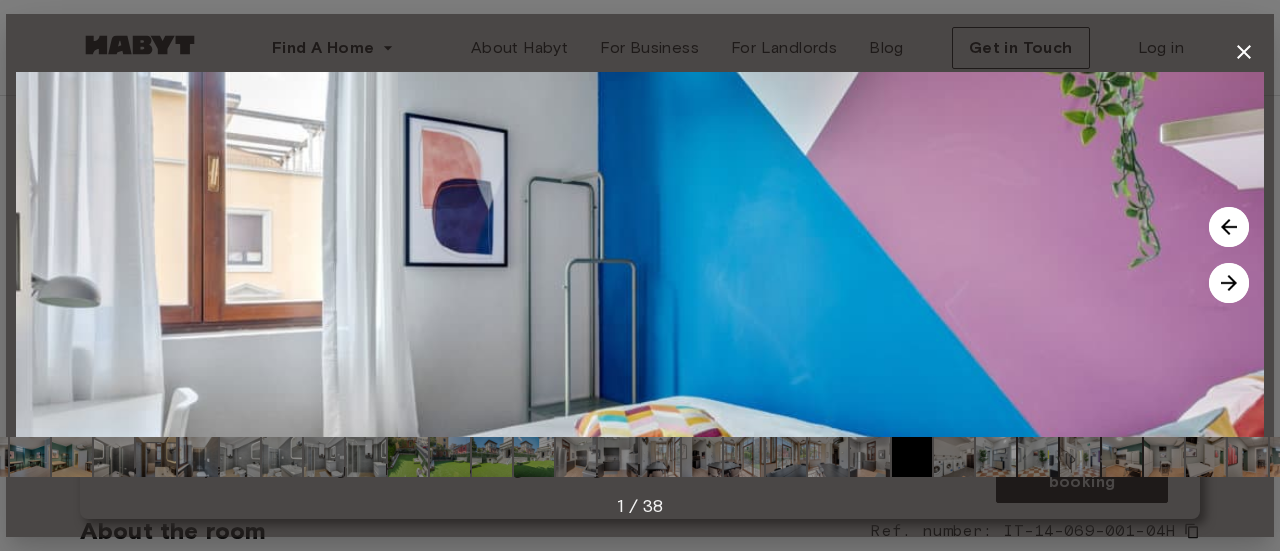click at bounding box center [640, 254] 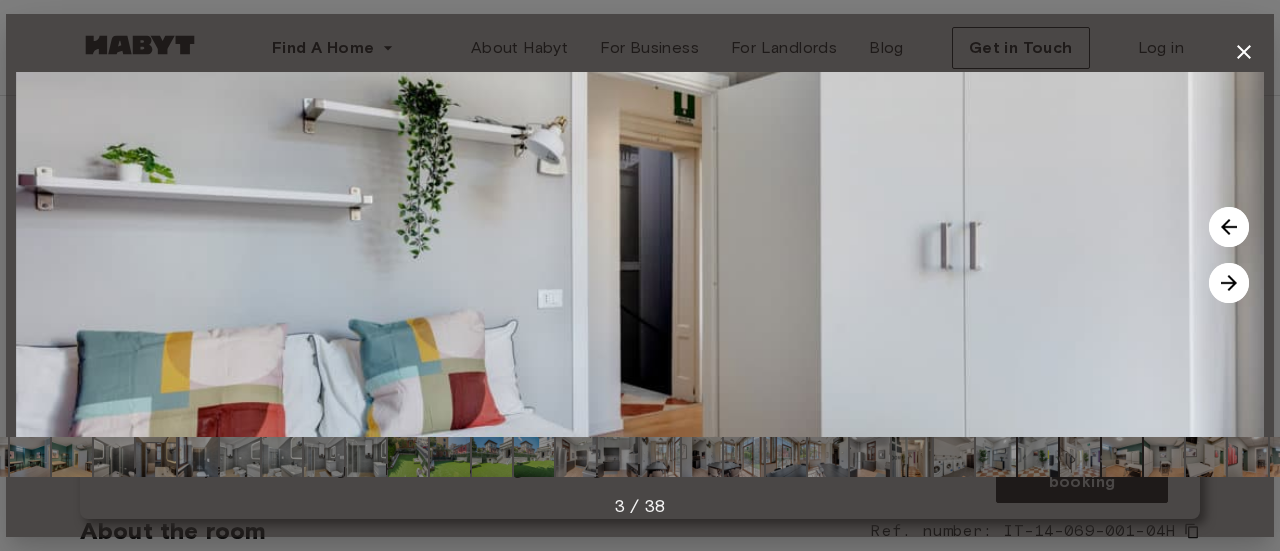 click 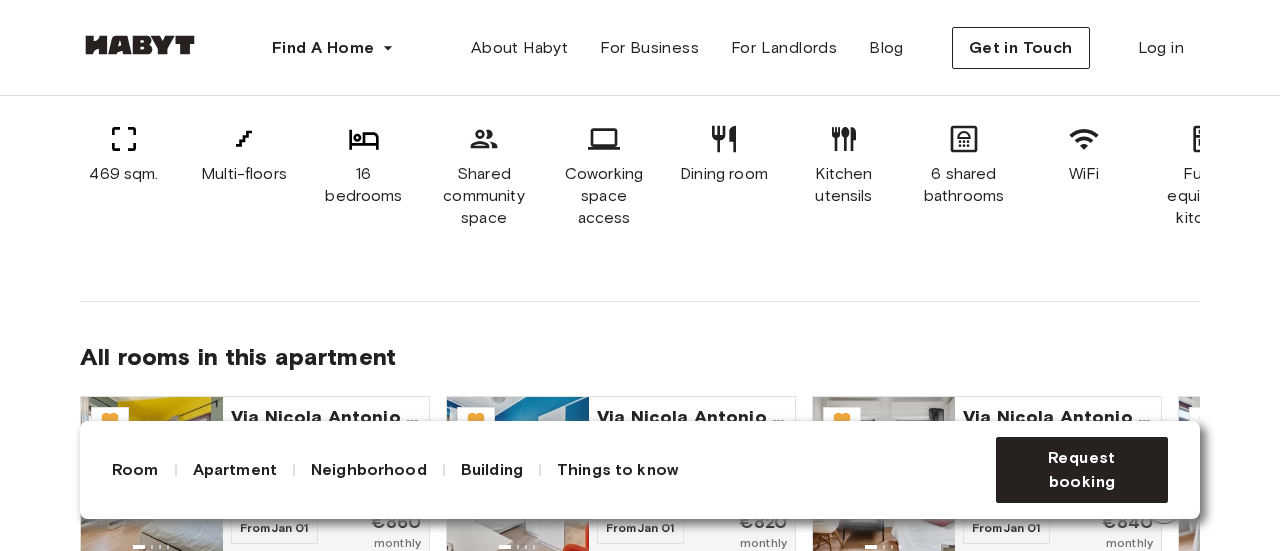 scroll, scrollTop: 1422, scrollLeft: 0, axis: vertical 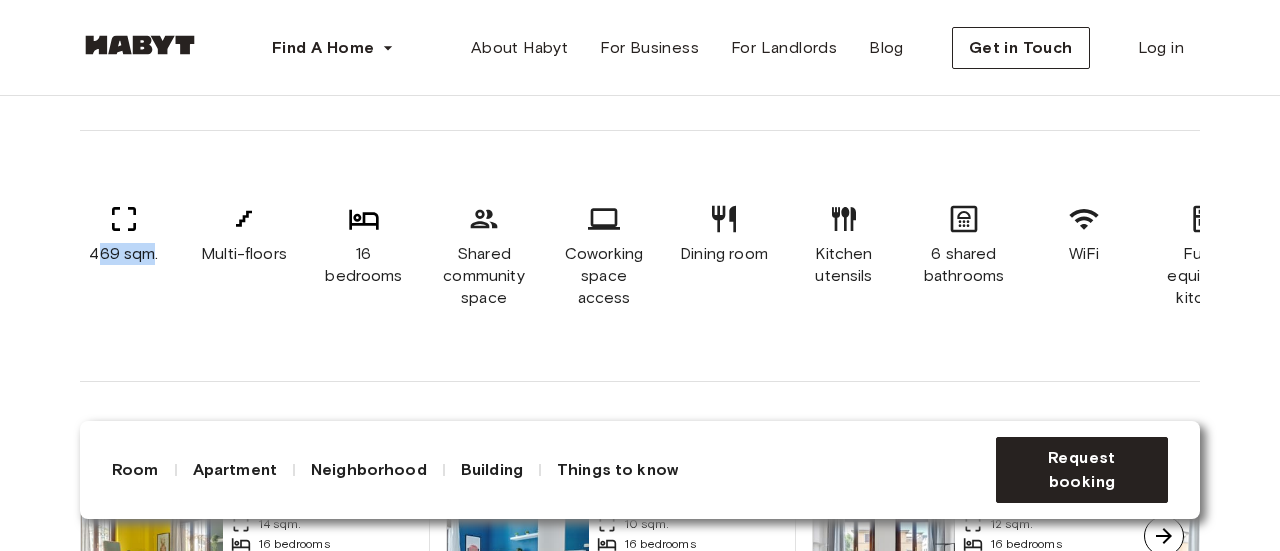 drag, startPoint x: 98, startPoint y: 276, endPoint x: 150, endPoint y: 279, distance: 52.086468 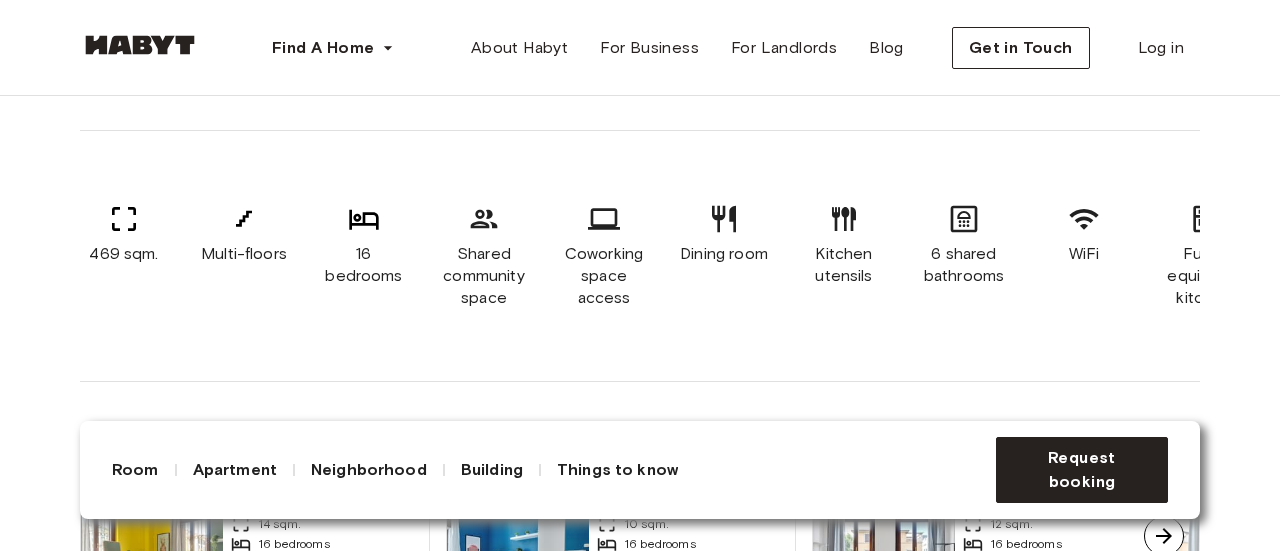scroll, scrollTop: 0, scrollLeft: 68, axis: horizontal 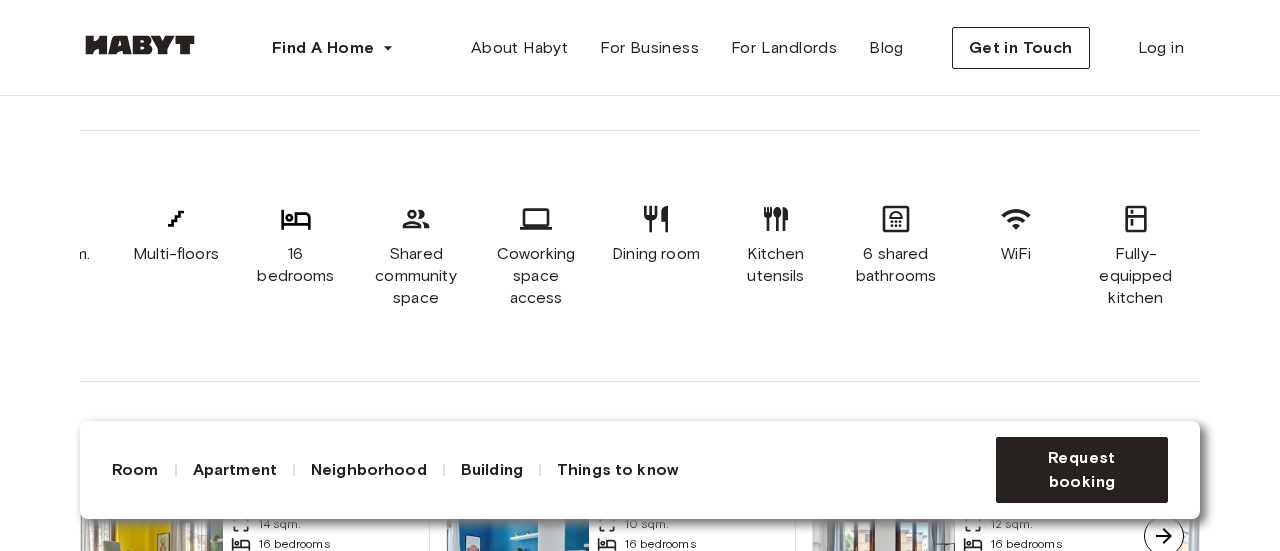 click on "16 bedrooms" at bounding box center (296, 265) 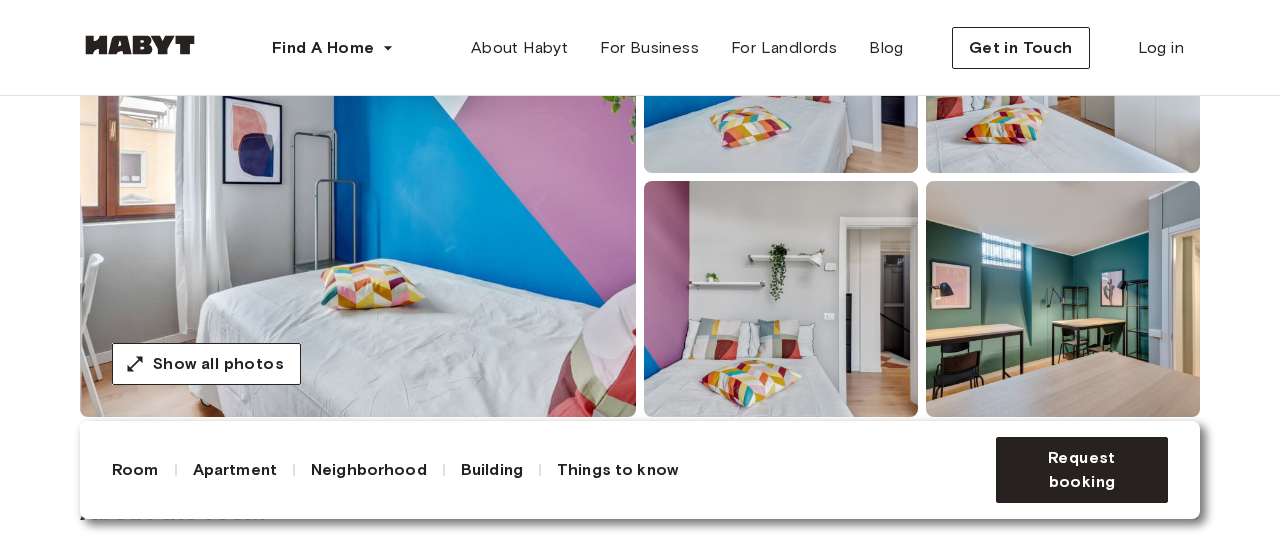 scroll, scrollTop: 294, scrollLeft: 0, axis: vertical 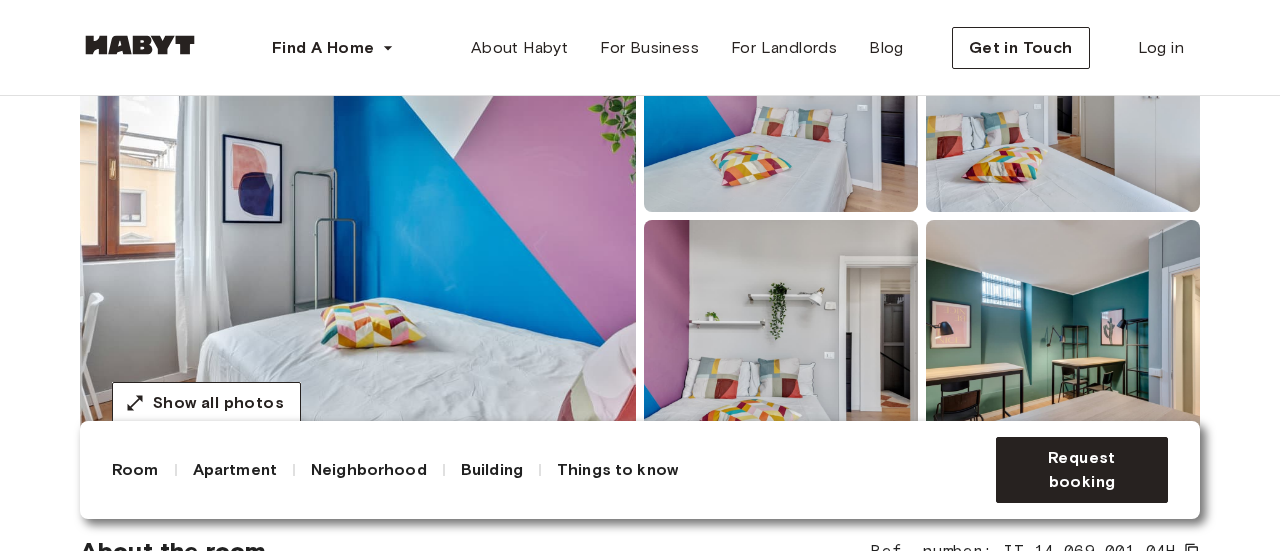 click at bounding box center (1063, 338) 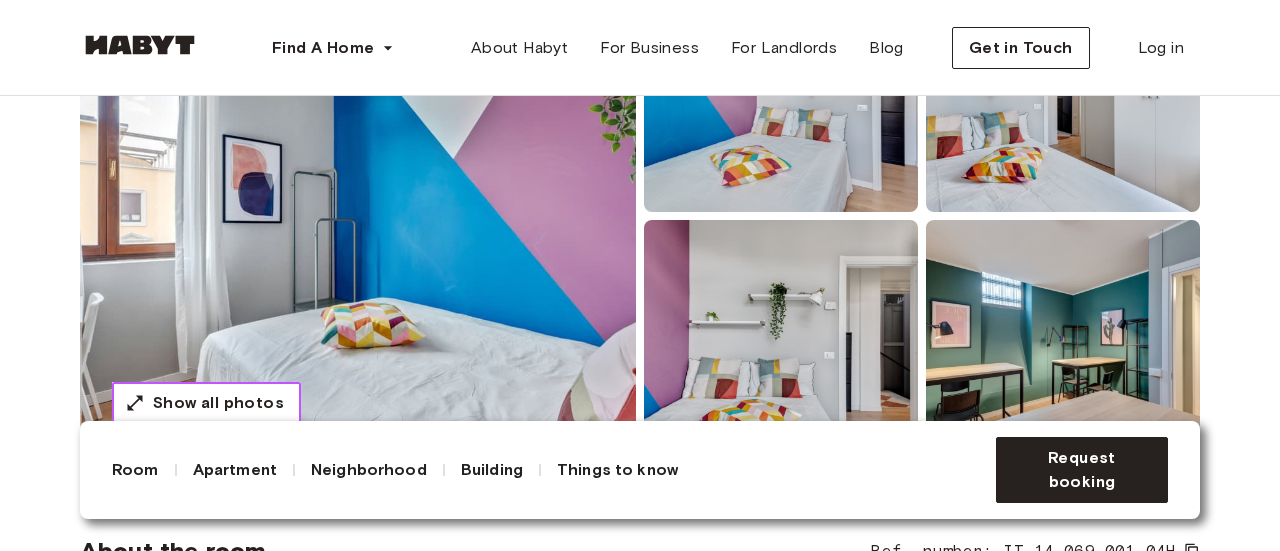 click on "Show all photos" at bounding box center [218, 403] 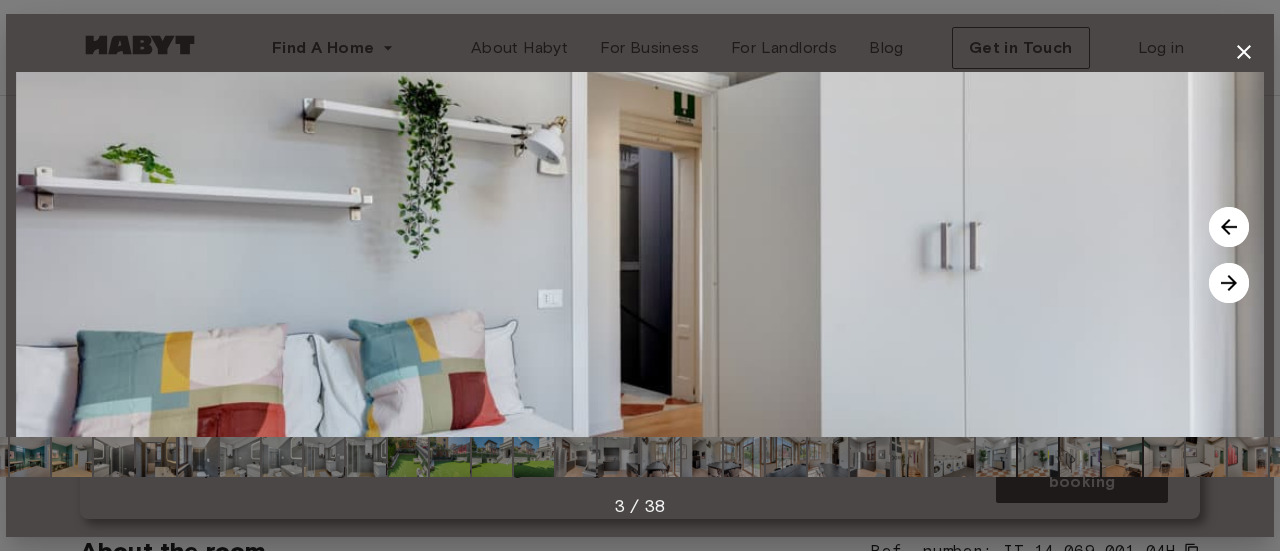 click 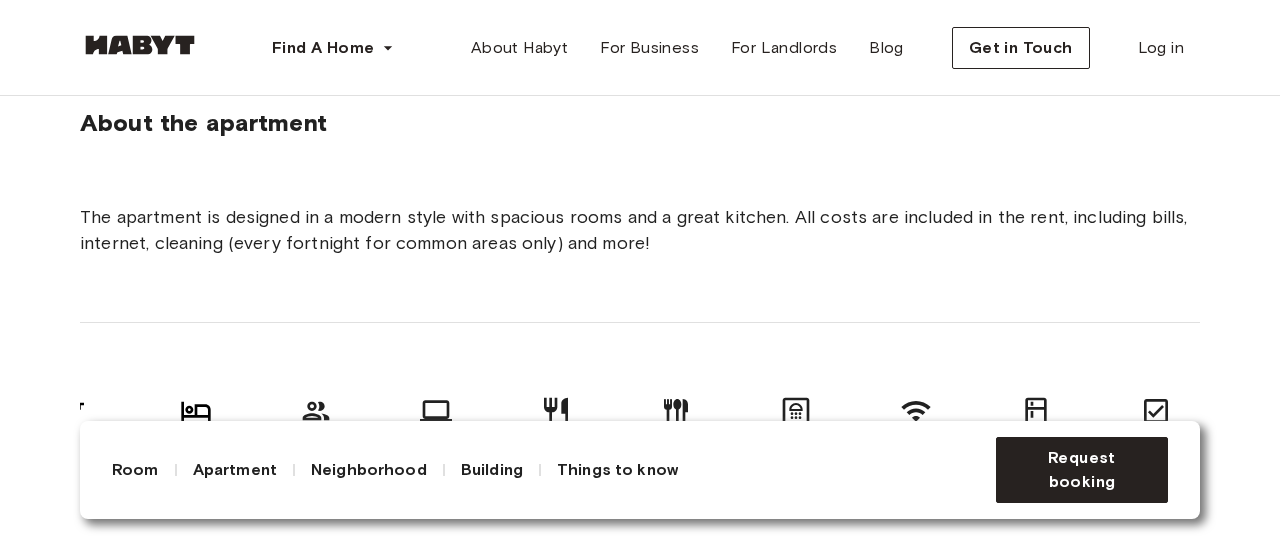 scroll, scrollTop: 1229, scrollLeft: 0, axis: vertical 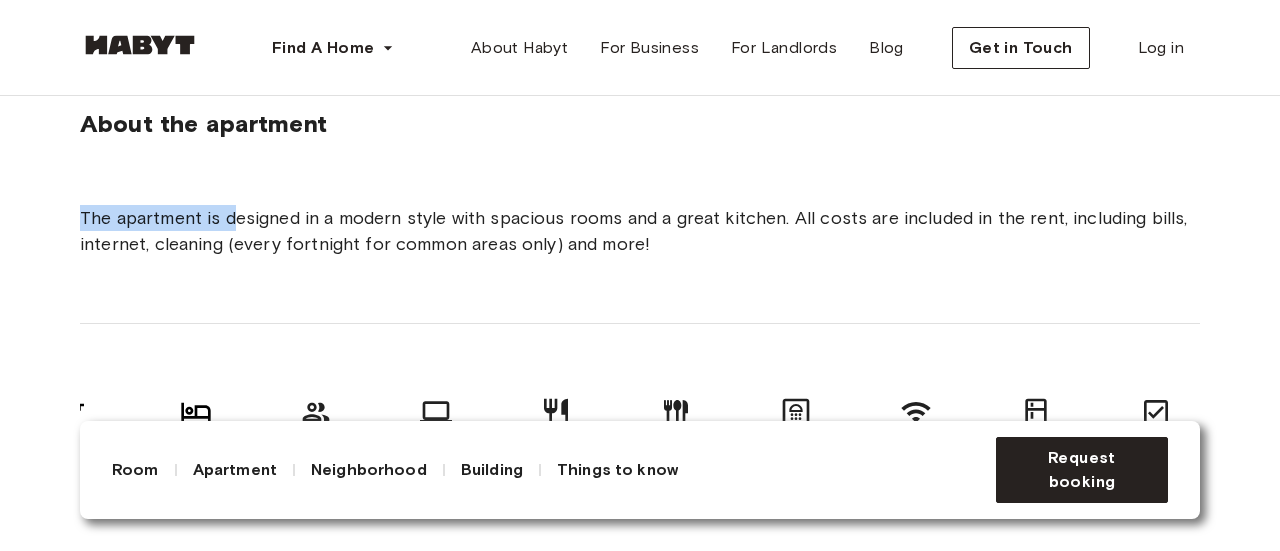 drag, startPoint x: 230, startPoint y: 249, endPoint x: 882, endPoint y: 333, distance: 657.3888 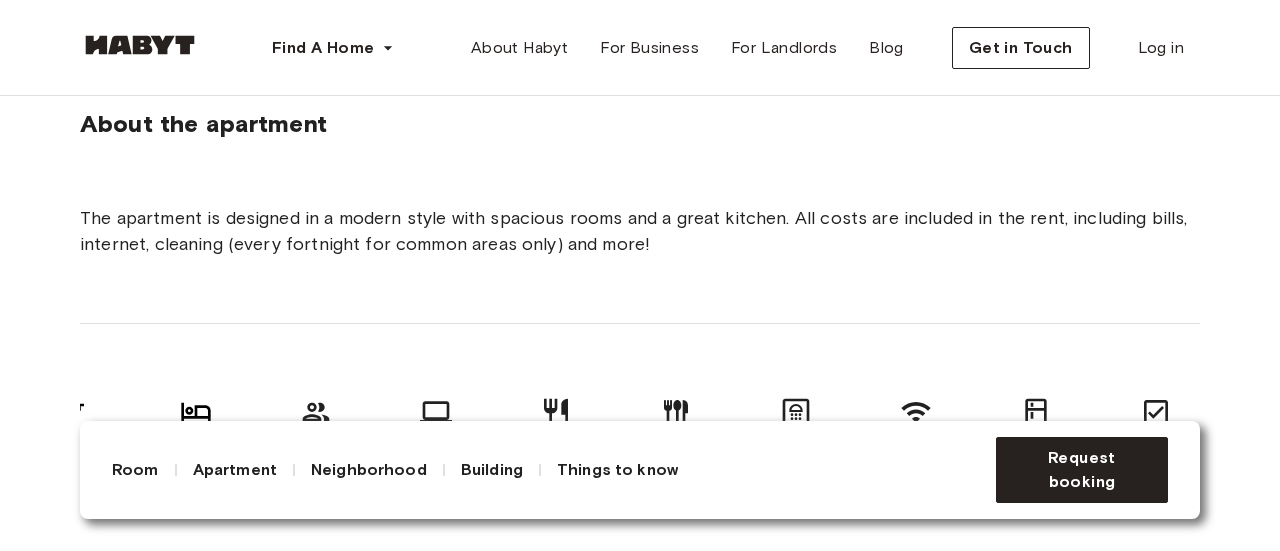 click on "The apartment is designed in a modern style with spacious rooms and a great kitchen. All costs are included in the rent, including bills, internet, cleaning (every fortnight for common areas only) and more! 469 sqm. Multi-floors 16 bedrooms Shared community space Coworking space access Dining room Kitchen utensils 6 shared bathrooms WiFi Fully-equipped kitchen Washing Machine All rooms in this apartment Via Nicola Antonio Porpora 90 14 sqm. 16 bedrooms Multi-floors From  Jan 01 €860 monthly Via Nicola Antonio Porpora 90 10 sqm. 16 bedrooms Multi-floors From  Jan 01 €820 monthly Via Nicola Antonio Porpora 90 12 sqm. 16 bedrooms Multi-floors From  Jan 01 €840 monthly Via Nicola Antonio Porpora 90 10 sqm. 16 bedrooms Multi-floors From  Jul 13 €575 monthly Via Nicola Antonio Porpora 90 10 sqm. 16 bedrooms Multi-floors From  Jan 01 €830 monthly Via Nicola Antonio Porpora 90 12 sqm. 16 bedrooms Multi-floors From  Jan 01 €840 monthly Via Nicola Antonio Porpora 90 11 sqm. 16 bedrooms Multi-floors From" at bounding box center [640, 498] 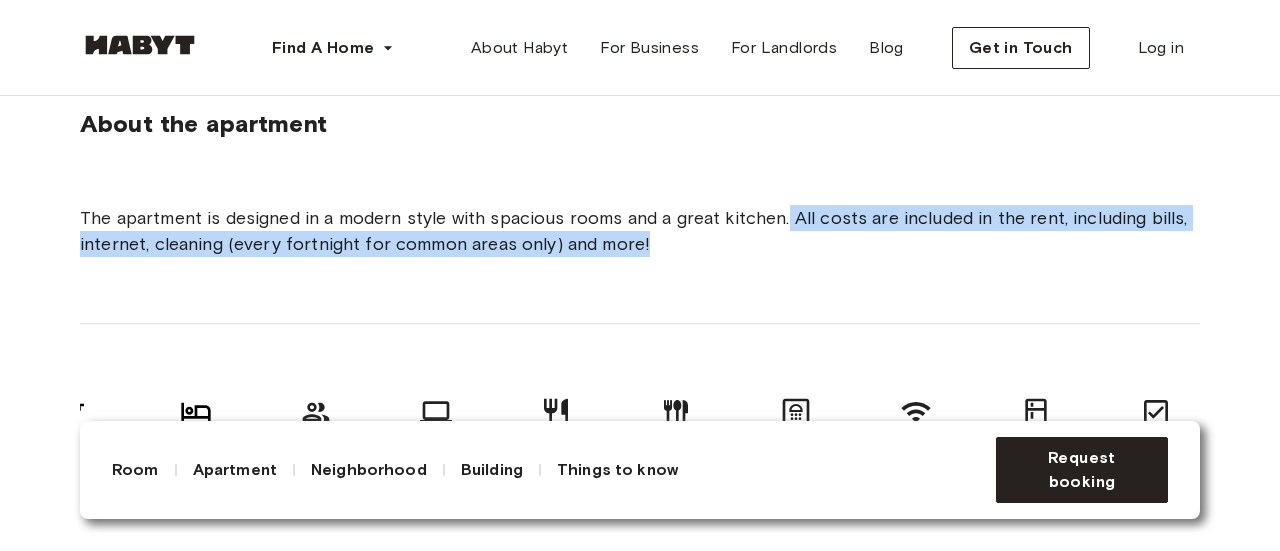drag, startPoint x: 791, startPoint y: 238, endPoint x: 648, endPoint y: 269, distance: 146.32156 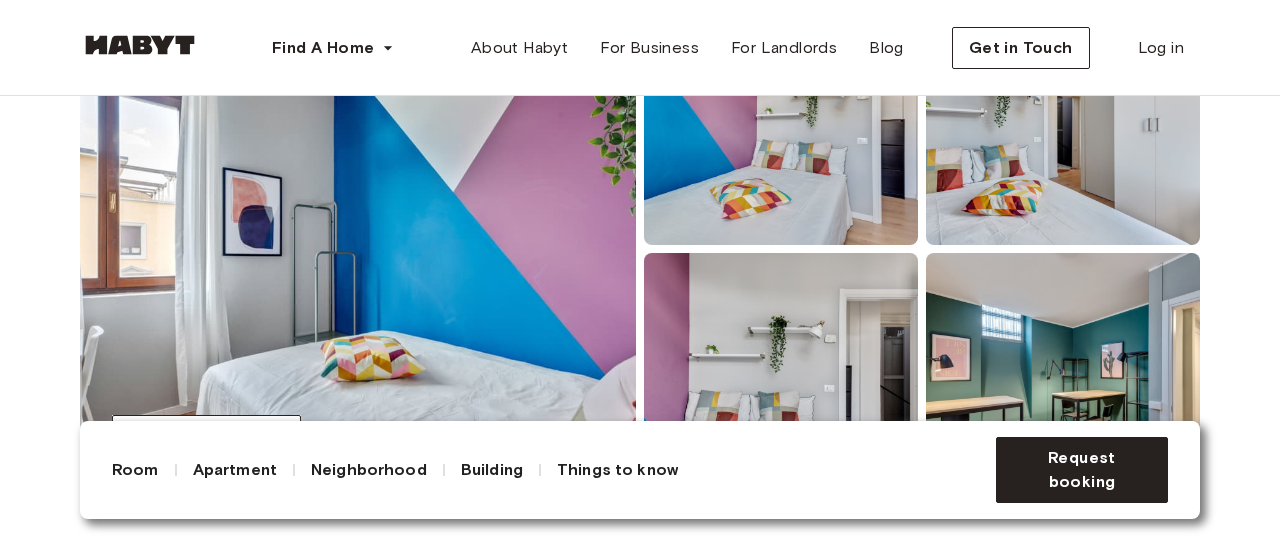 scroll, scrollTop: 0, scrollLeft: 0, axis: both 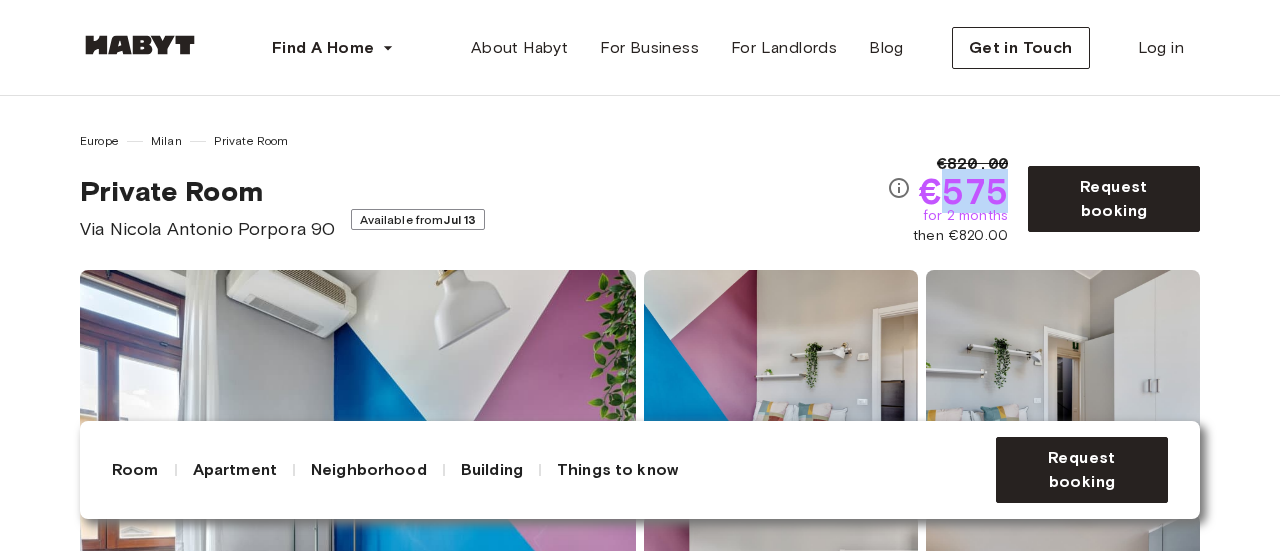 drag, startPoint x: 946, startPoint y: 187, endPoint x: 1010, endPoint y: 190, distance: 64.070274 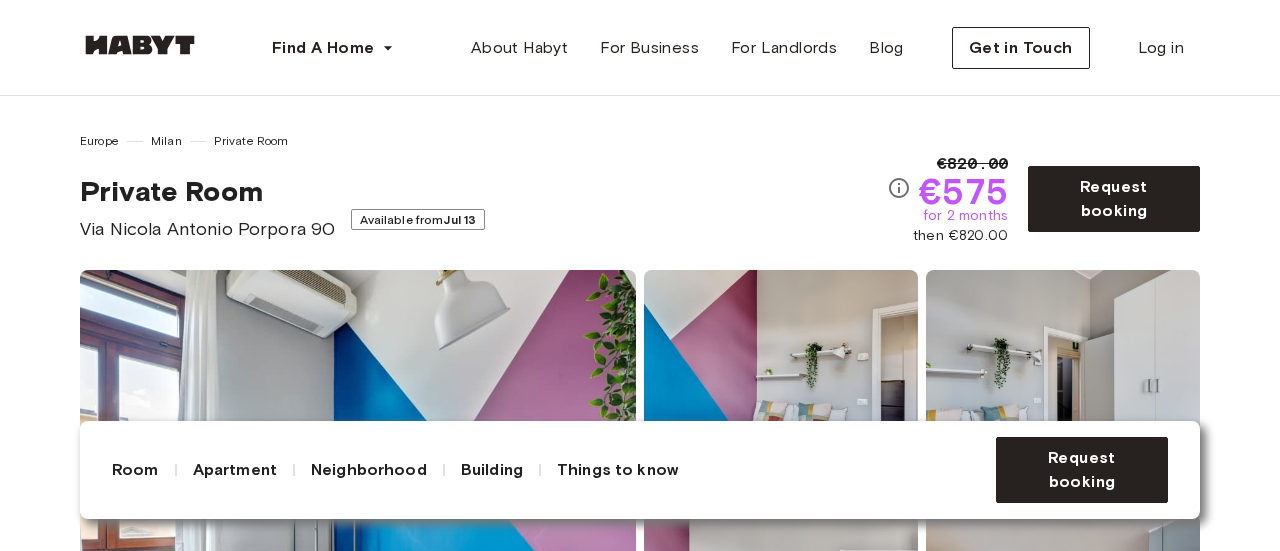 click on "then €820.00" at bounding box center [960, 236] 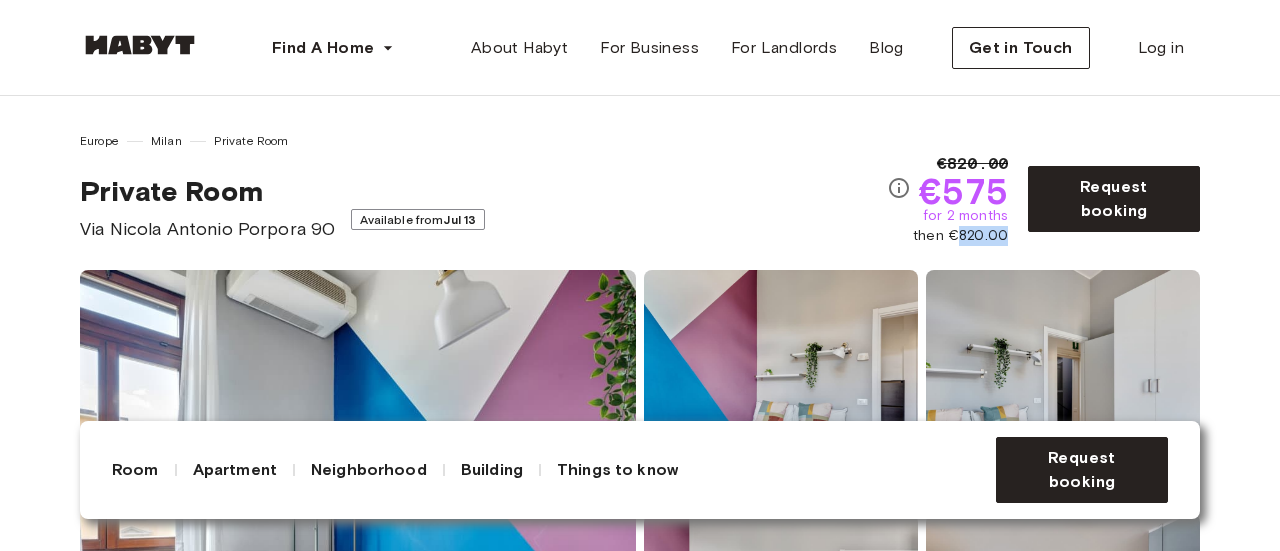 click on "then €820.00" at bounding box center (960, 236) 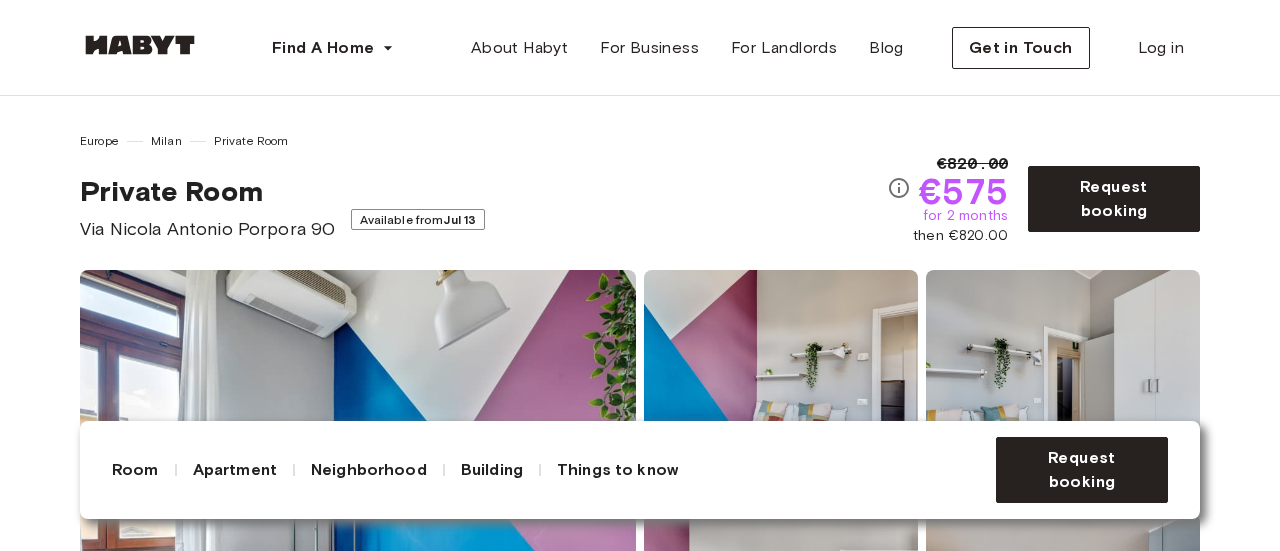 scroll, scrollTop: 3, scrollLeft: 0, axis: vertical 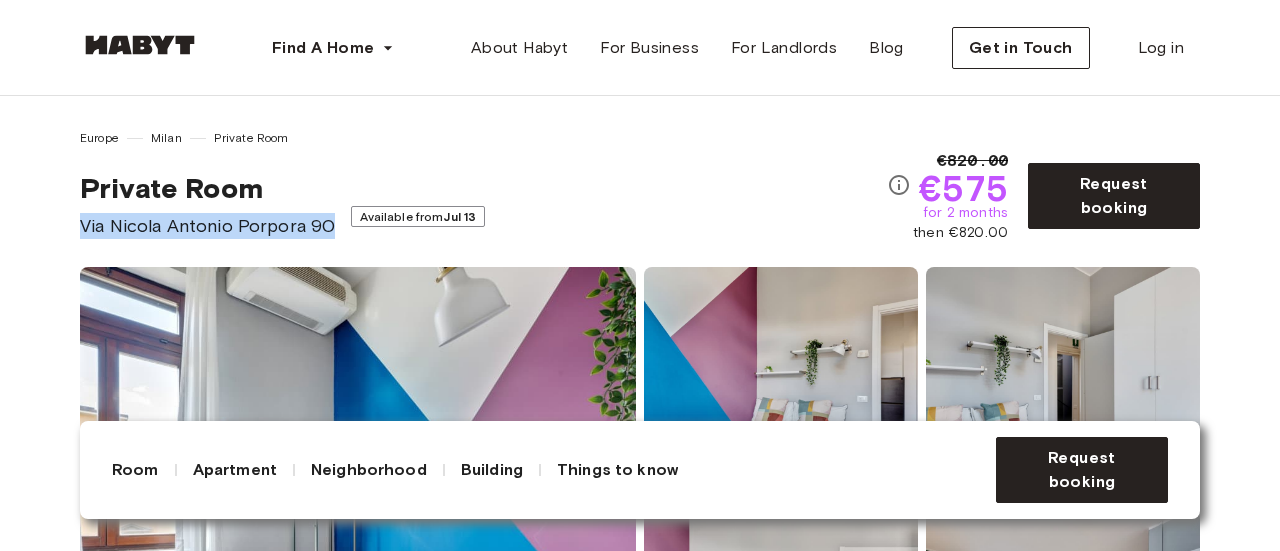 drag, startPoint x: 82, startPoint y: 237, endPoint x: 331, endPoint y: 224, distance: 249.33913 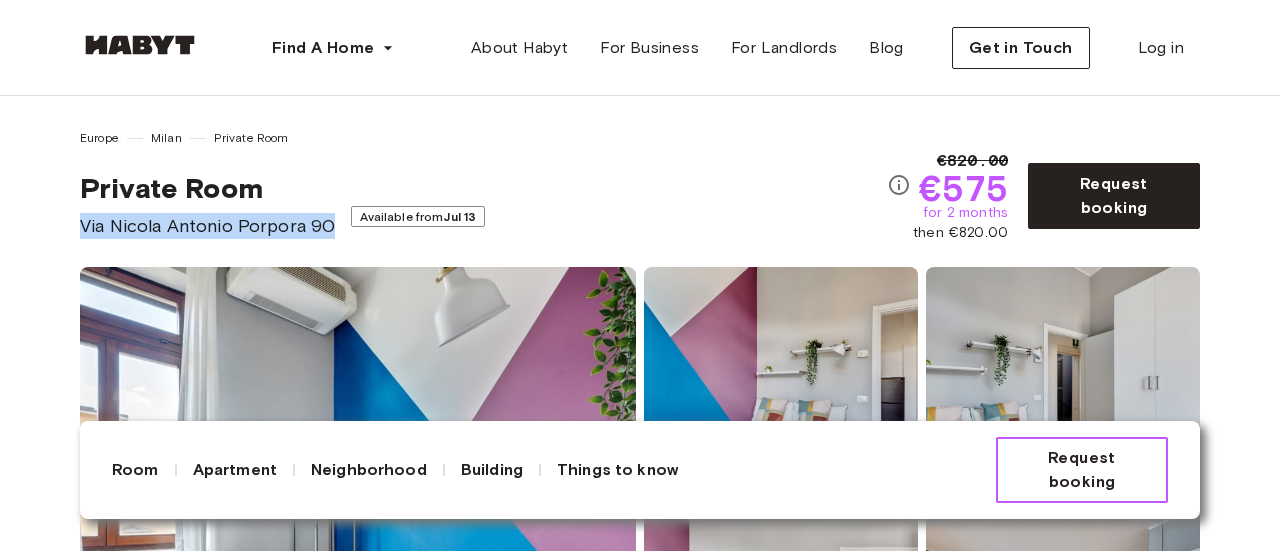 click on "Request booking" at bounding box center [1082, 470] 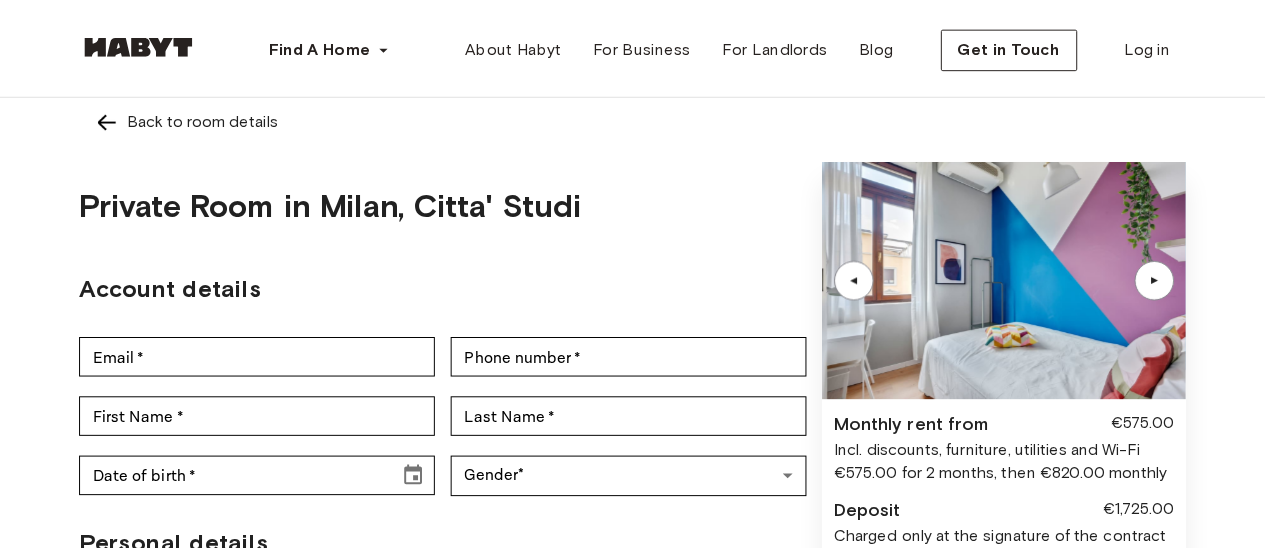 scroll, scrollTop: 0, scrollLeft: 0, axis: both 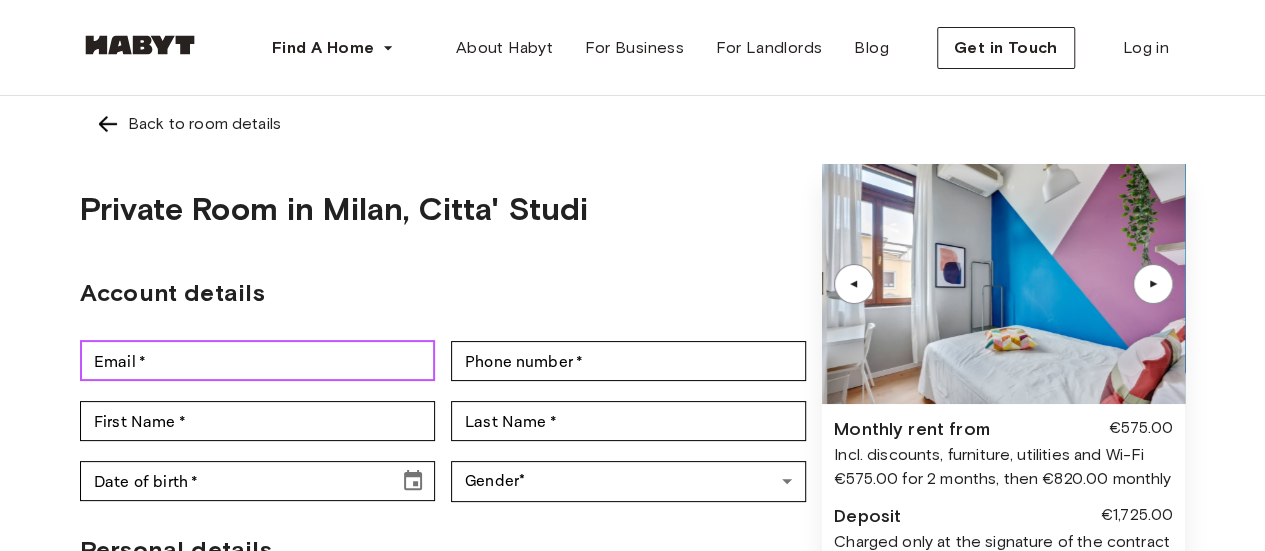 click on "Email   *" at bounding box center [257, 361] 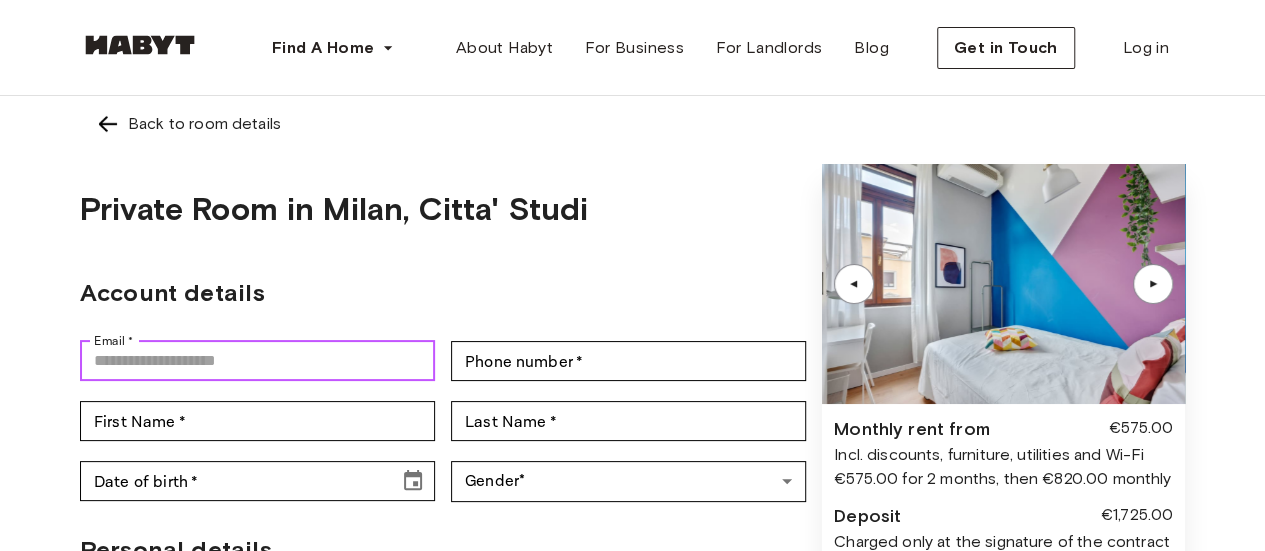type on "**********" 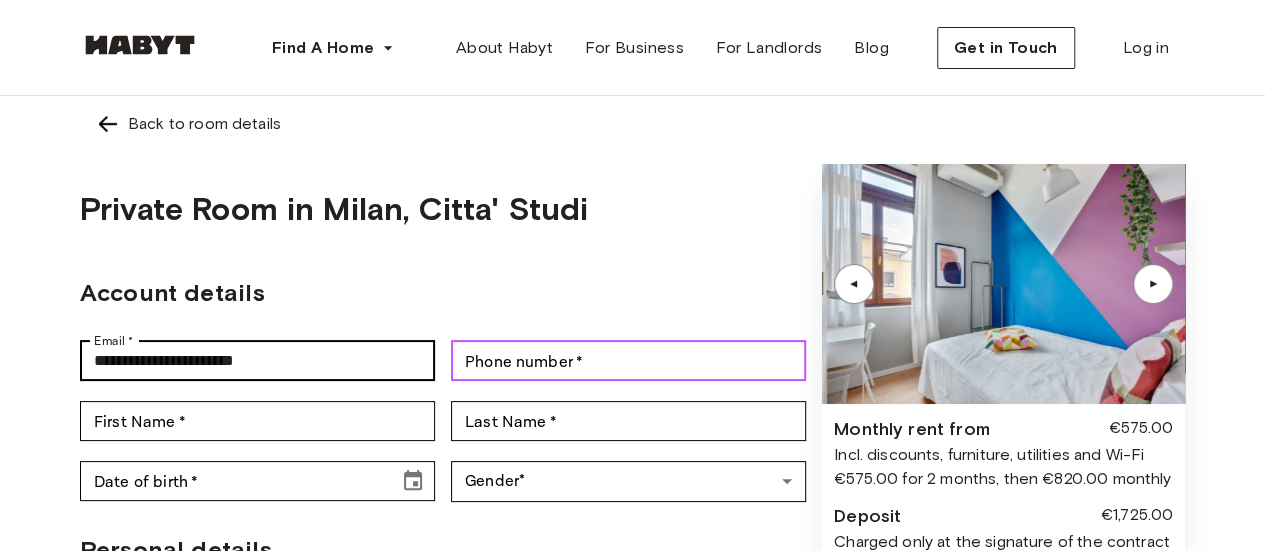 type on "*********" 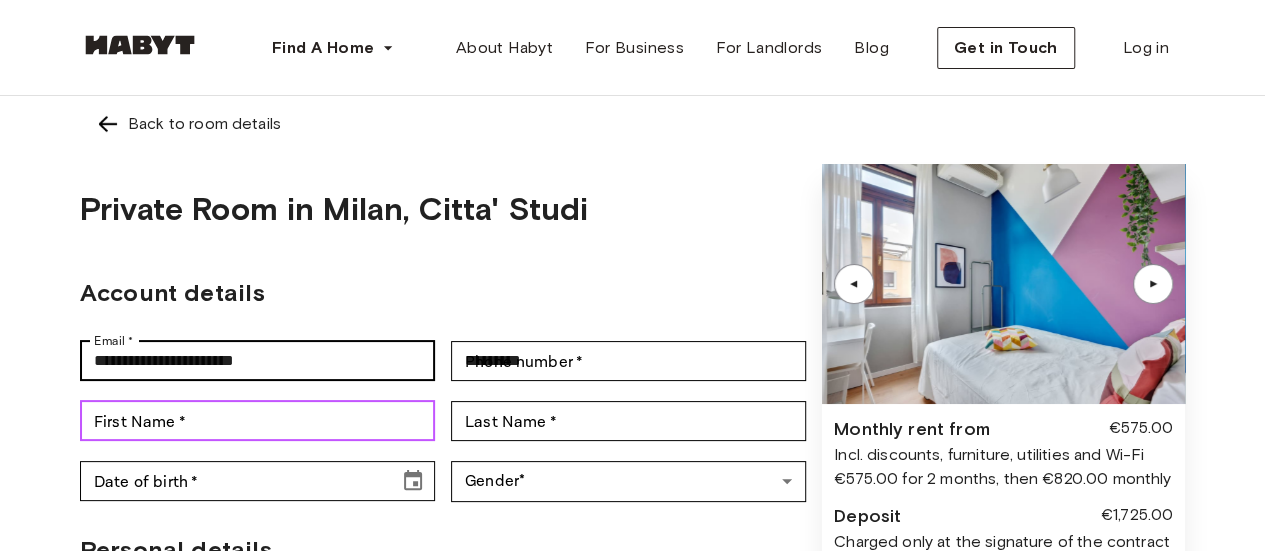 type on "*******" 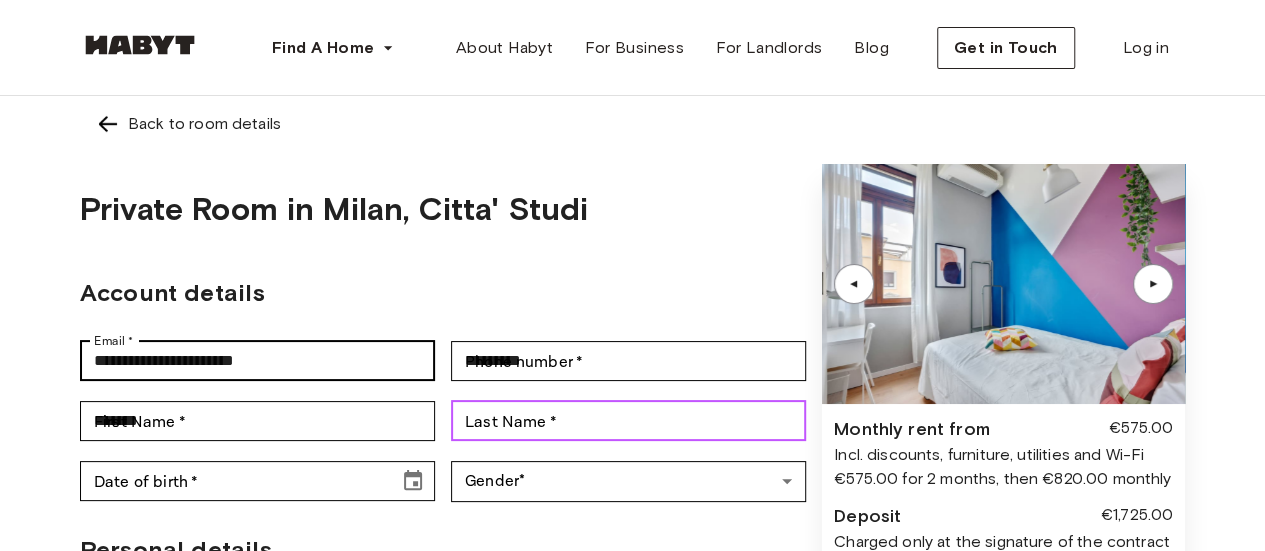 type on "**********" 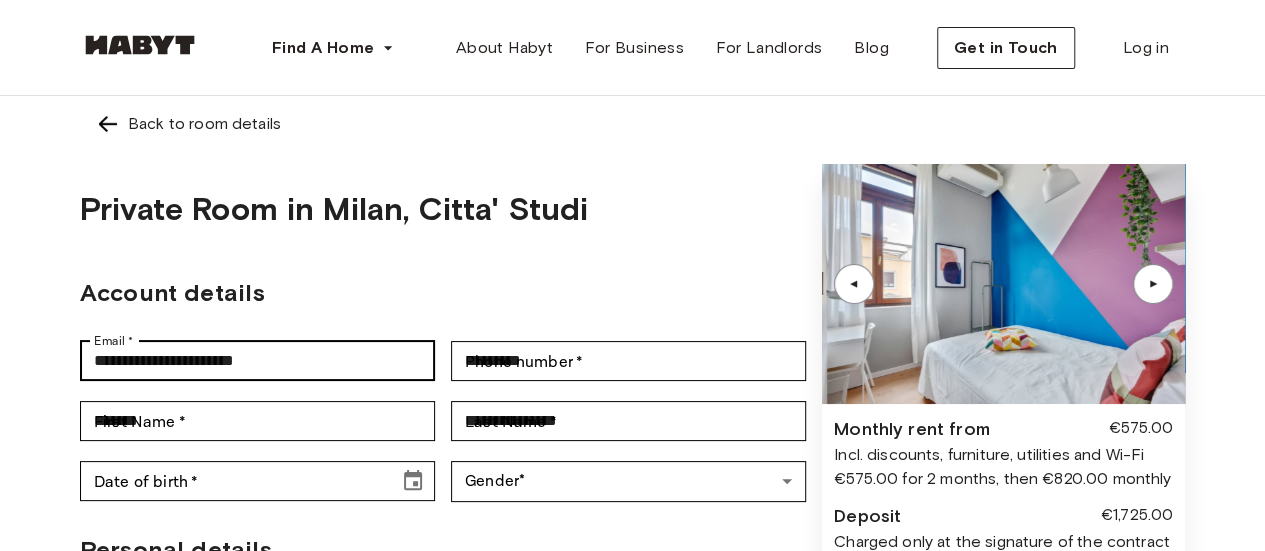 type on "**********" 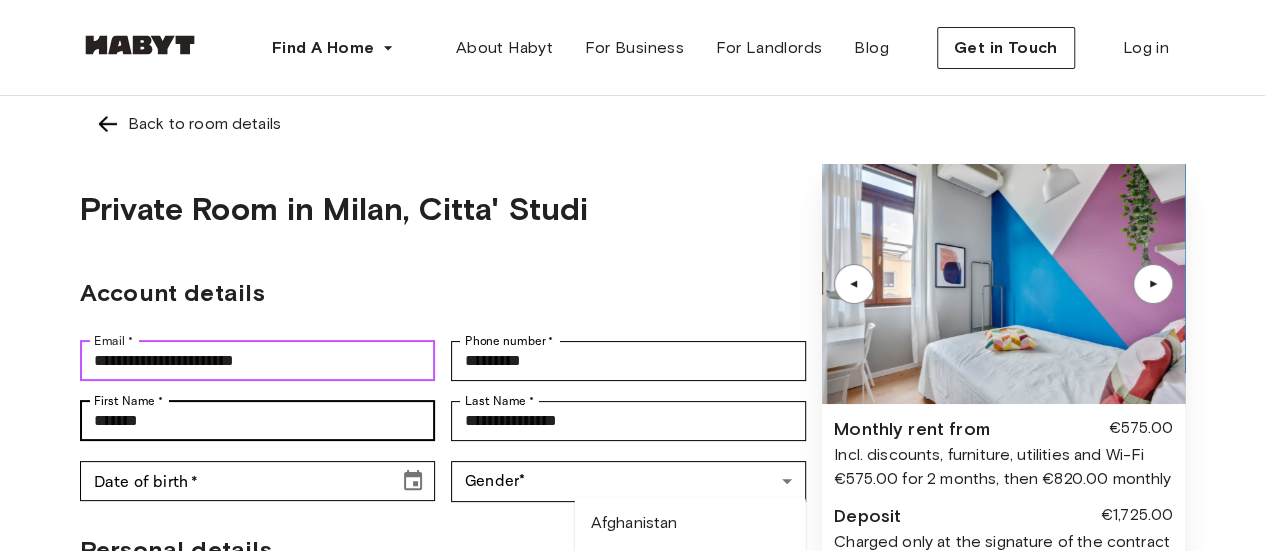 type 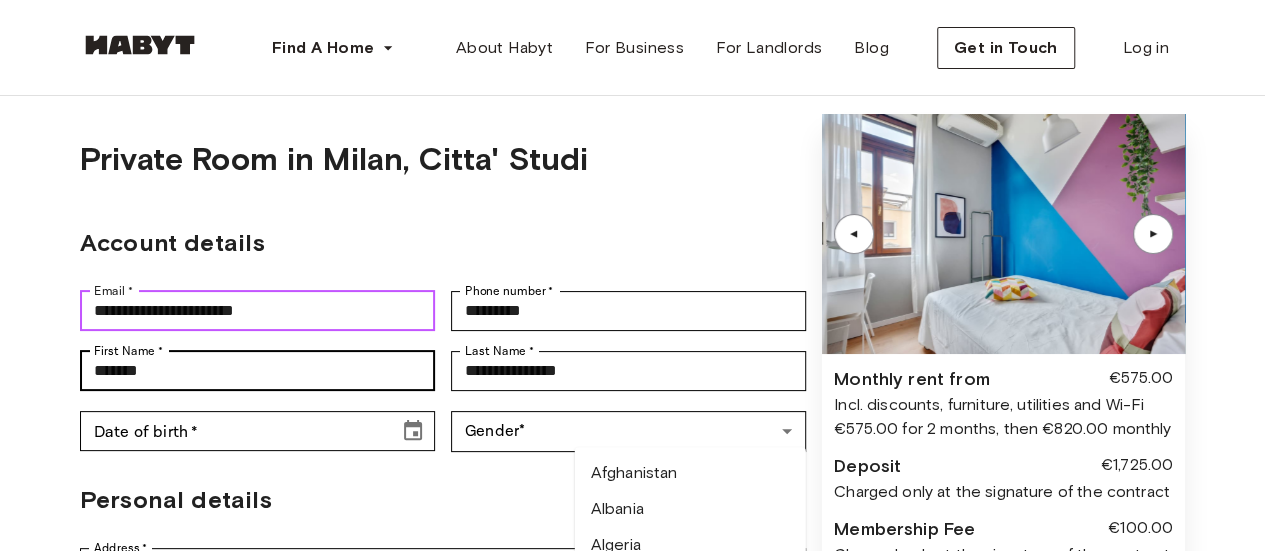 scroll, scrollTop: 66, scrollLeft: 0, axis: vertical 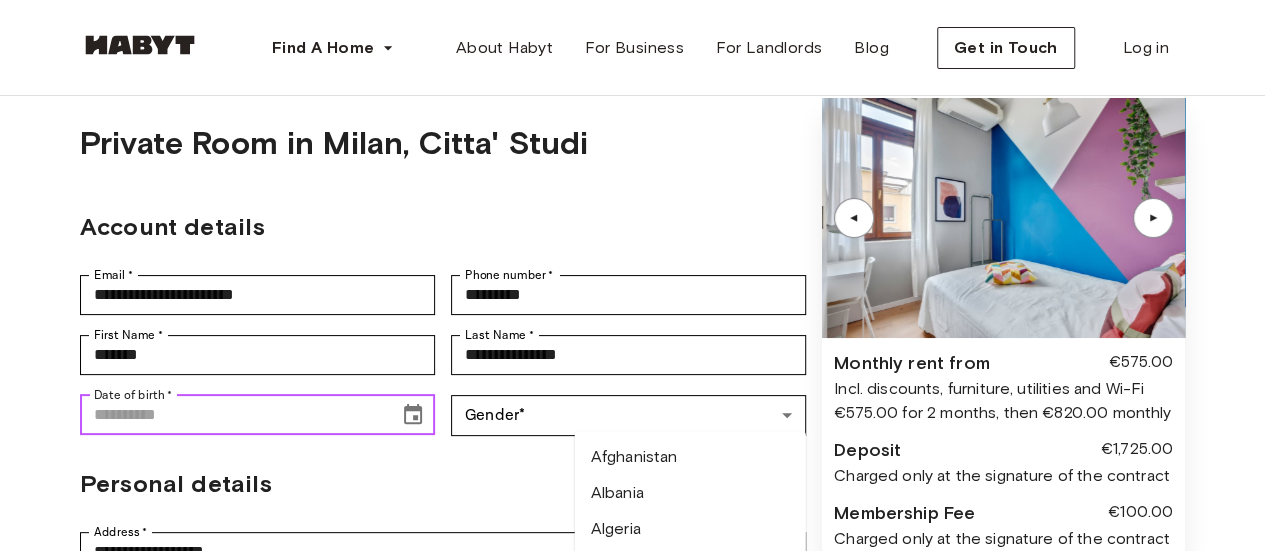 drag, startPoint x: 232, startPoint y: 404, endPoint x: 148, endPoint y: 413, distance: 84.48077 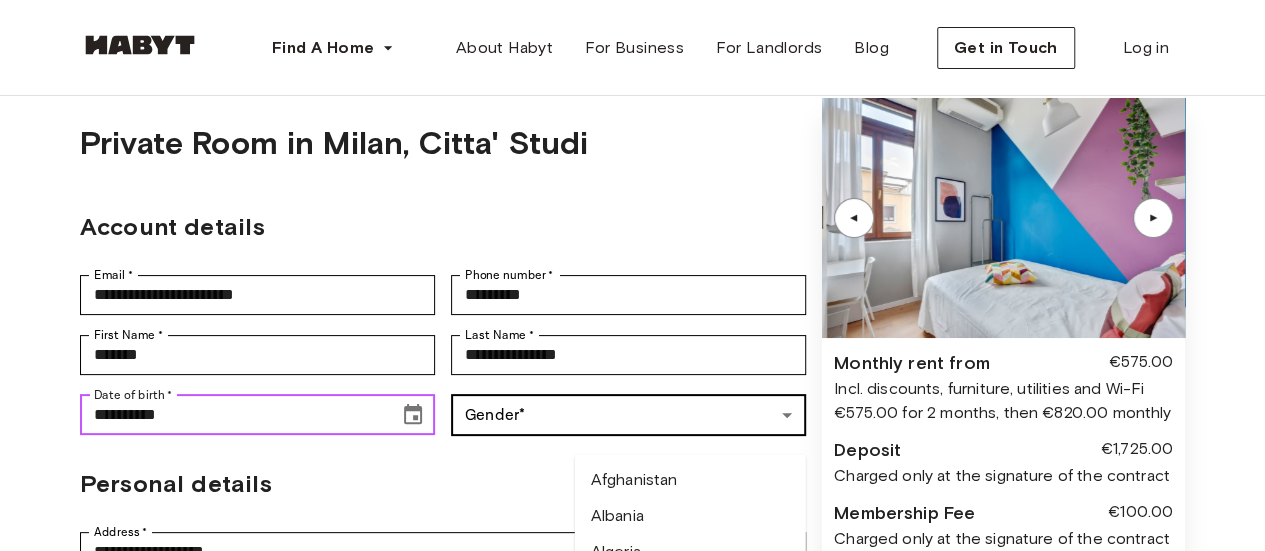 type on "**********" 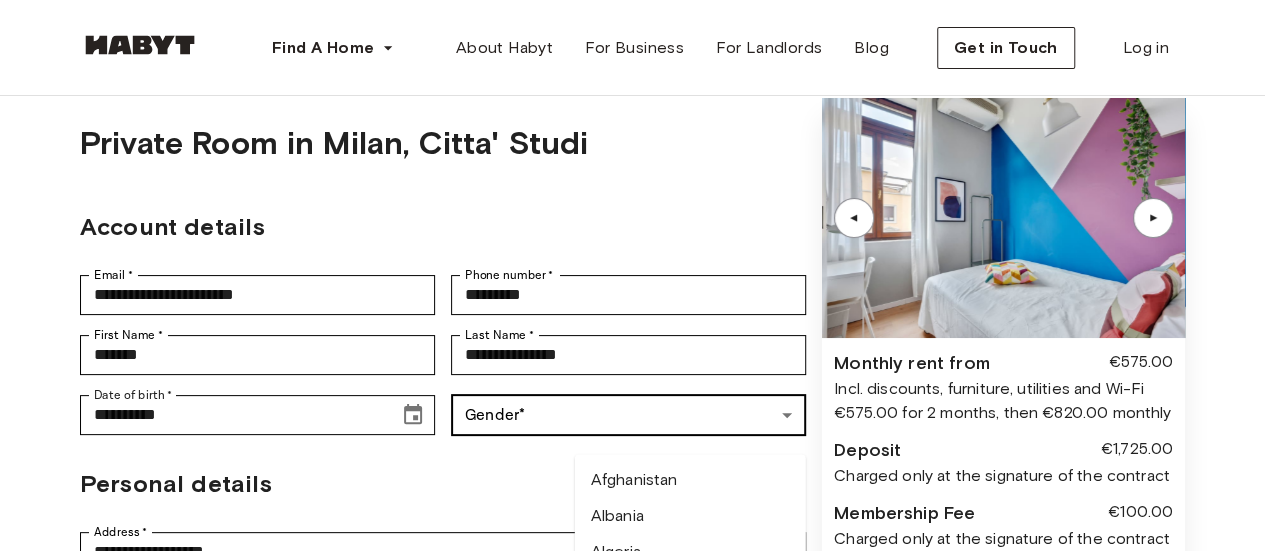 click on "**********" at bounding box center (632, 914) 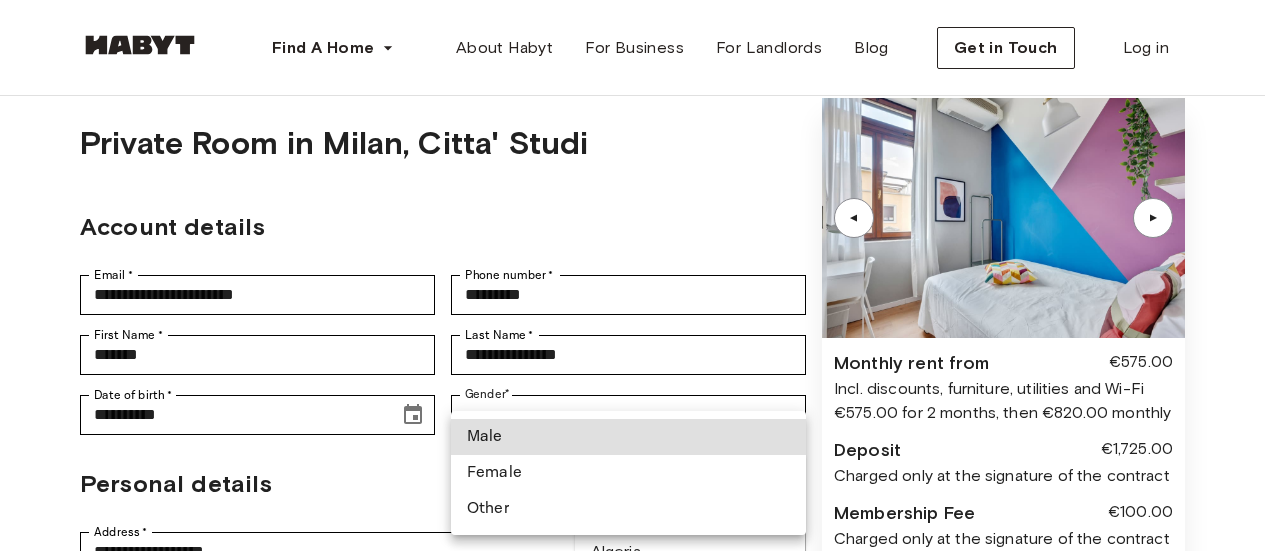 click on "Female" at bounding box center (628, 473) 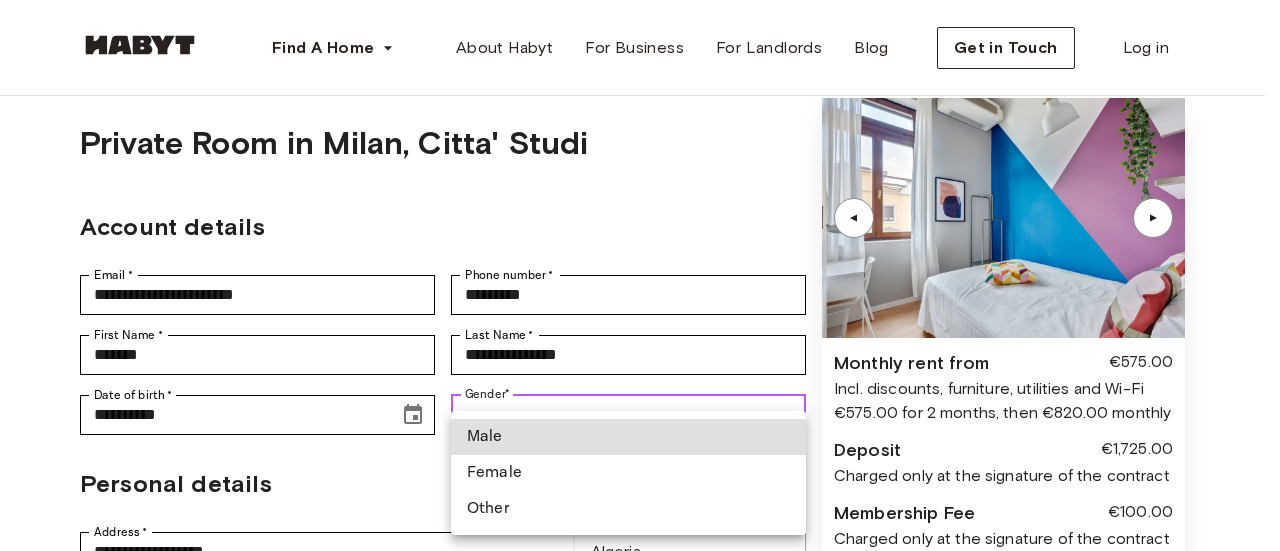 type on "******" 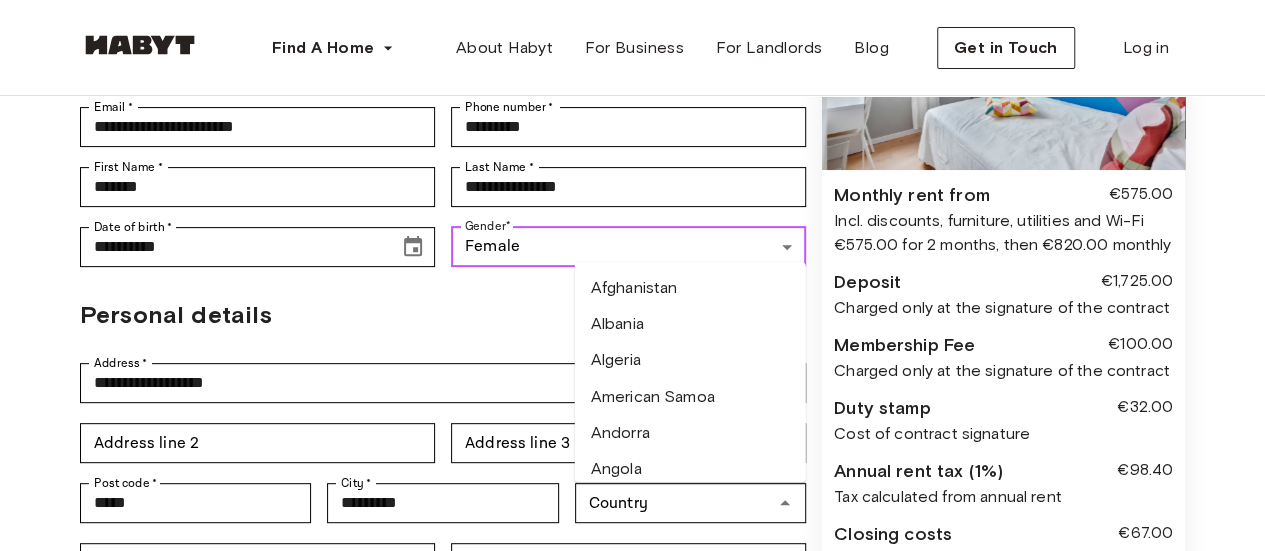 scroll, scrollTop: 243, scrollLeft: 0, axis: vertical 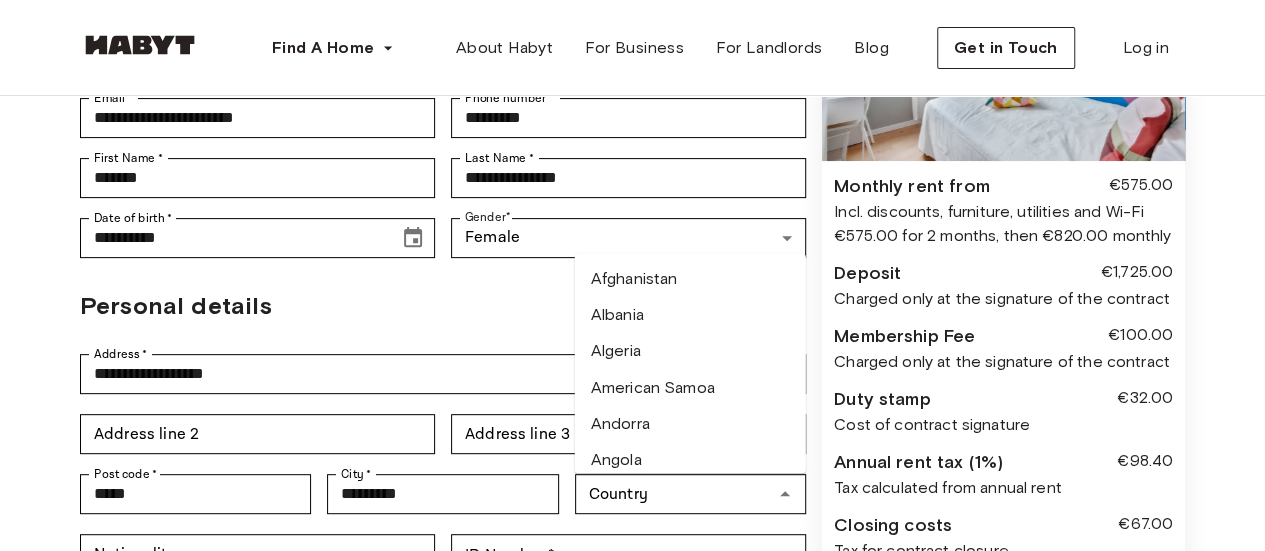click on "**********" at bounding box center [443, 355] 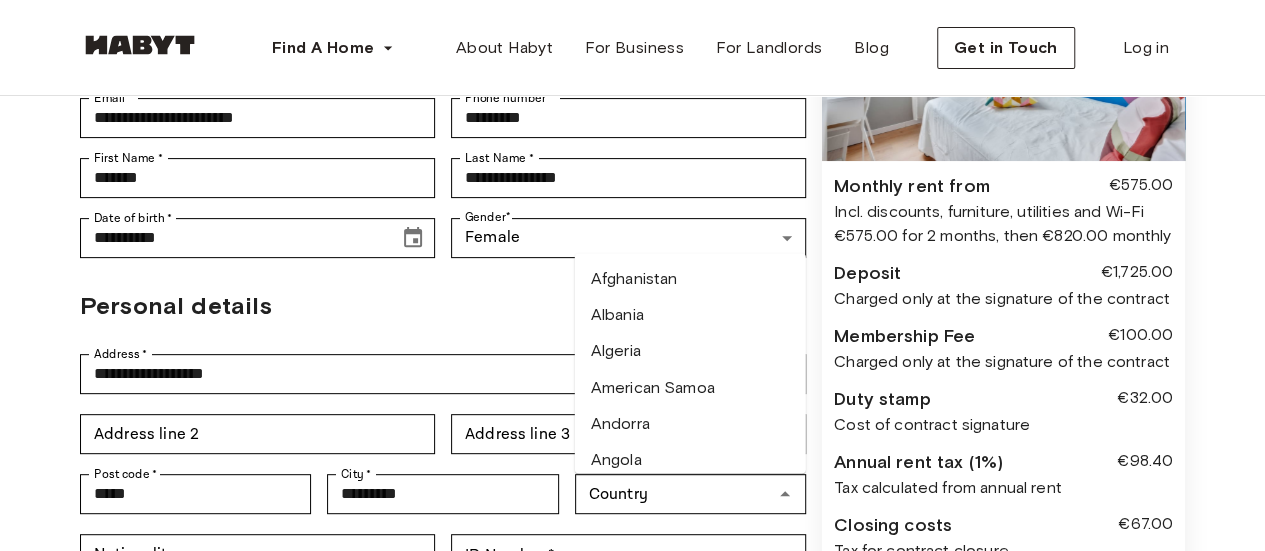 scroll, scrollTop: 352, scrollLeft: 0, axis: vertical 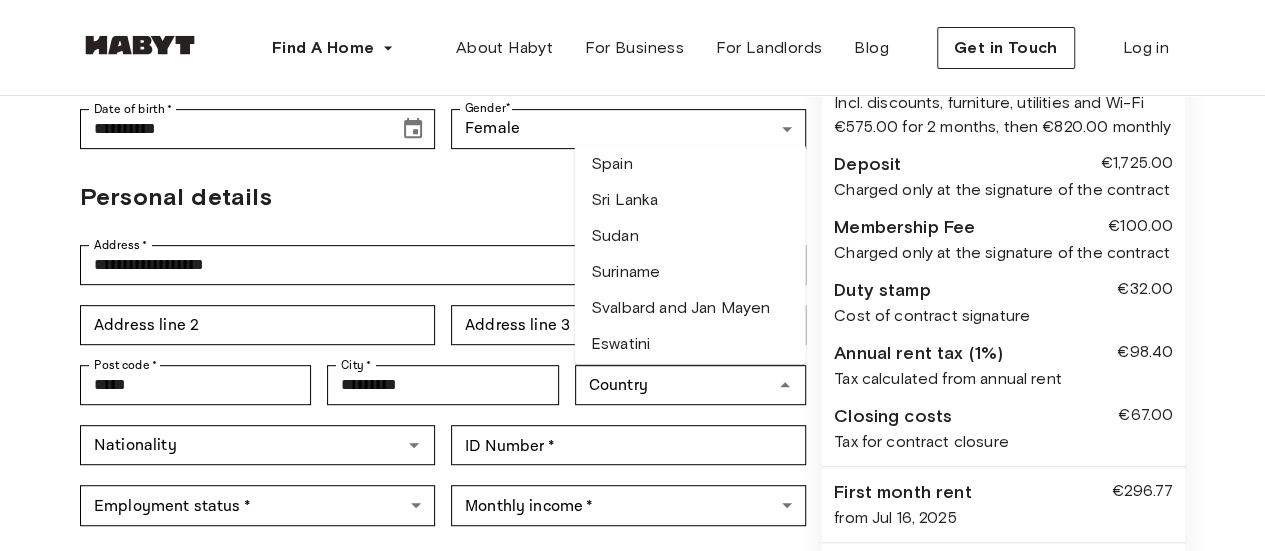 click on "Spain" at bounding box center (690, 163) 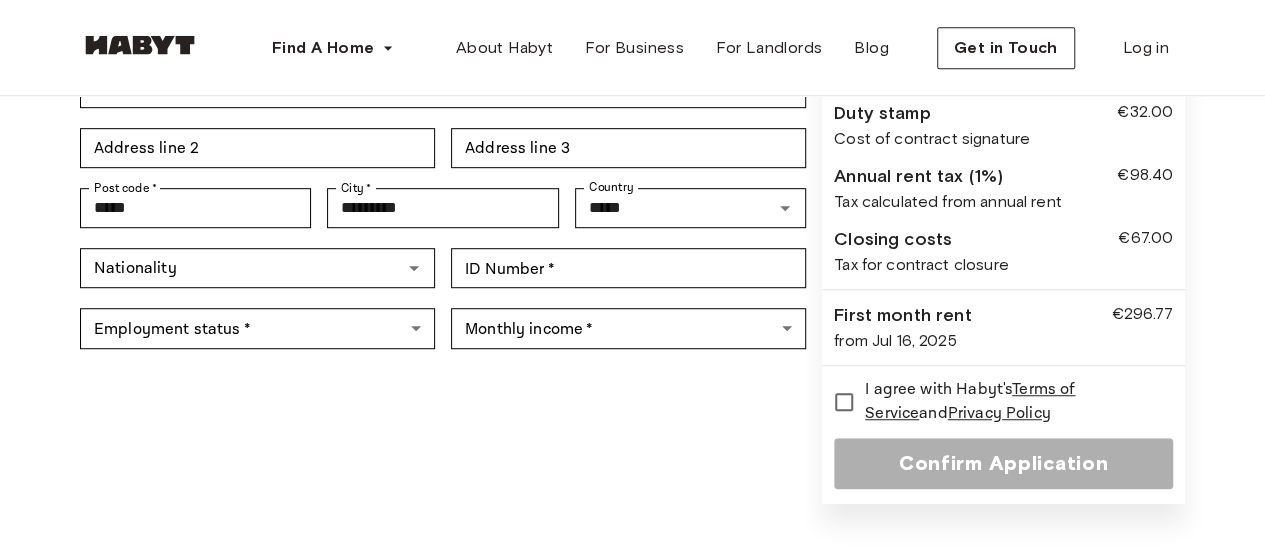 scroll, scrollTop: 541, scrollLeft: 0, axis: vertical 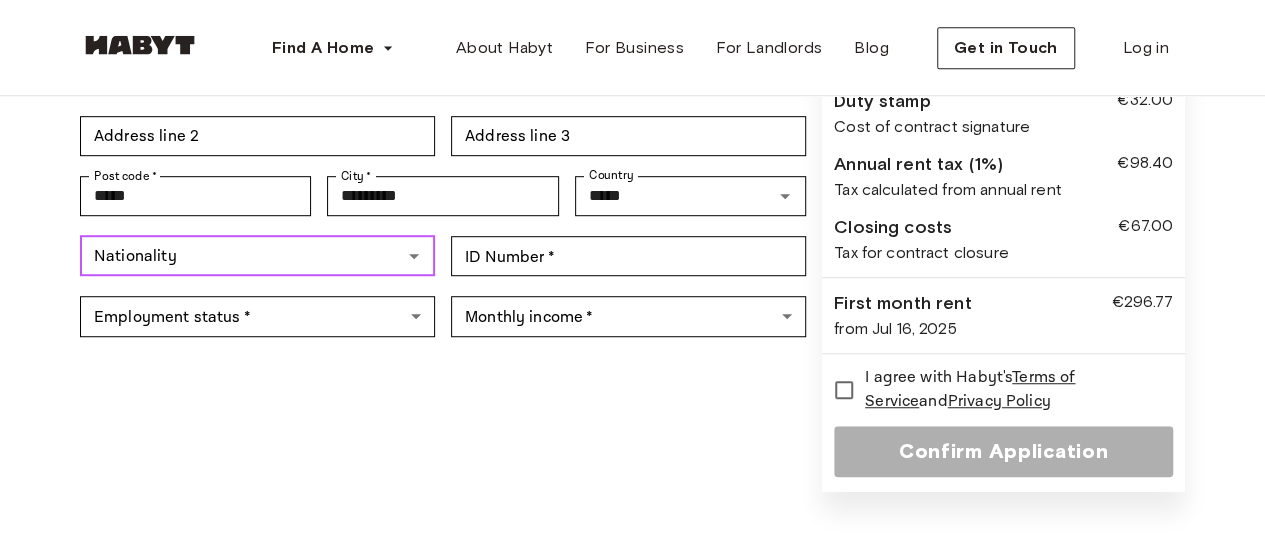 click on "Nationality" at bounding box center [241, 256] 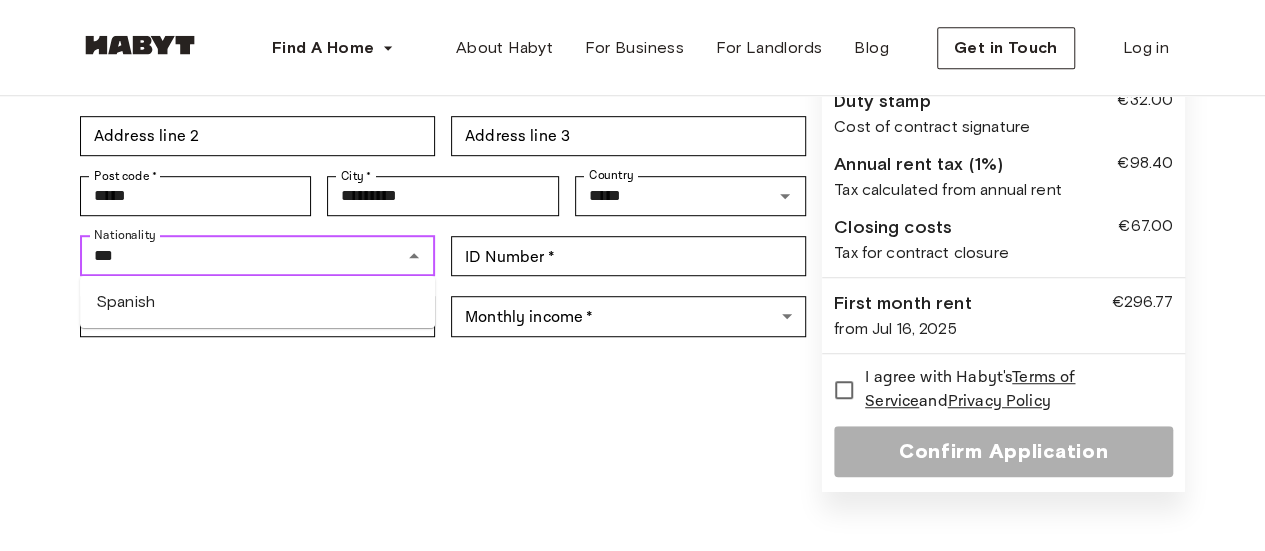 click on "Spanish" at bounding box center [257, 302] 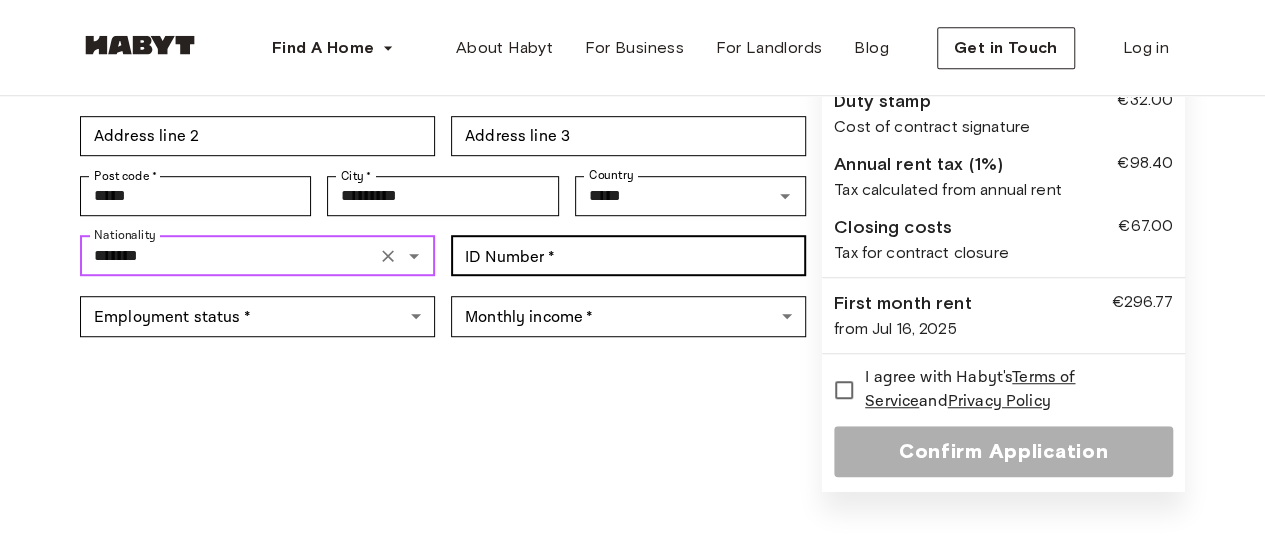 type on "*******" 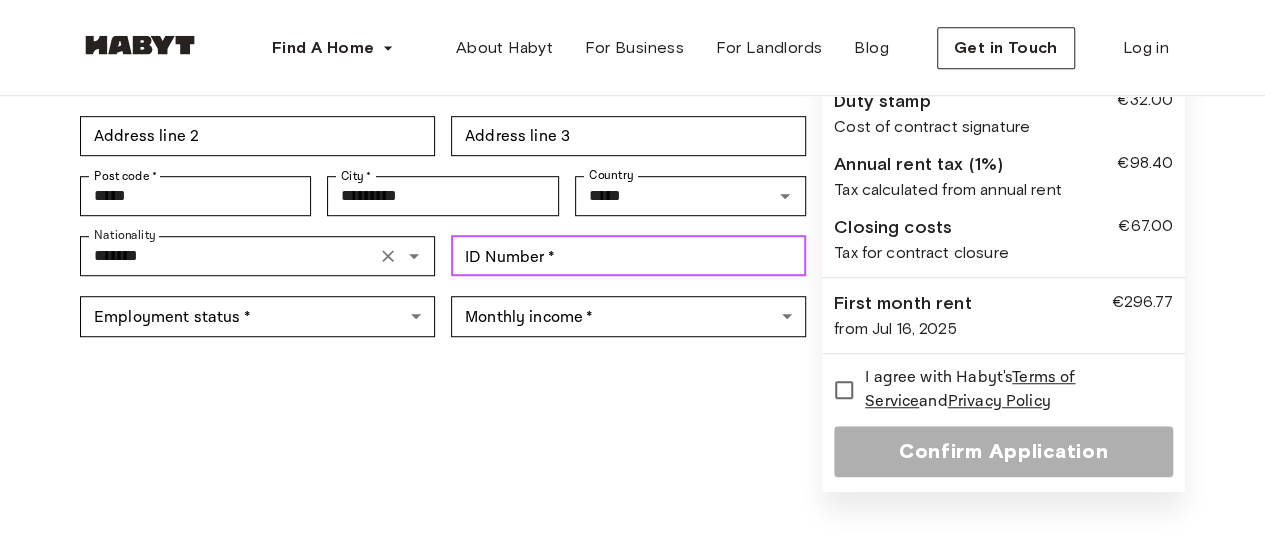 click on "ID Number   *" at bounding box center [628, 256] 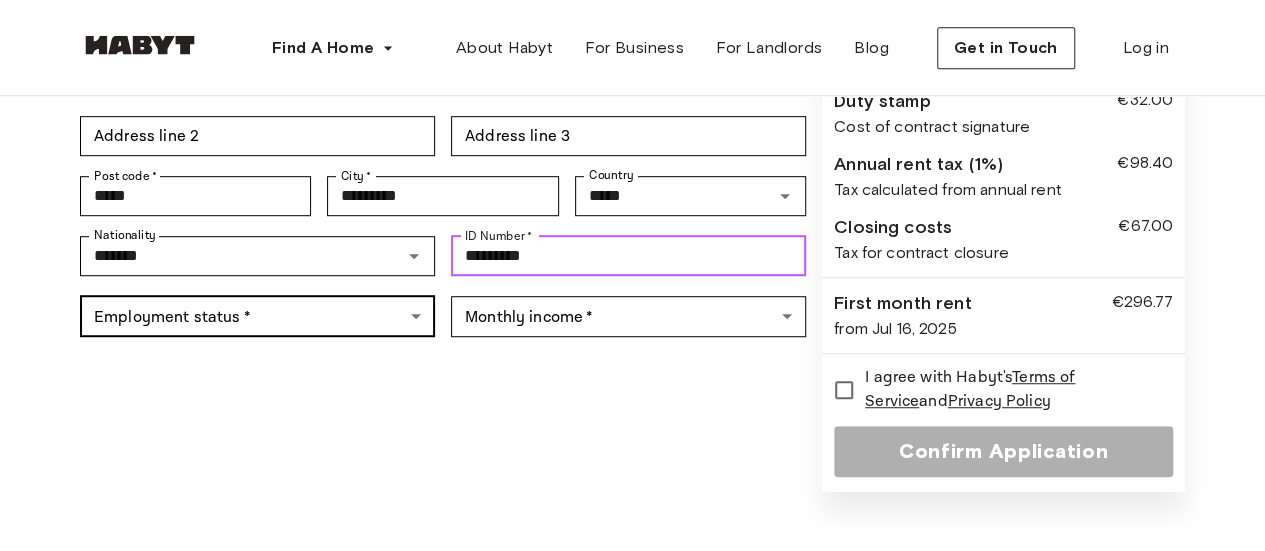 type on "*********" 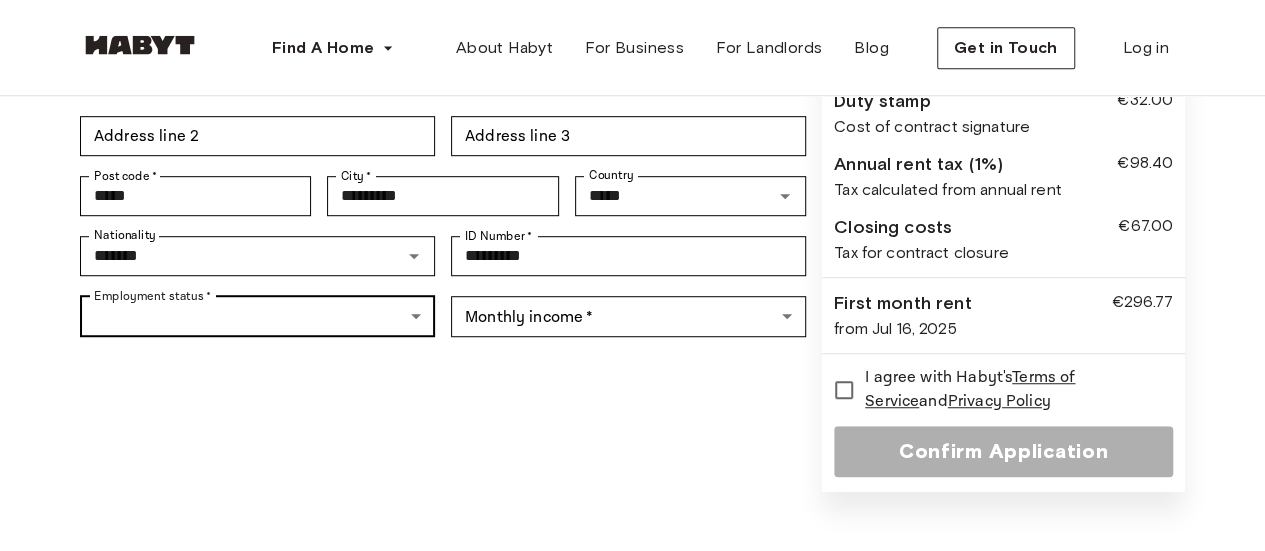 click on "**********" at bounding box center (632, 439) 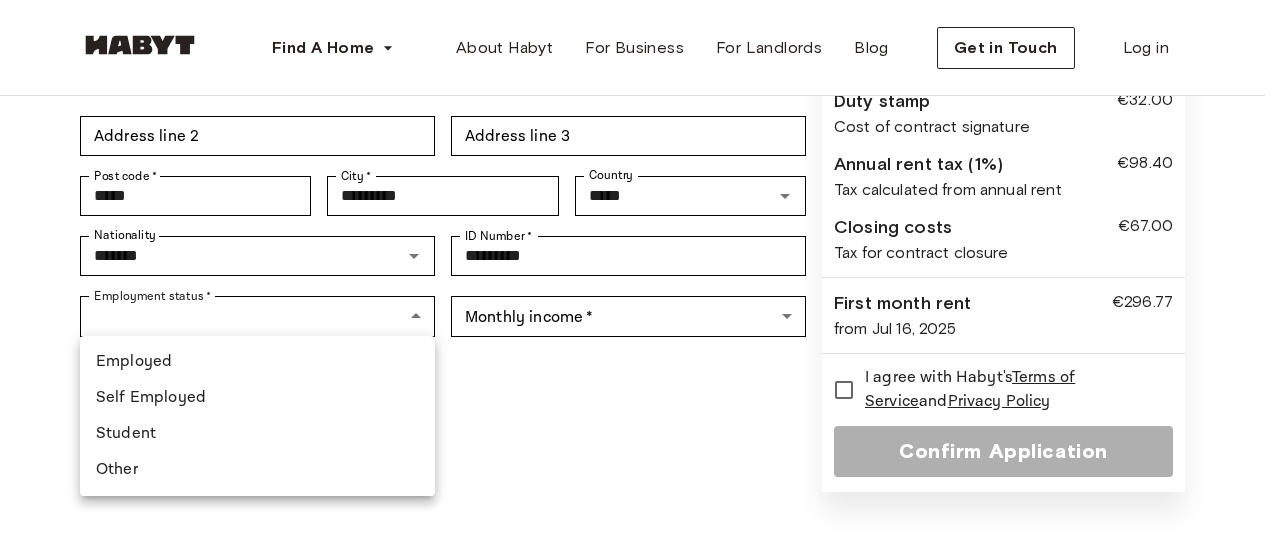 click on "Student" at bounding box center [257, 434] 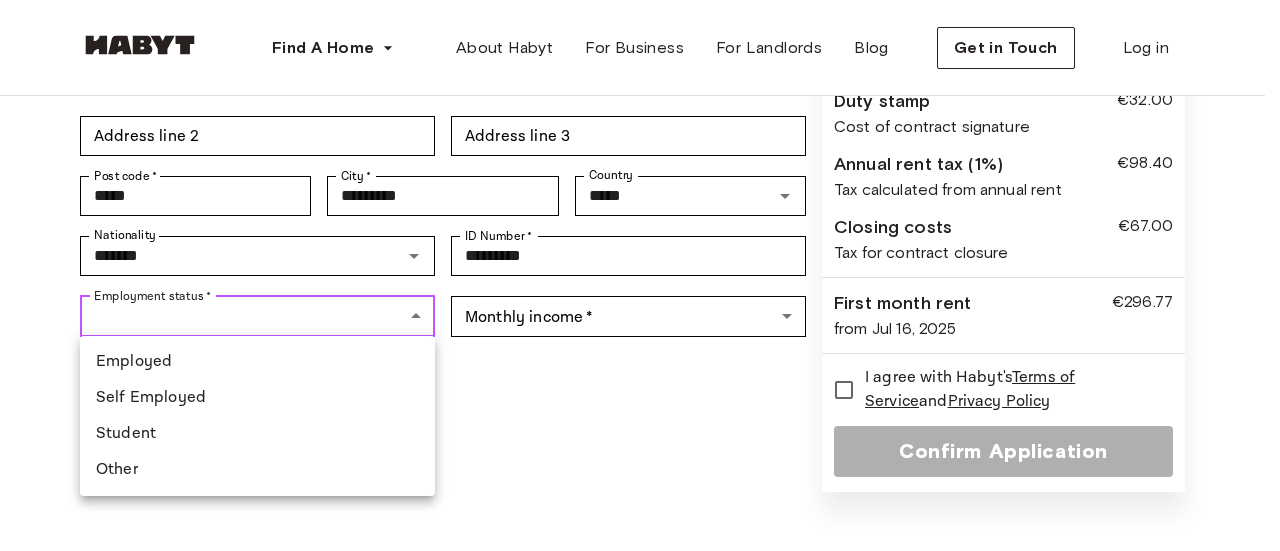 type on "*******" 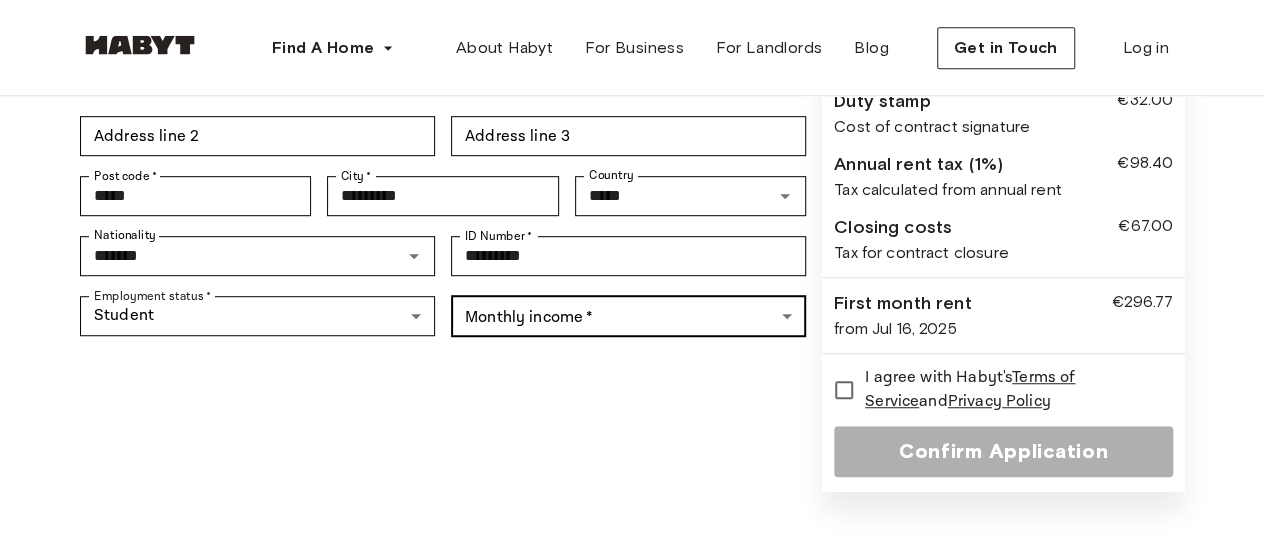 click on "**********" at bounding box center (632, 439) 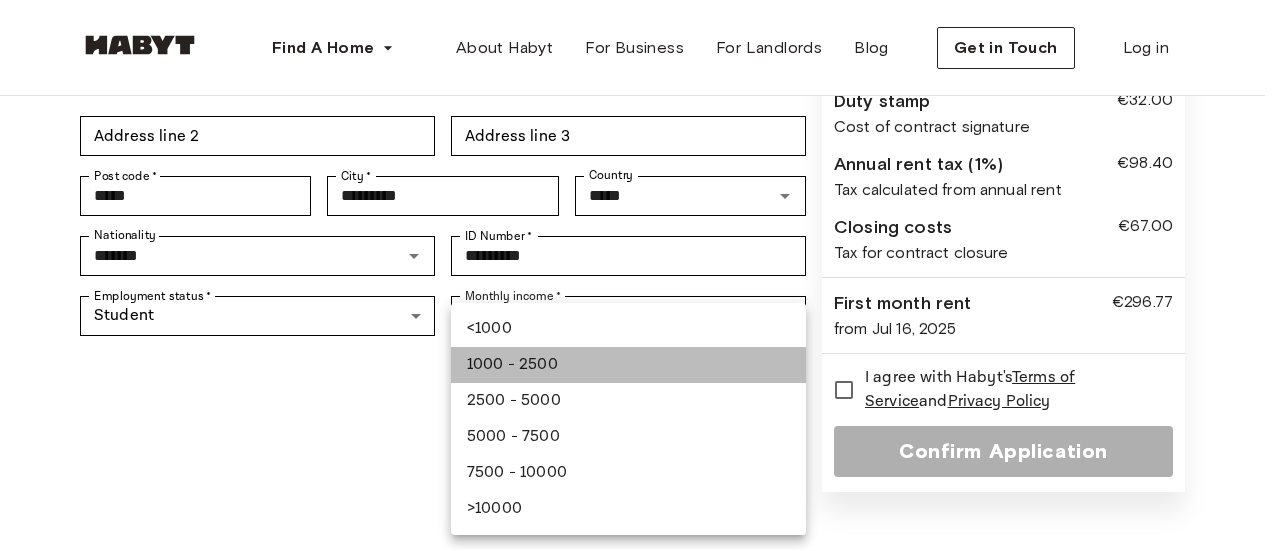 click on "1000 - 2500" at bounding box center (628, 365) 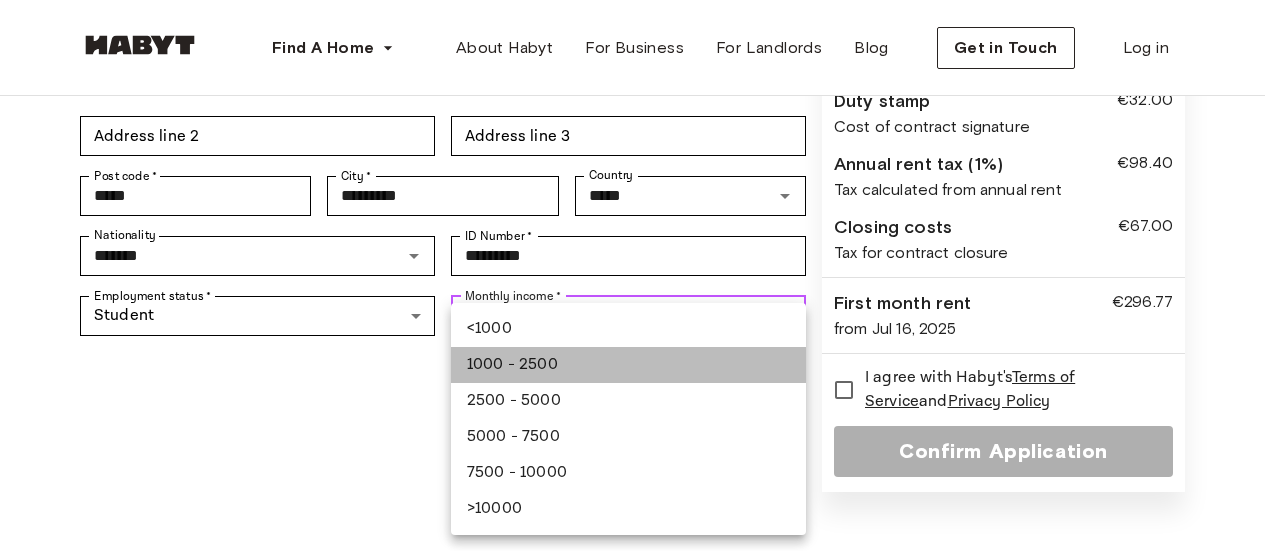 type on "**********" 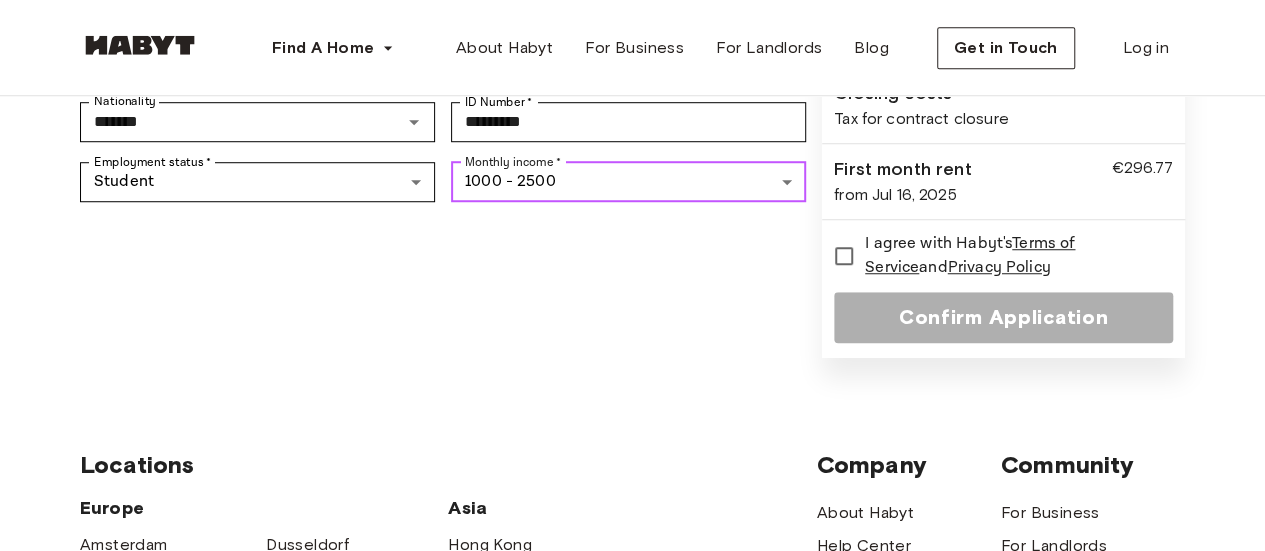 scroll, scrollTop: 676, scrollLeft: 0, axis: vertical 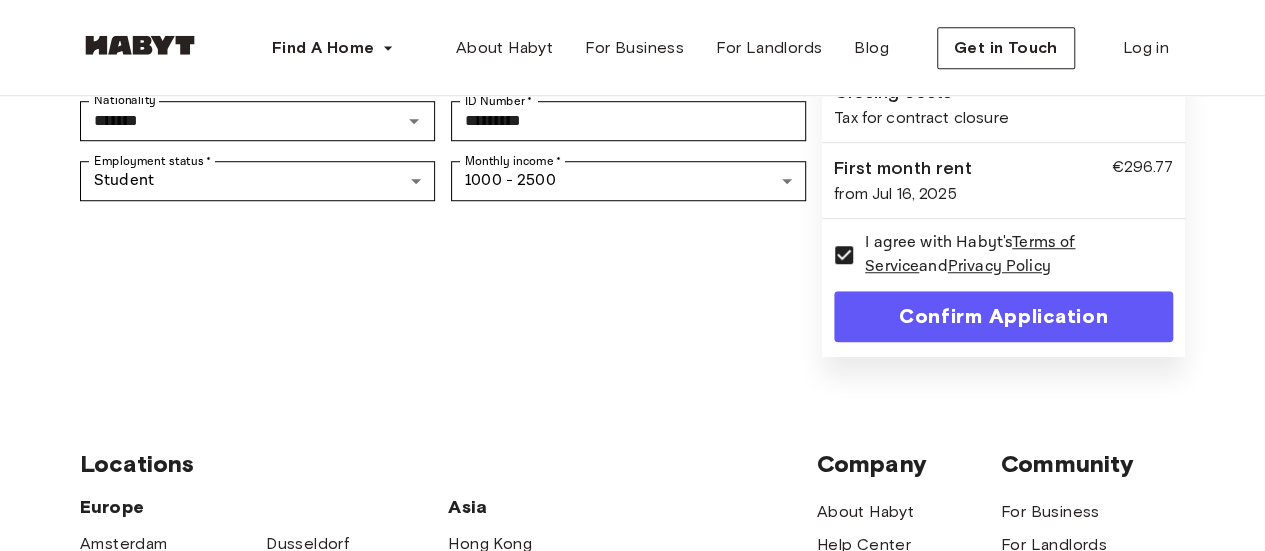 click on "Confirm Application" at bounding box center [1003, 316] 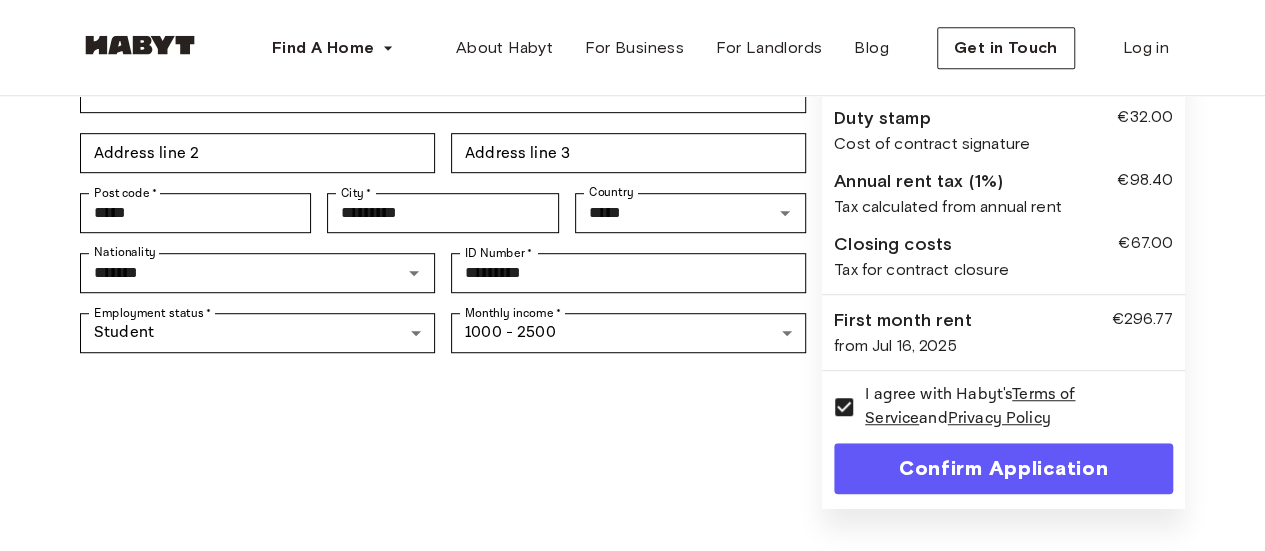 scroll, scrollTop: 769, scrollLeft: 0, axis: vertical 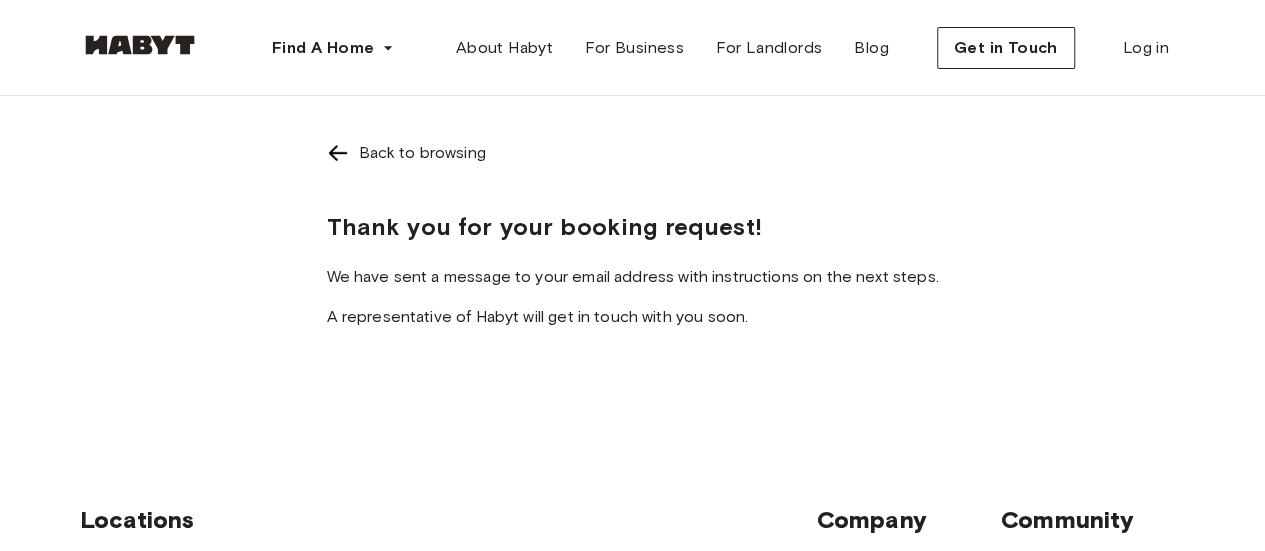 click at bounding box center (338, 153) 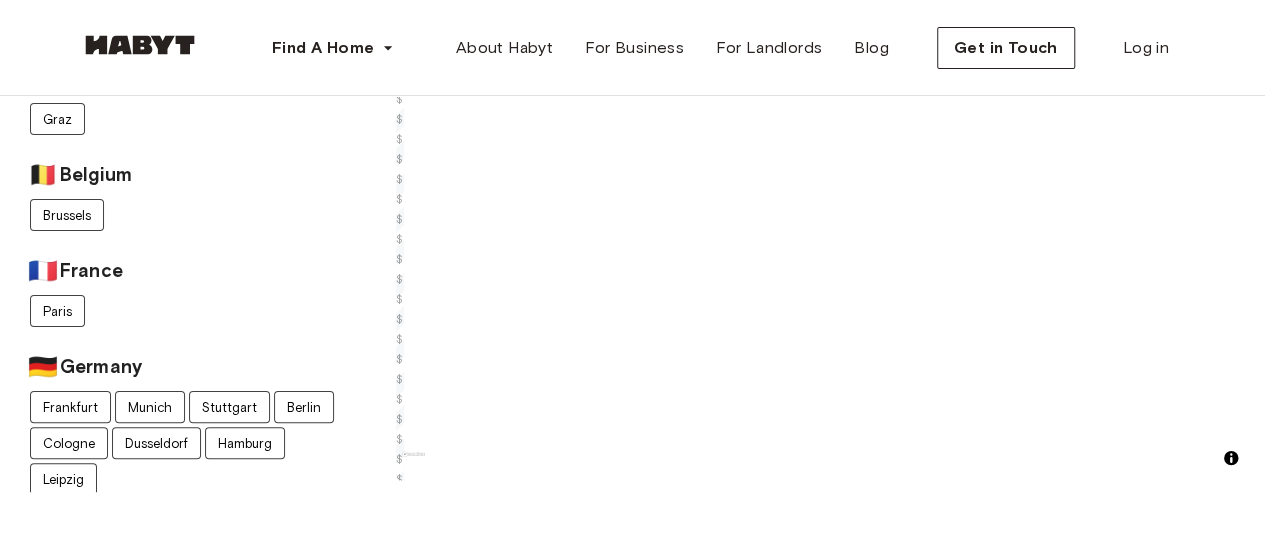 scroll, scrollTop: 0, scrollLeft: 0, axis: both 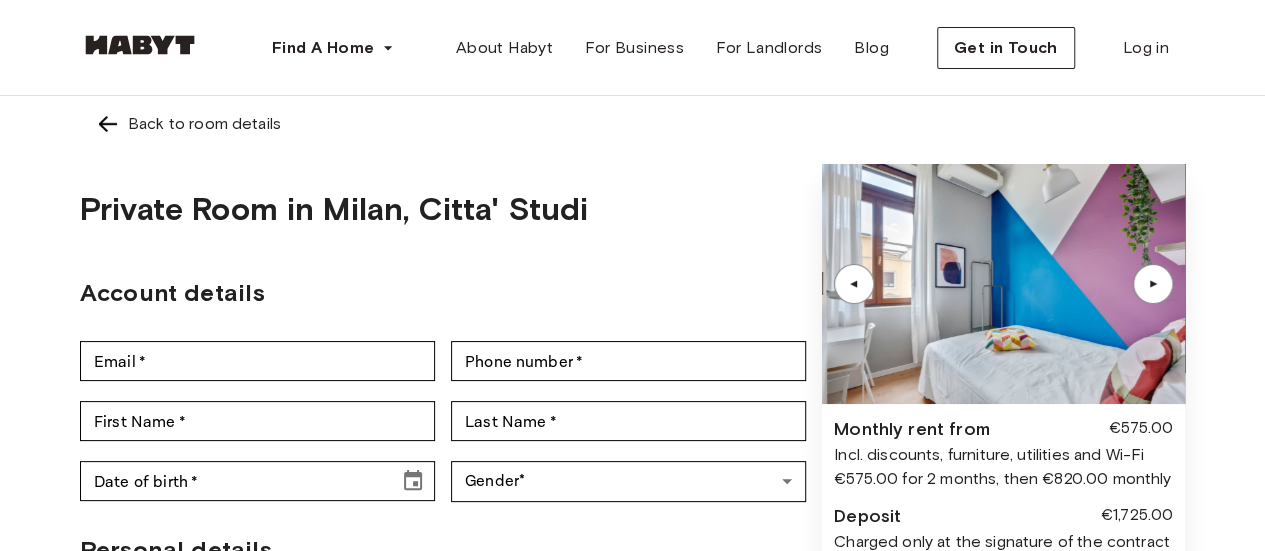 click on "Back to room details" at bounding box center (632, 124) 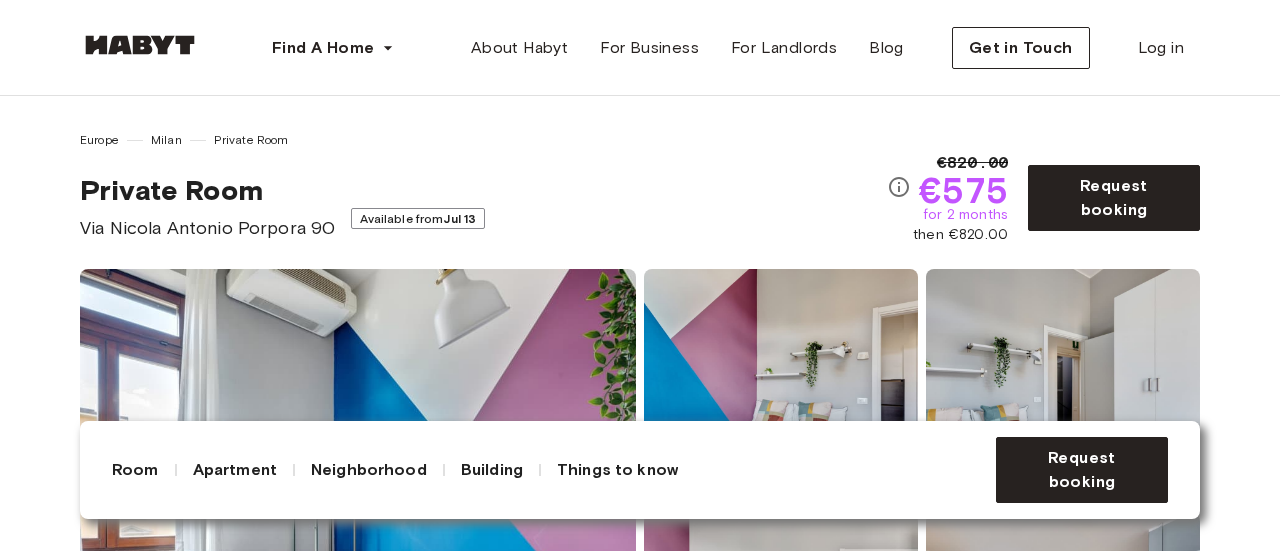 scroll, scrollTop: 0, scrollLeft: 0, axis: both 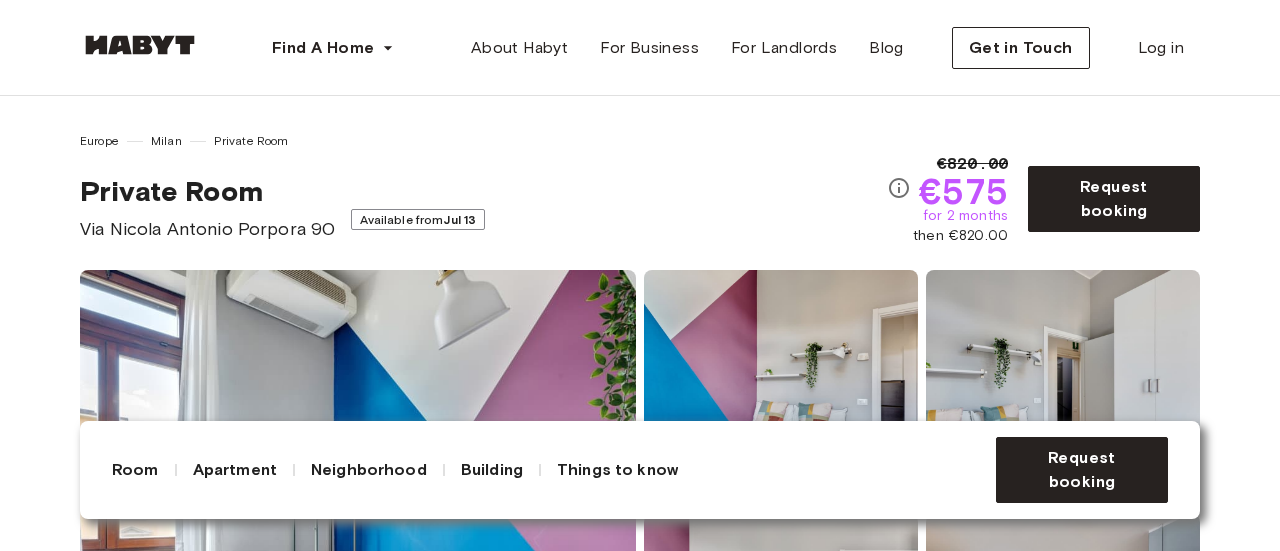 click on "Jul 13" at bounding box center (459, 219) 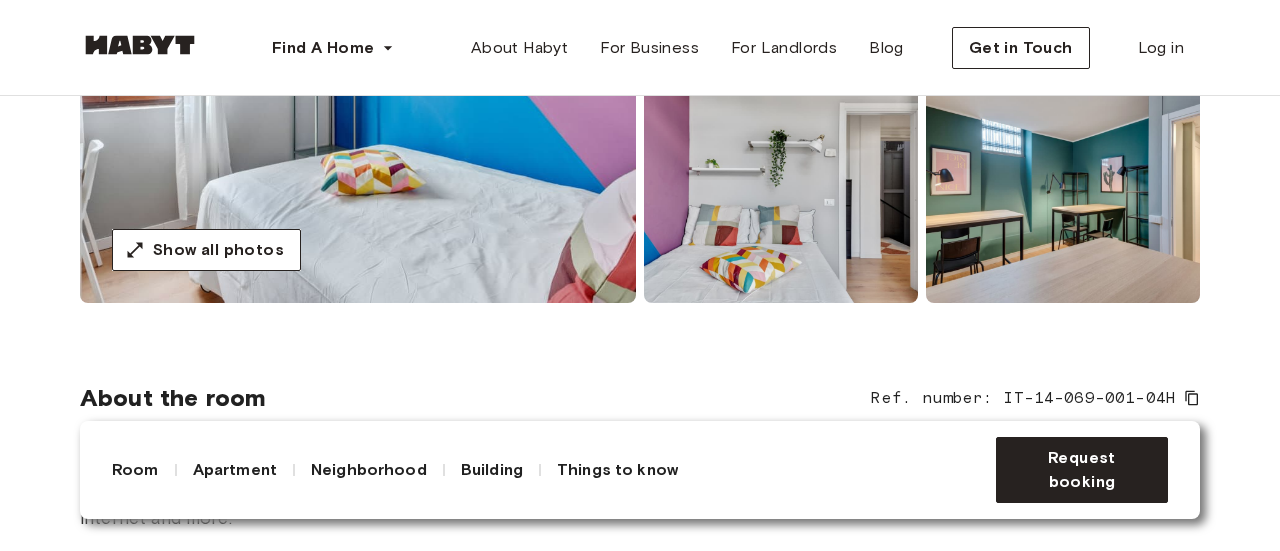 scroll, scrollTop: 752, scrollLeft: 0, axis: vertical 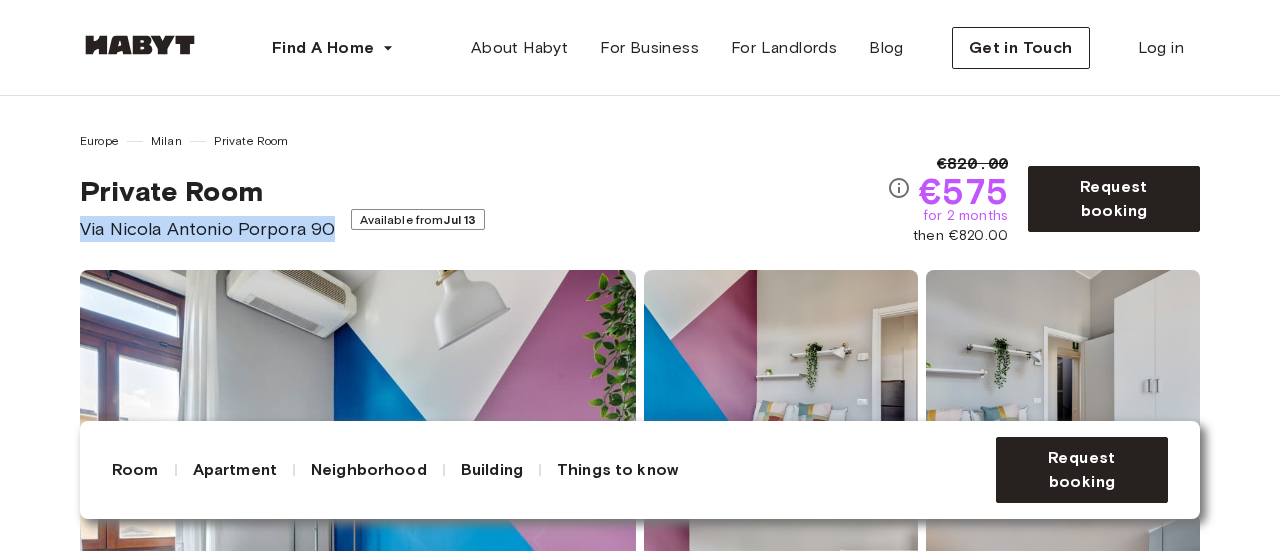 drag, startPoint x: 82, startPoint y: 222, endPoint x: 333, endPoint y: 224, distance: 251.00797 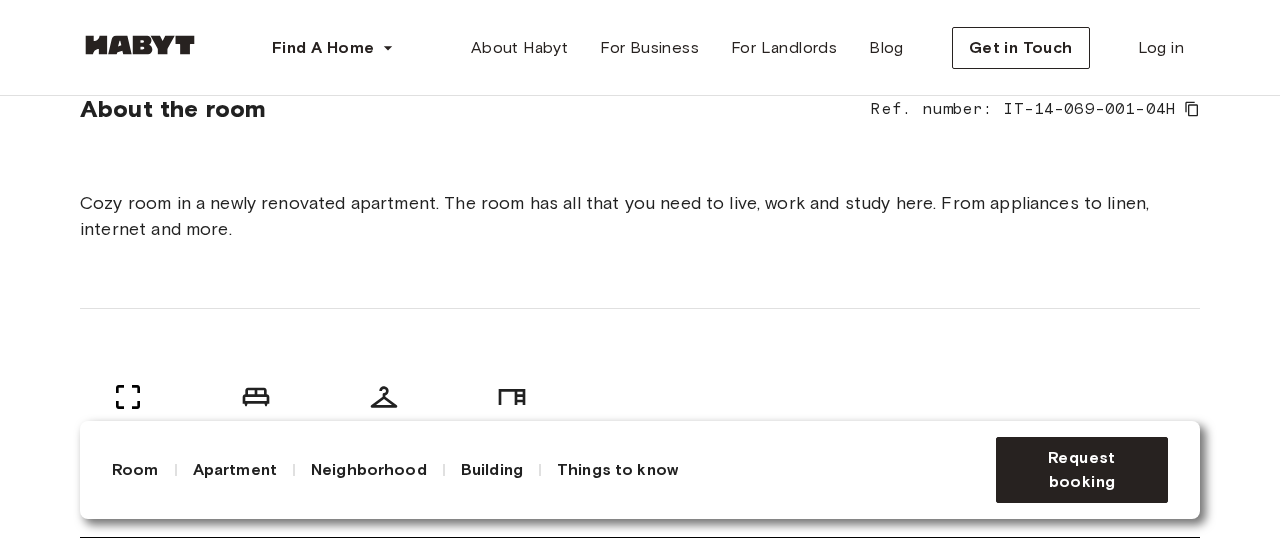 scroll, scrollTop: 743, scrollLeft: 0, axis: vertical 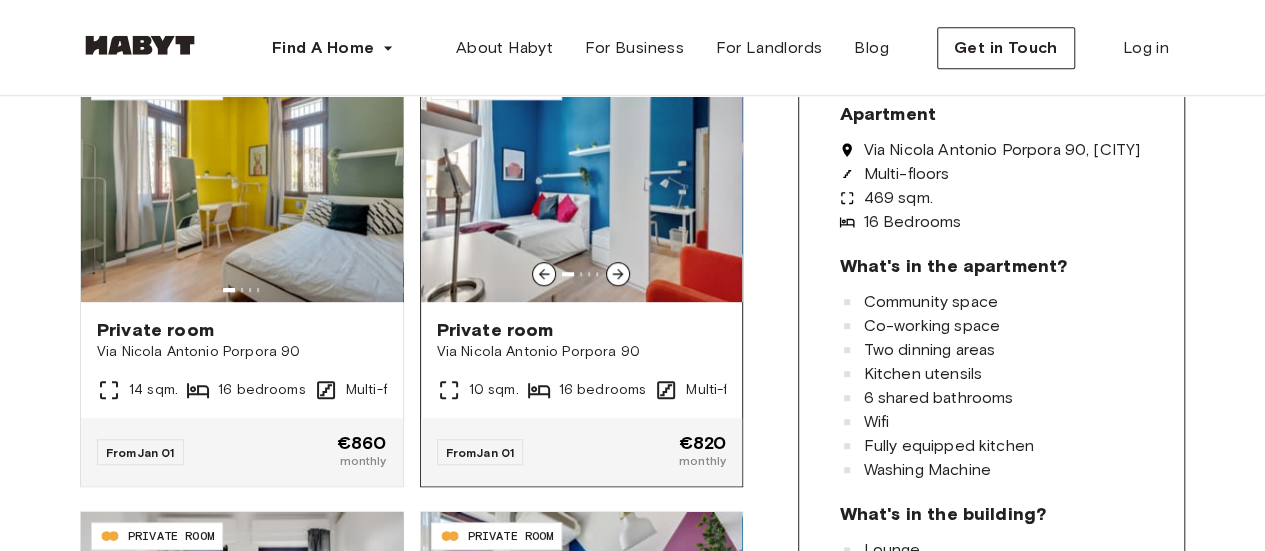 click 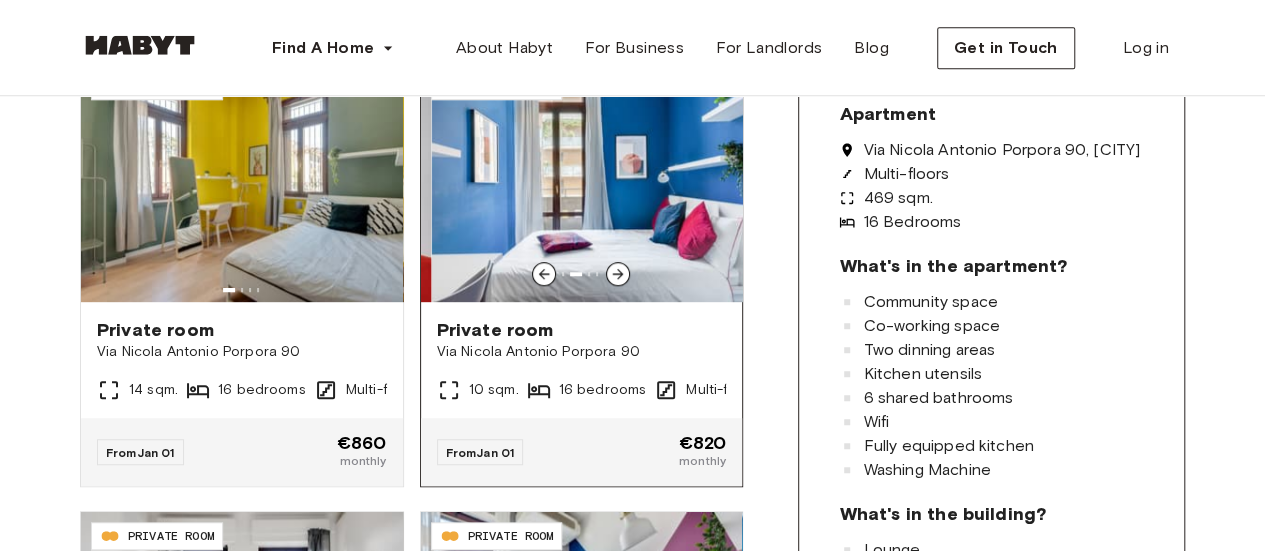 click 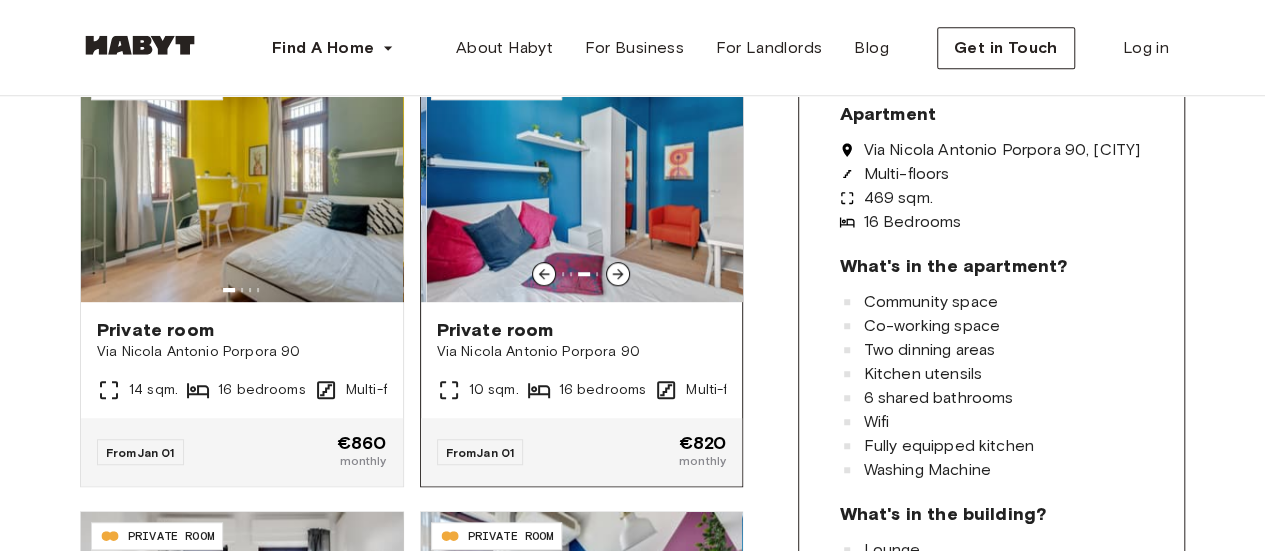 click 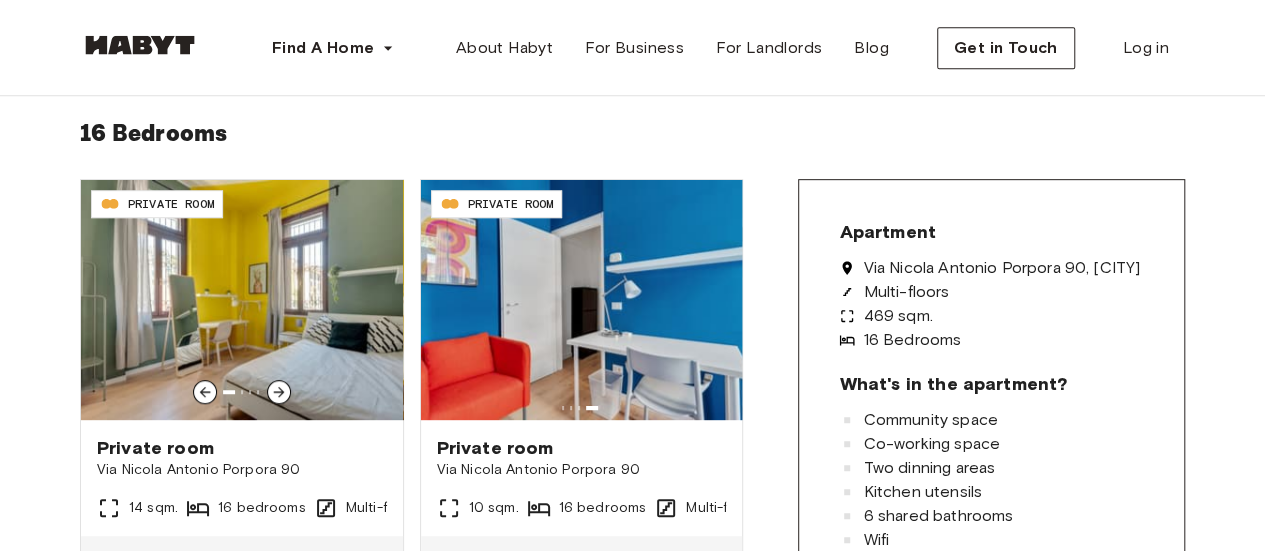 scroll, scrollTop: 0, scrollLeft: 0, axis: both 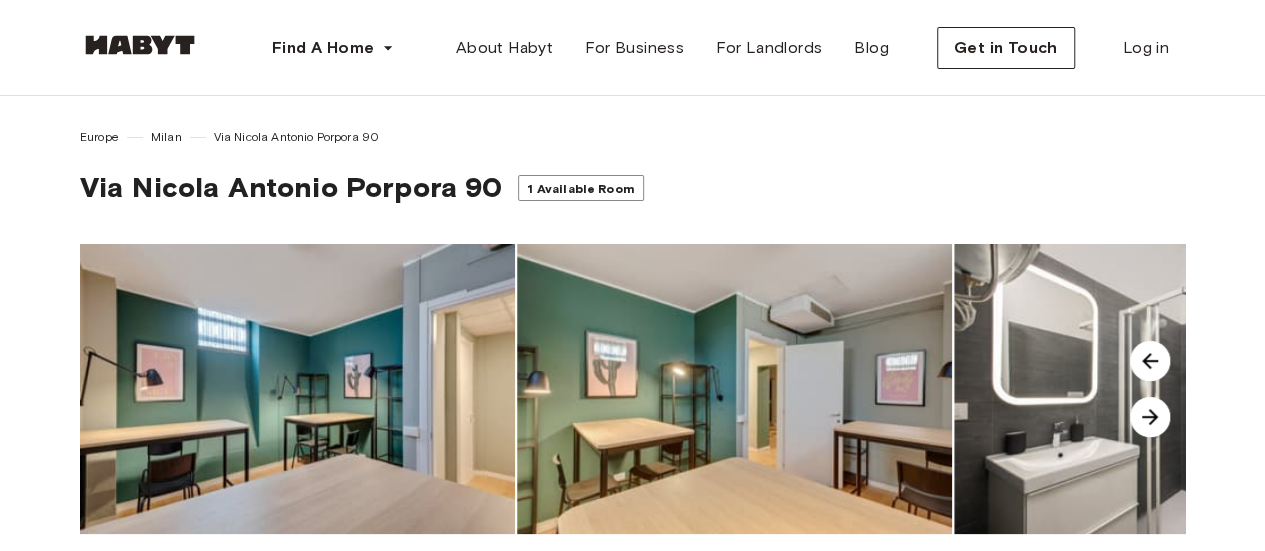 click on "1 Available Room" at bounding box center [580, 188] 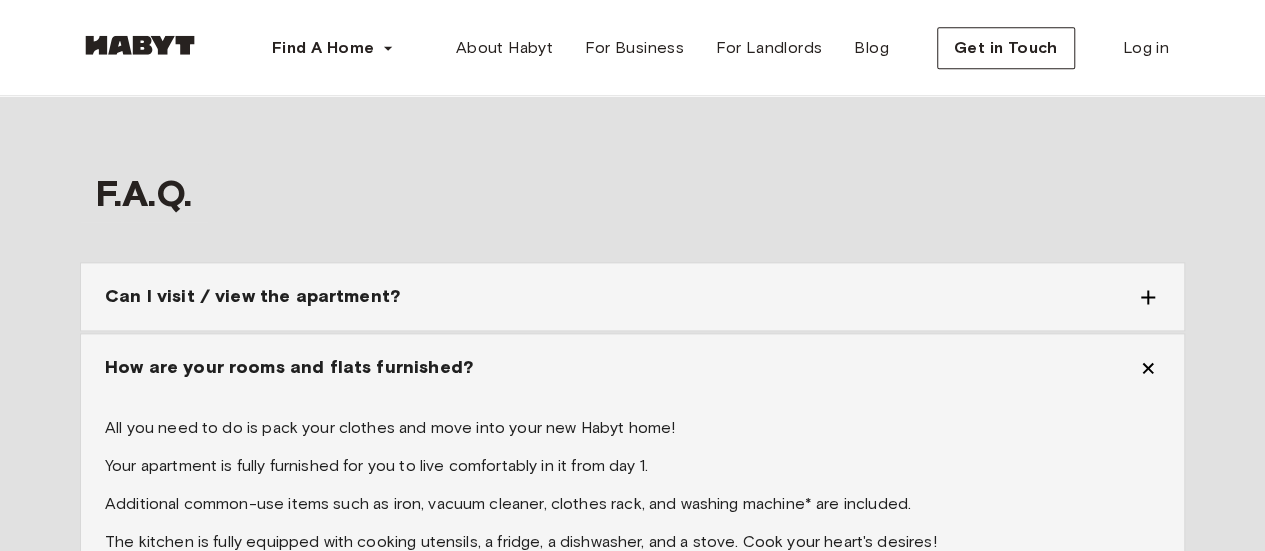 scroll, scrollTop: 5154, scrollLeft: 0, axis: vertical 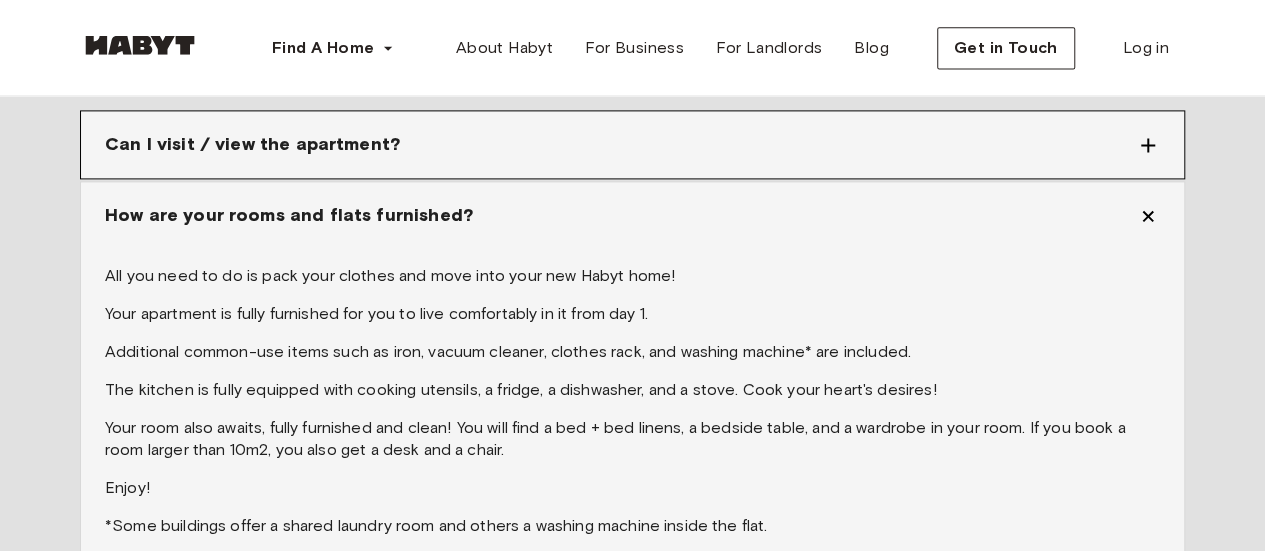 click on "Can I visit / view the apartment?" at bounding box center (632, 144) 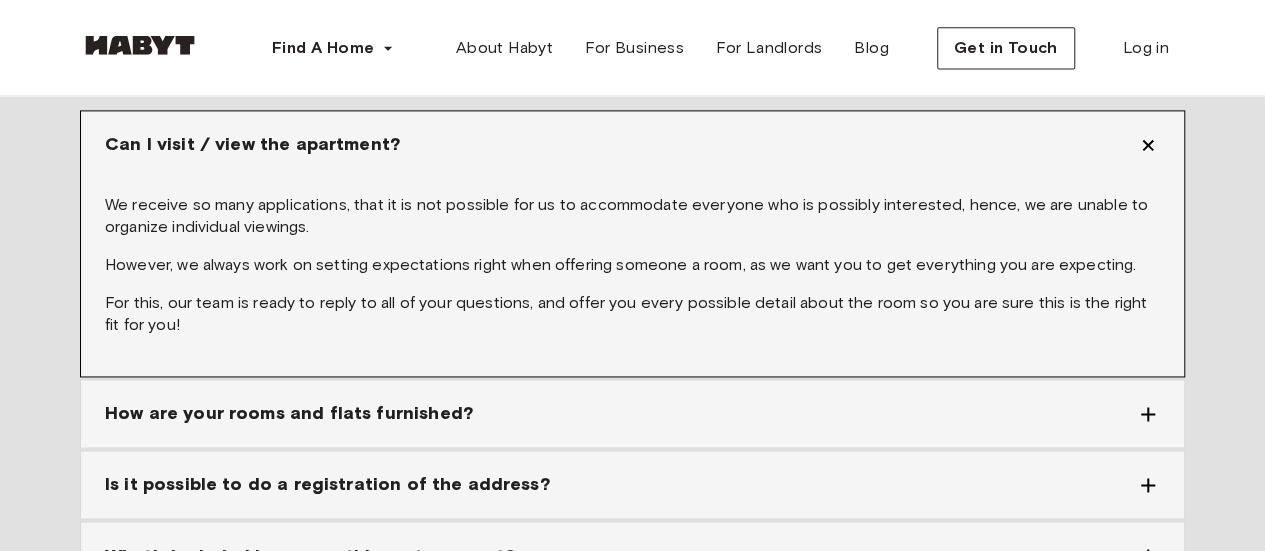 click on "We receive so many applications, that it is not possible for us to accommodate everyone who is possibly interested, hence, we are unable to organize individual viewings." at bounding box center [632, 216] 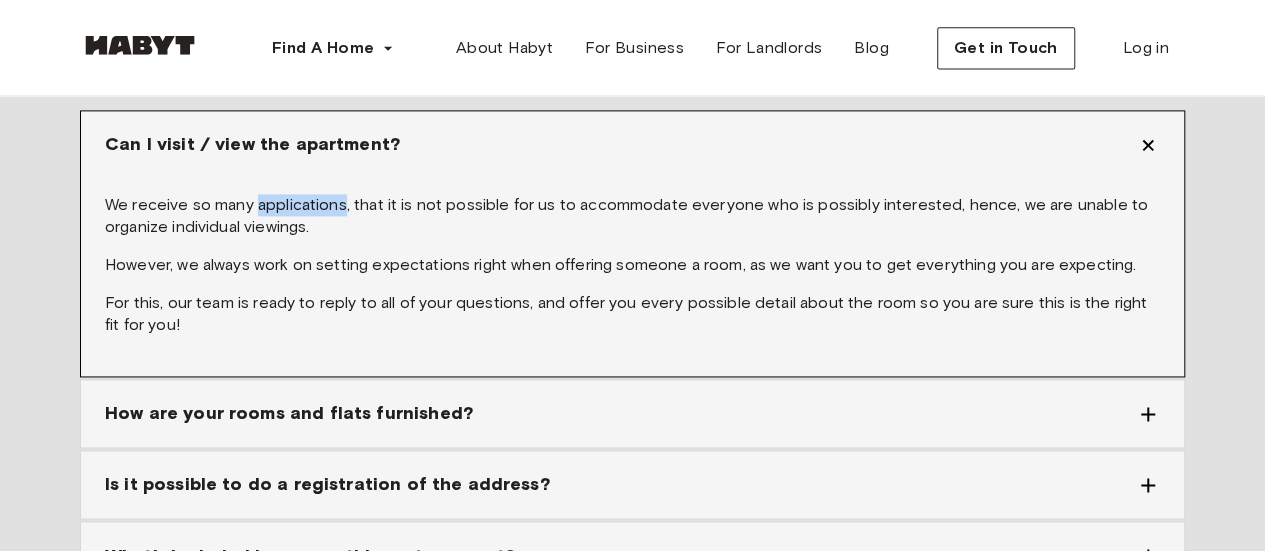 click on "We receive so many applications, that it is not possible for us to accommodate everyone who is possibly interested, hence, we are unable to organize individual viewings." at bounding box center (632, 216) 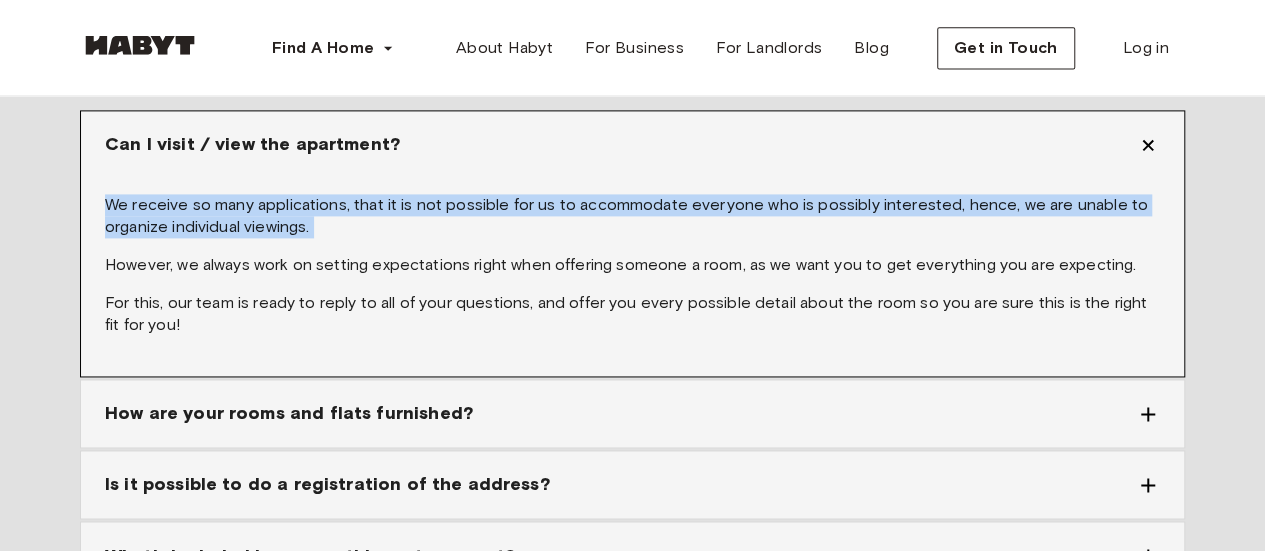 click on "We receive so many applications, that it is not possible for us to accommodate everyone who is possibly interested, hence, we are unable to organize individual viewings." at bounding box center (632, 216) 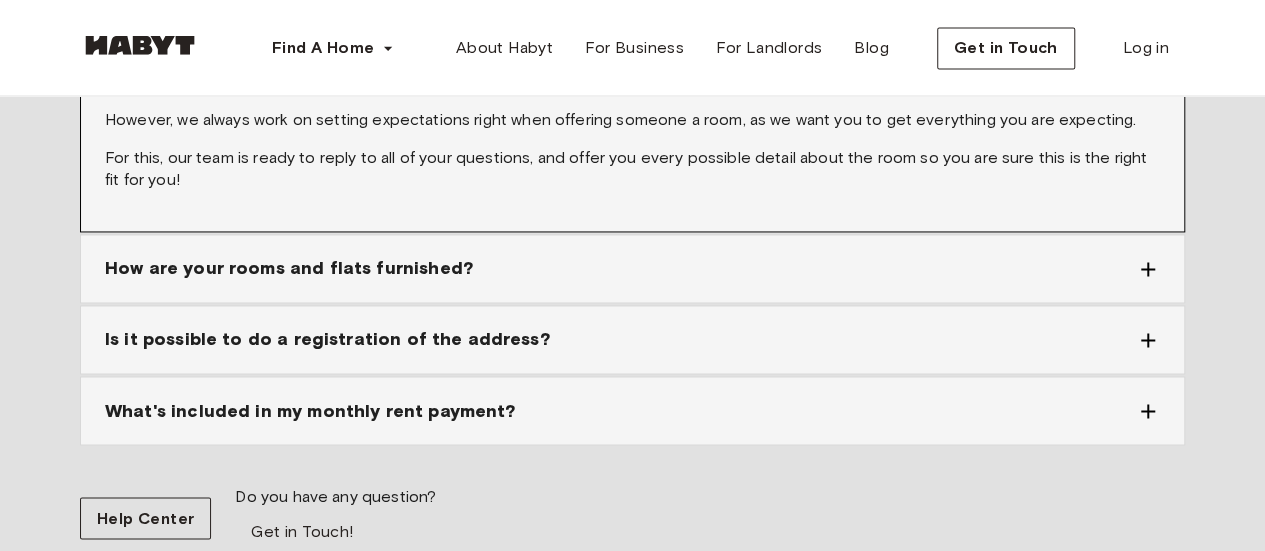 scroll, scrollTop: 5314, scrollLeft: 0, axis: vertical 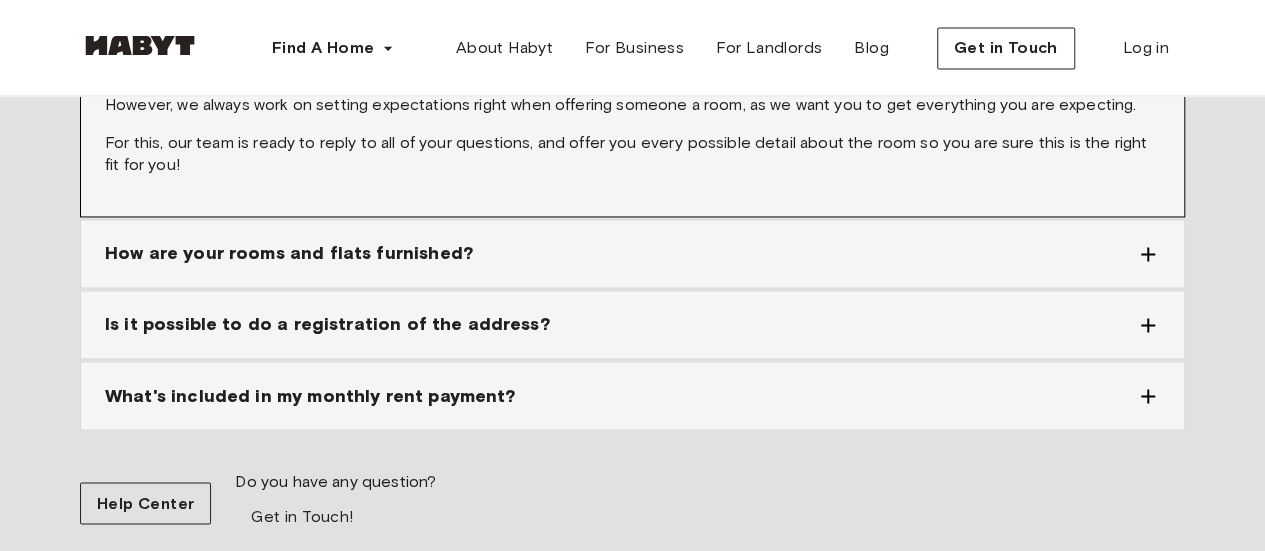click on "We receive so many applications, that it is not possible for us to accommodate everyone who is possibly interested, hence, we are unable to organize individual viewings. However, we always work on setting expectations right when offering someone a room, as we want you to get everything you are expecting.   For this, our team is ready to reply to all of your questions, and offer you every possible detail about the room so you are sure this is the right fit for you!" at bounding box center (632, 125) 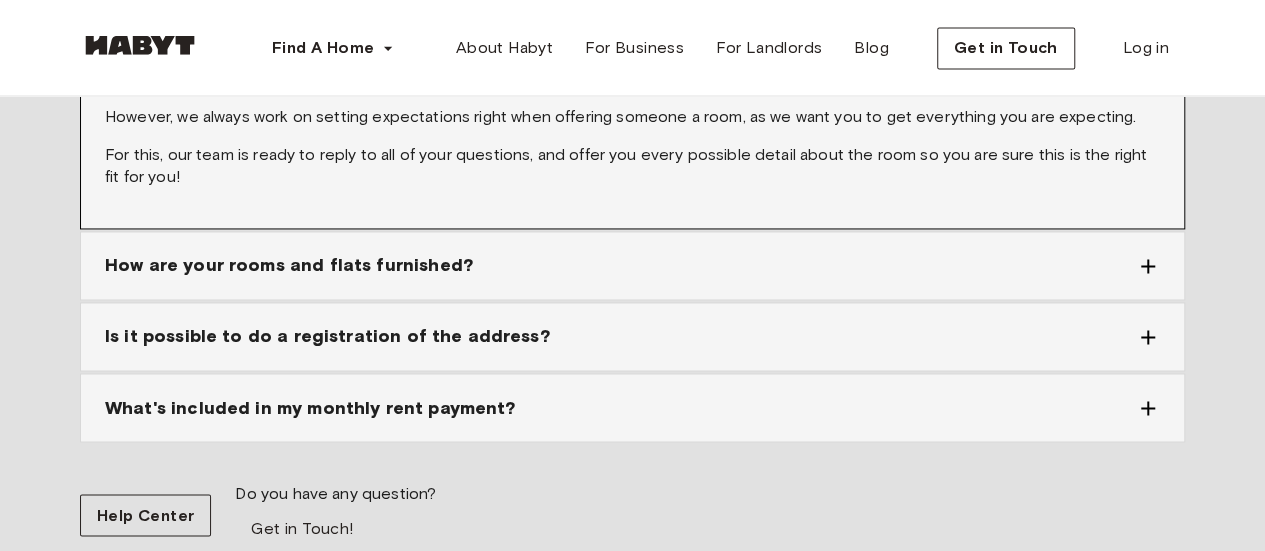 click on "For this, our team is ready to reply to all of your questions, and offer you every possible detail about the room so you are sure this is the right fit for you!" at bounding box center [632, 166] 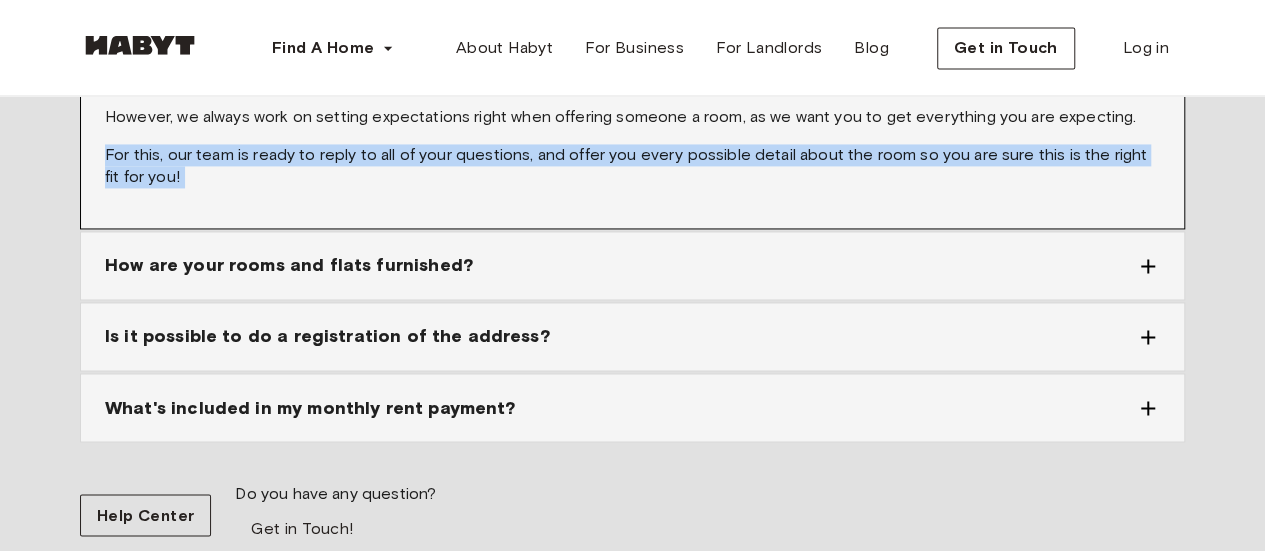 click on "For this, our team is ready to reply to all of your questions, and offer you every possible detail about the room so you are sure this is the right fit for you!" at bounding box center (632, 166) 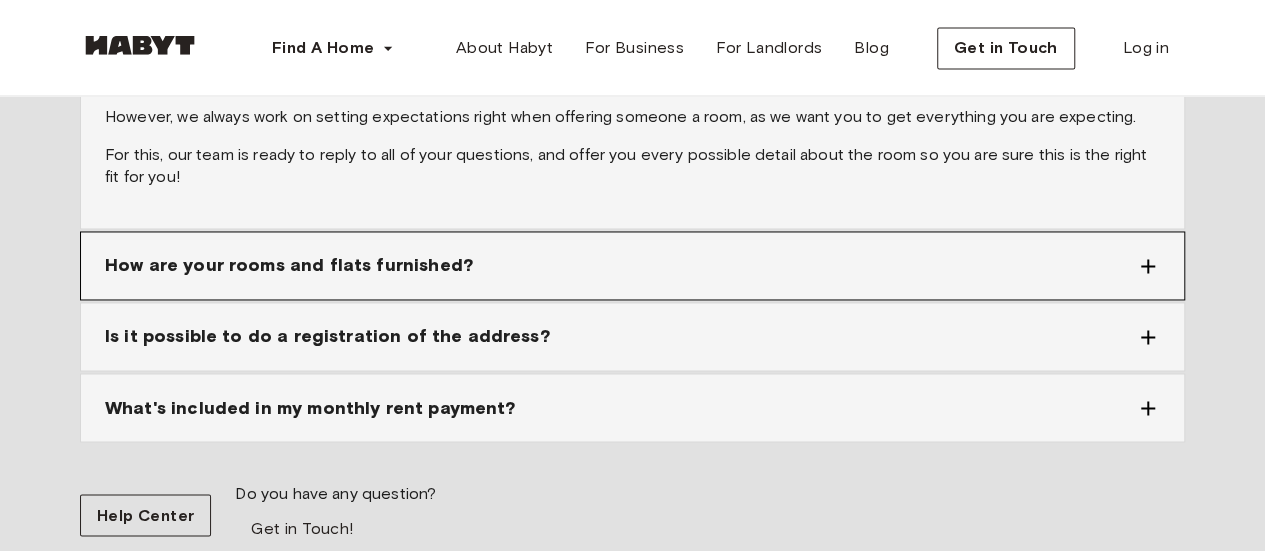 click on "How are your rooms and flats furnished?" at bounding box center (289, 265) 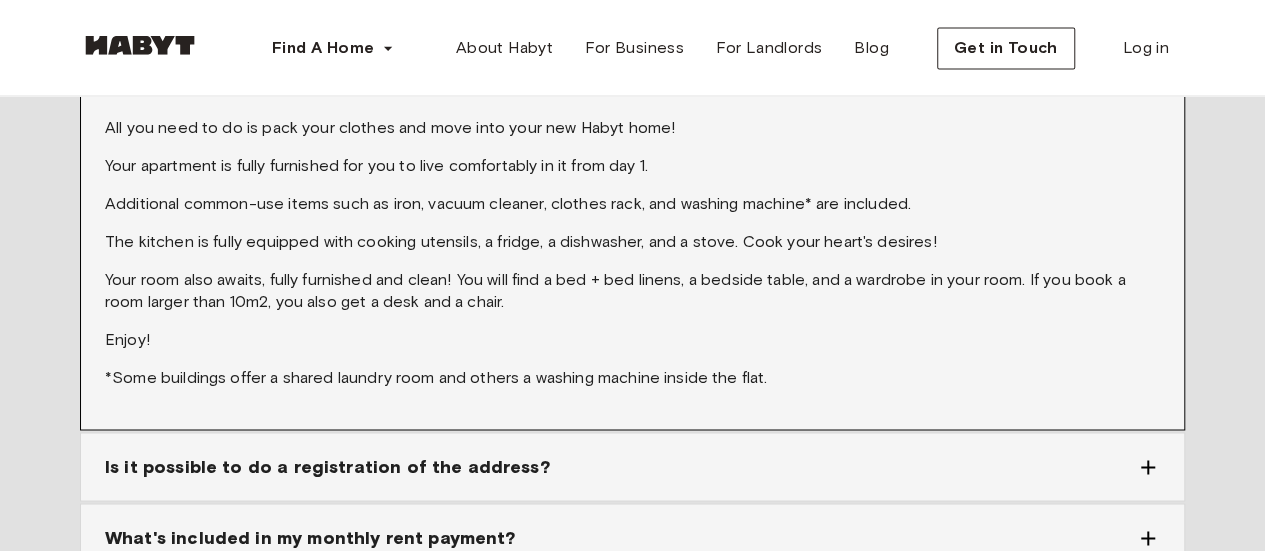 scroll, scrollTop: 5276, scrollLeft: 0, axis: vertical 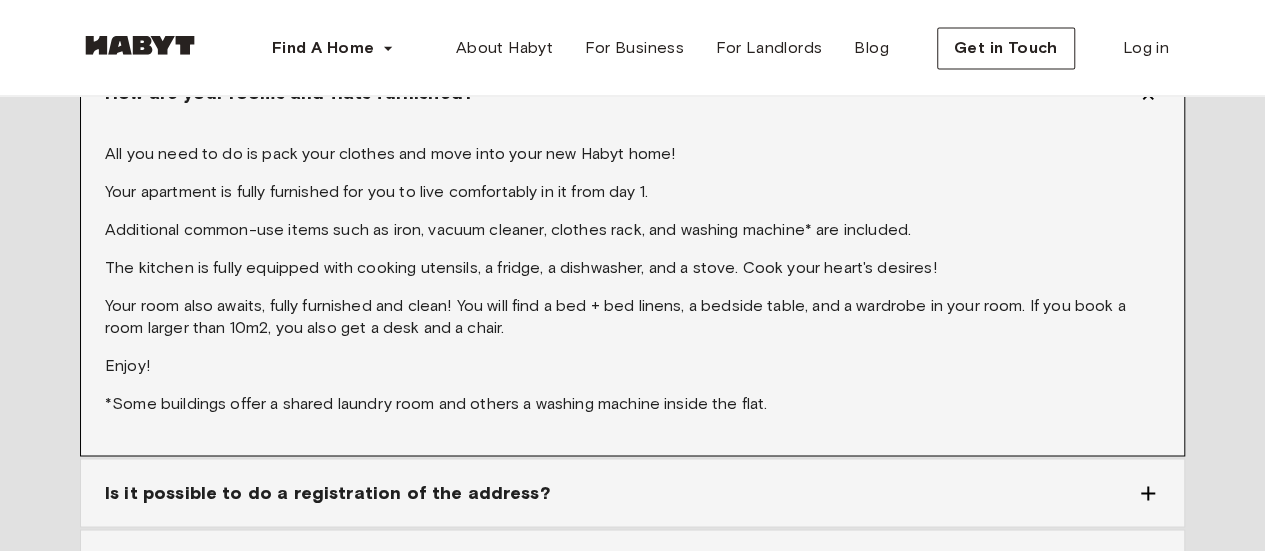 click on "Your apartment is fully furnished for you to live comfortably in it from day 1." at bounding box center (632, 192) 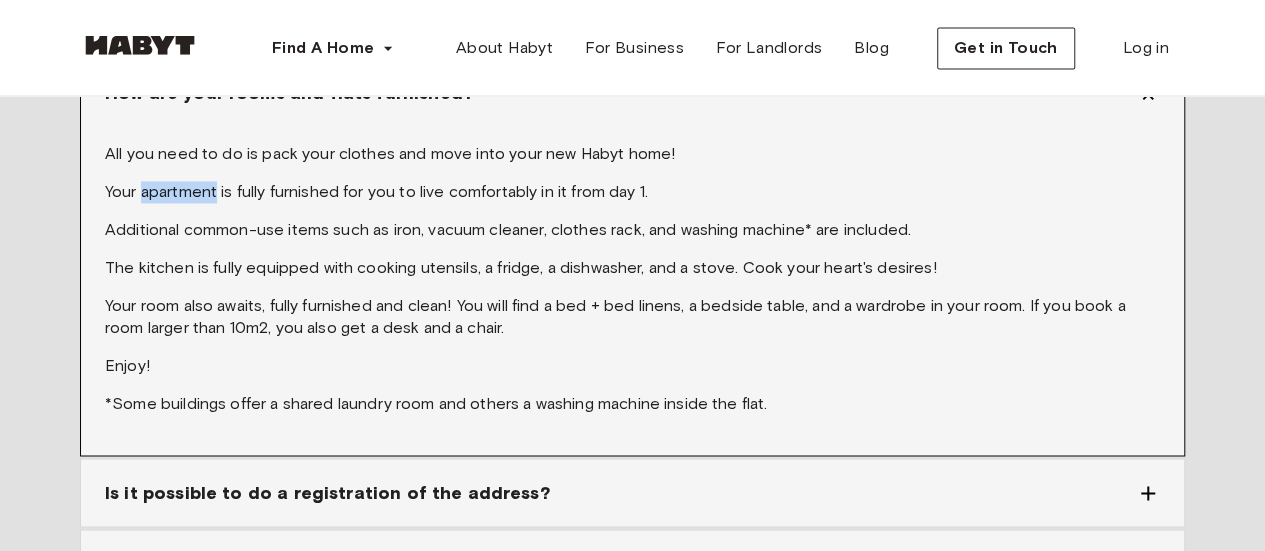 click on "Your apartment is fully furnished for you to live comfortably in it from day 1." at bounding box center [632, 192] 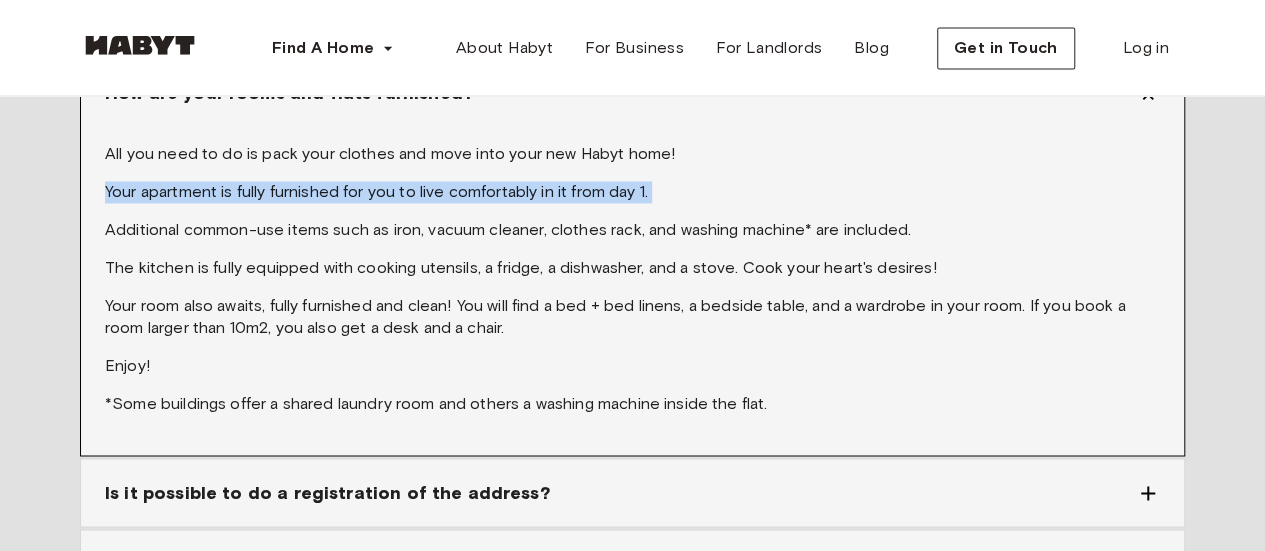 click on "Your apartment is fully furnished for you to live comfortably in it from day 1." at bounding box center [632, 192] 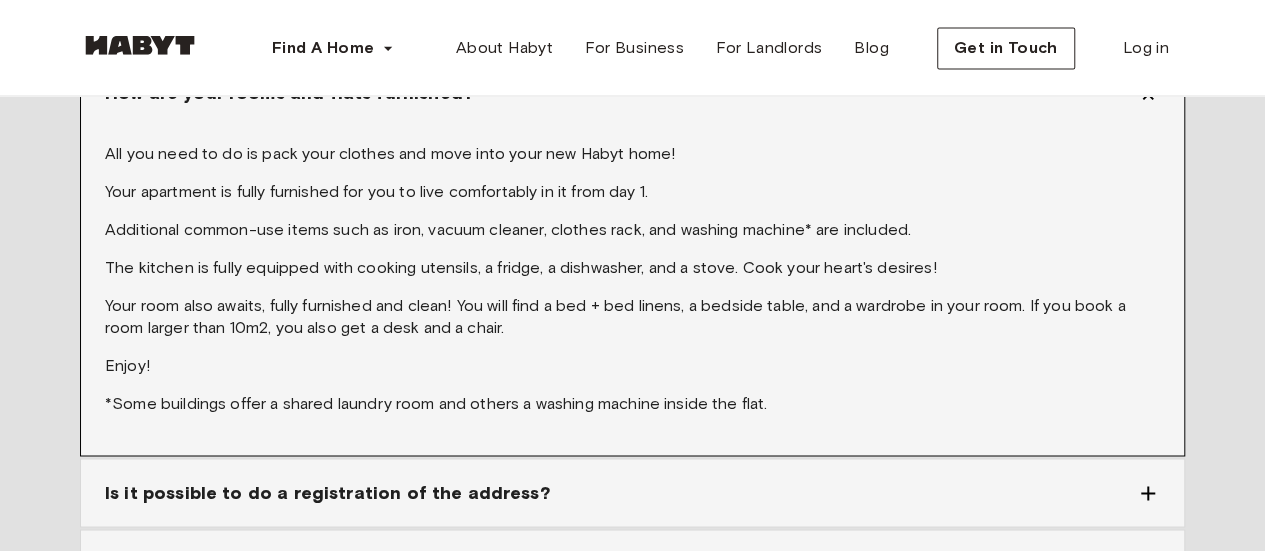 click on "*Some buildings offer a shared laundry room and others a washing machine inside the flat." at bounding box center [632, 404] 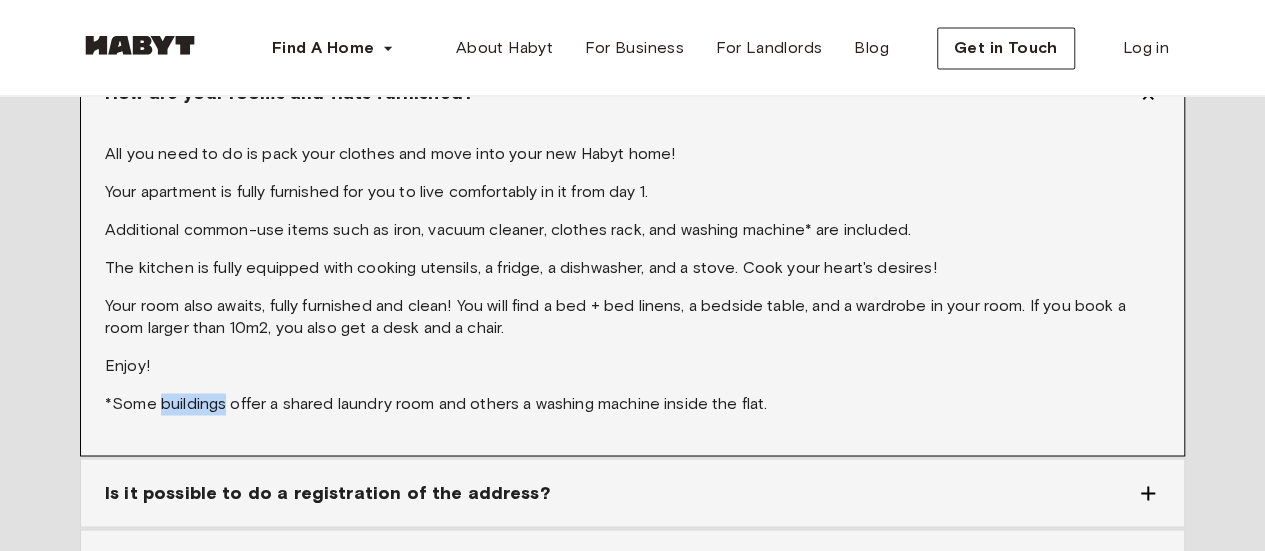 click on "*Some buildings offer a shared laundry room and others a washing machine inside the flat." at bounding box center (632, 404) 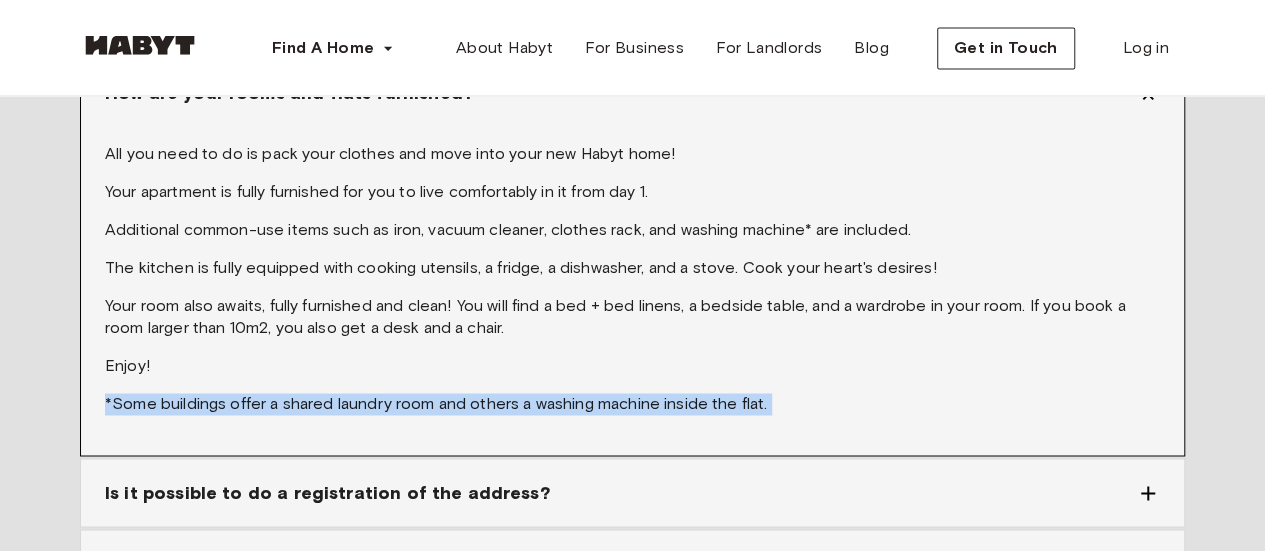 click on "*Some buildings offer a shared laundry room and others a washing machine inside the flat." at bounding box center [632, 404] 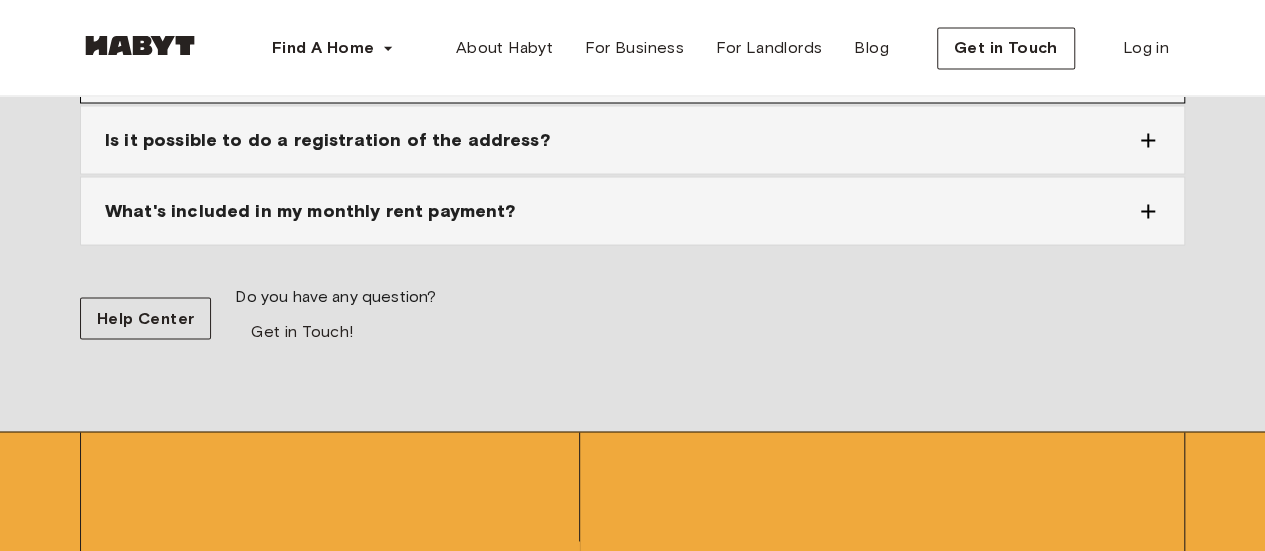scroll, scrollTop: 5625, scrollLeft: 0, axis: vertical 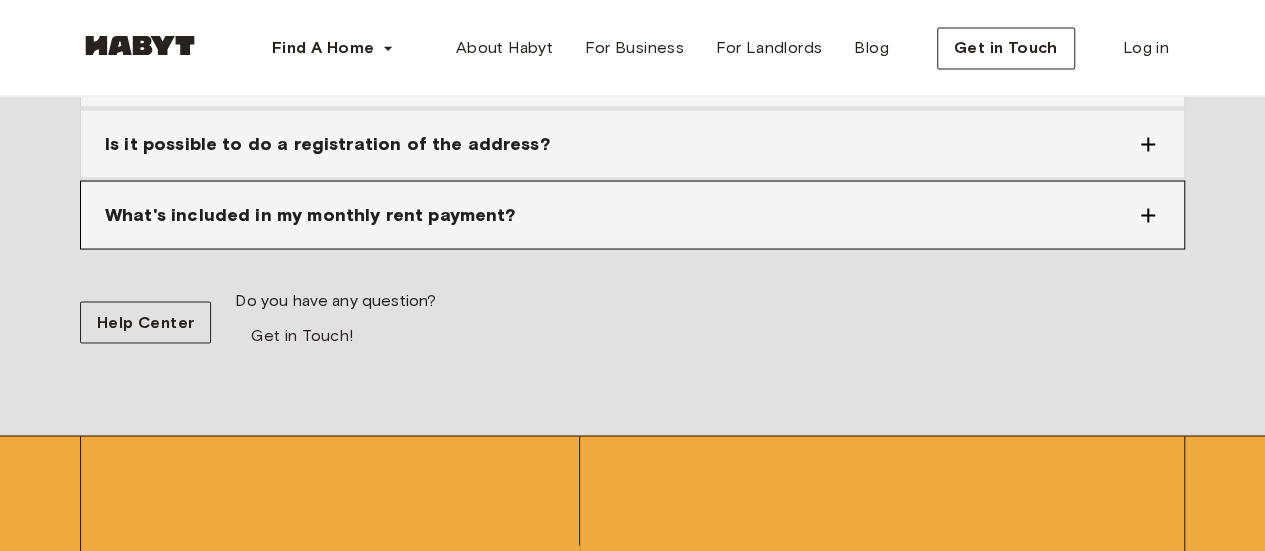 click on "What's included in my monthly rent payment?" at bounding box center (310, 214) 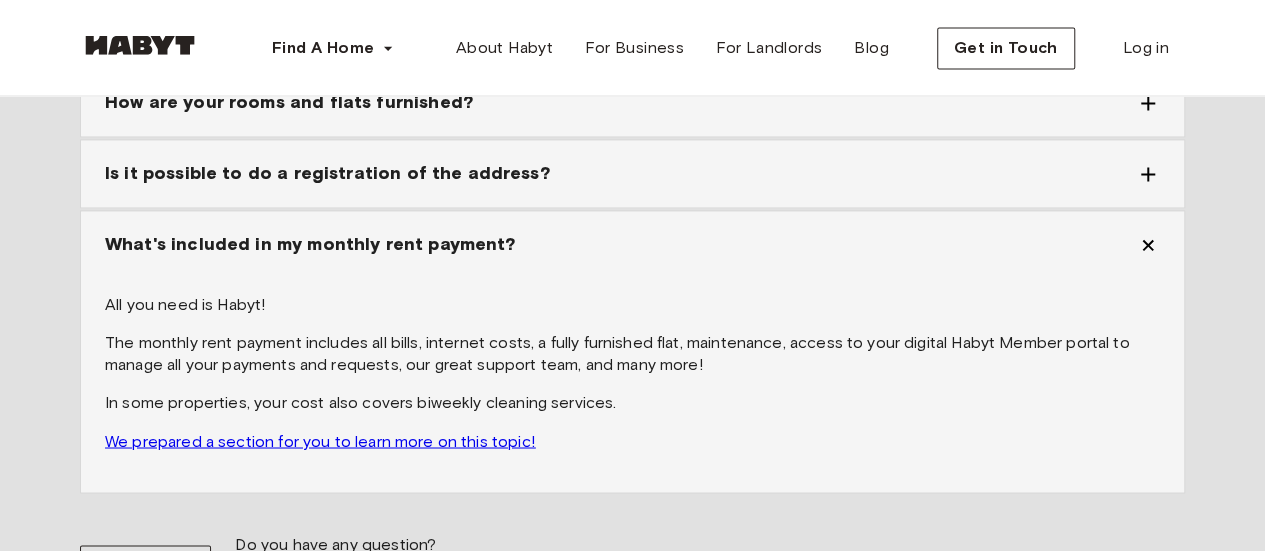 scroll, scrollTop: 5268, scrollLeft: 0, axis: vertical 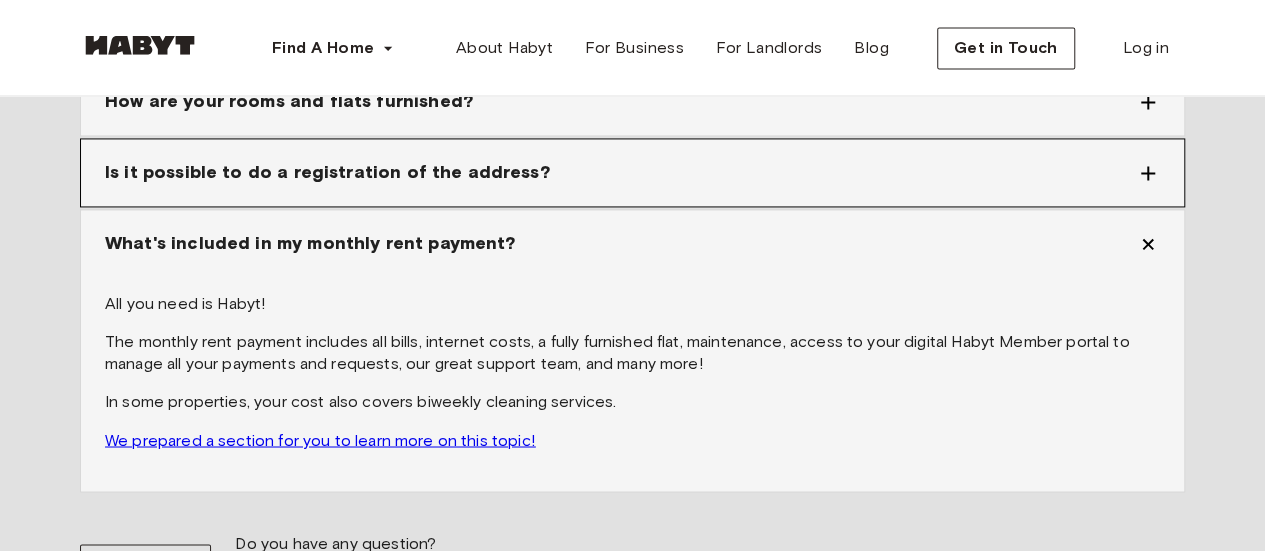 click on "Is it possible to do a registration of the address?" at bounding box center (327, 172) 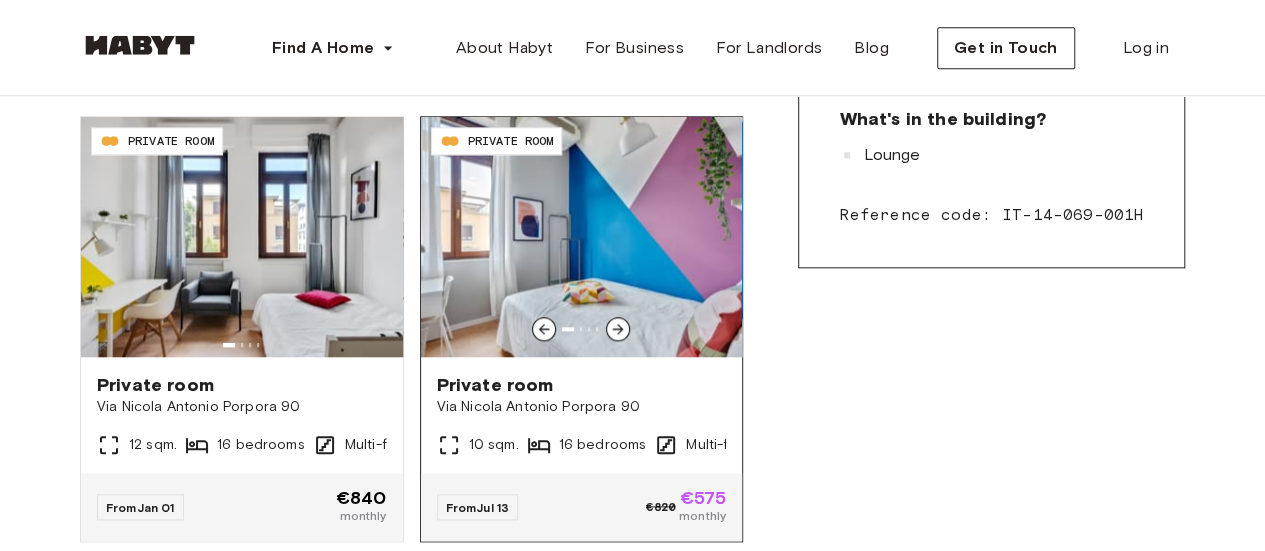 scroll, scrollTop: 949, scrollLeft: 0, axis: vertical 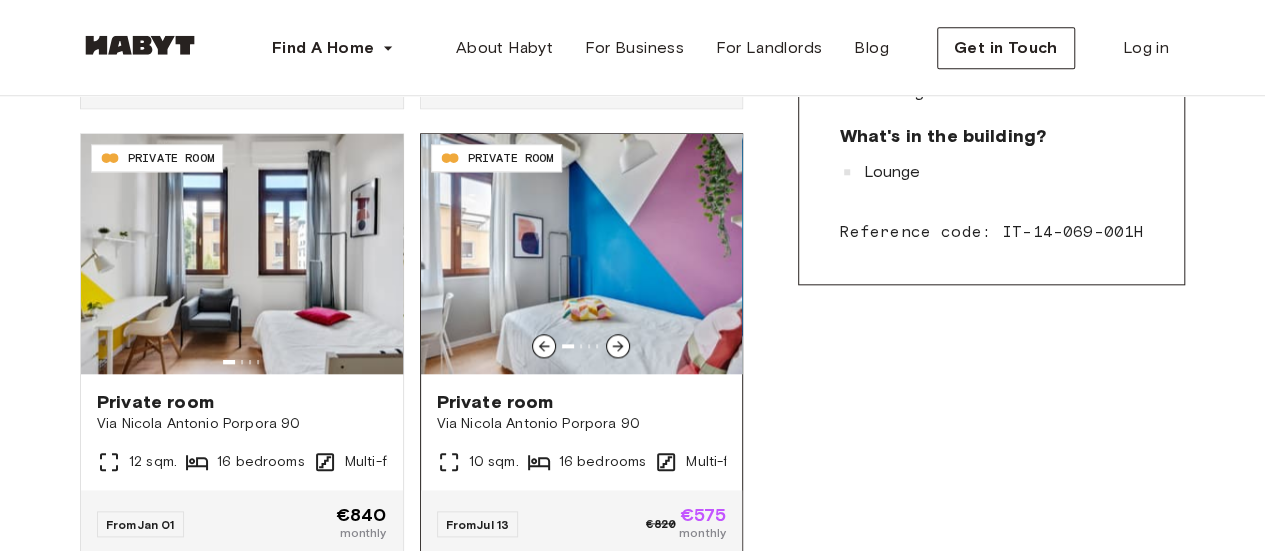 click 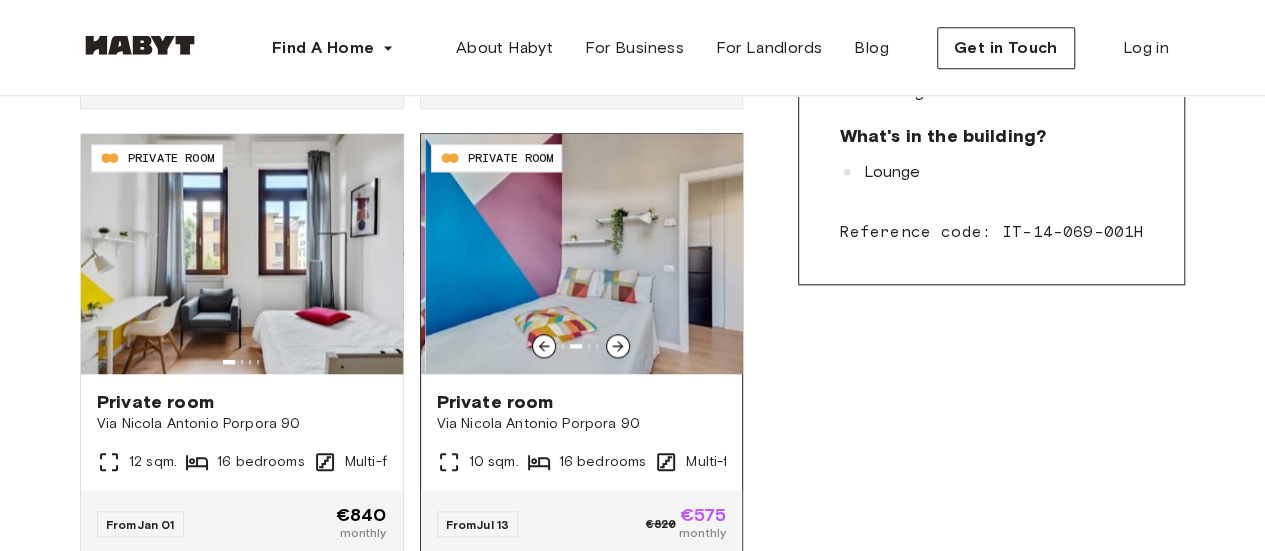 click 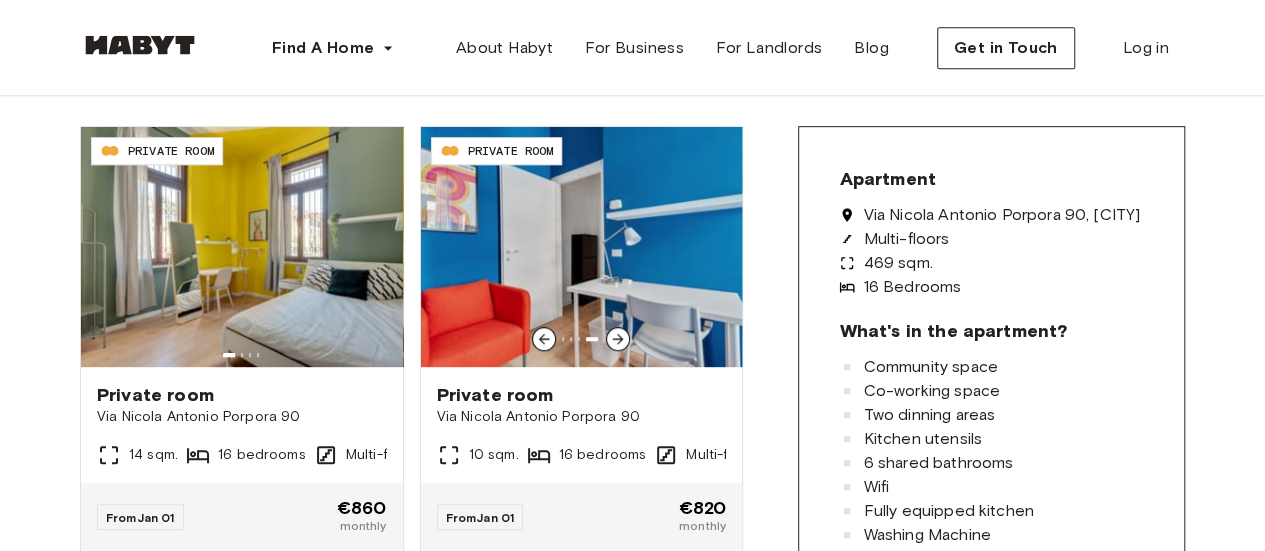 scroll, scrollTop: 504, scrollLeft: 0, axis: vertical 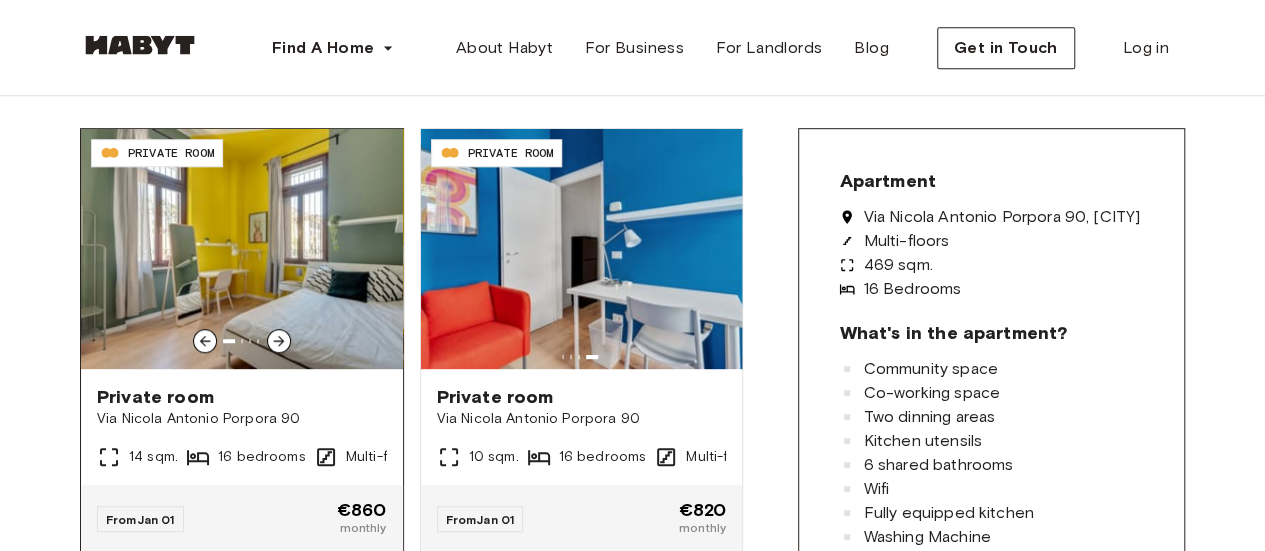click 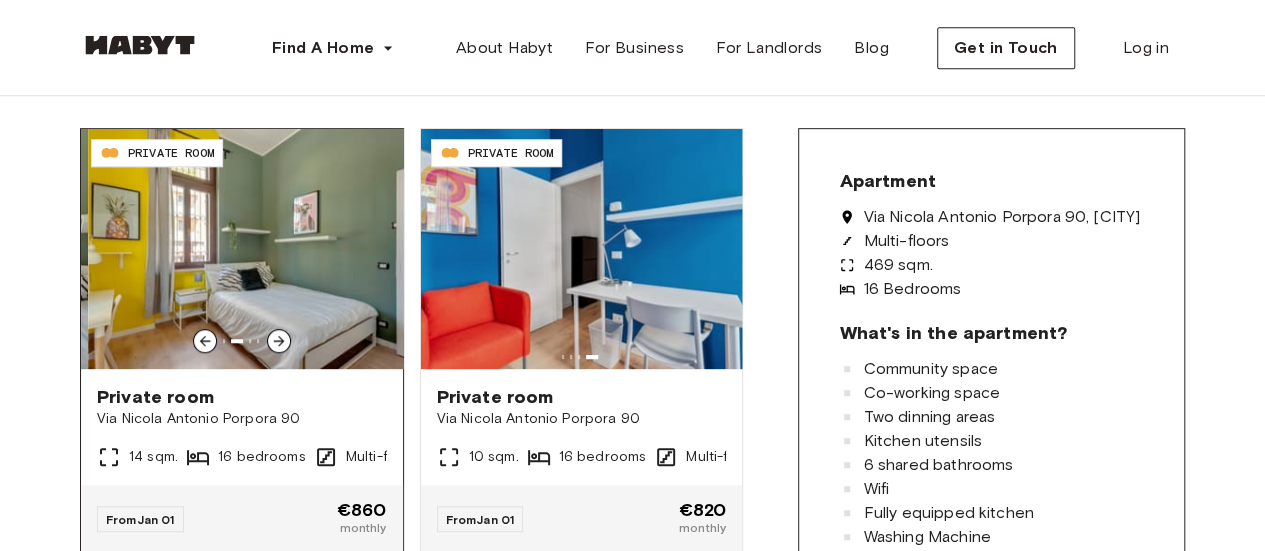 click 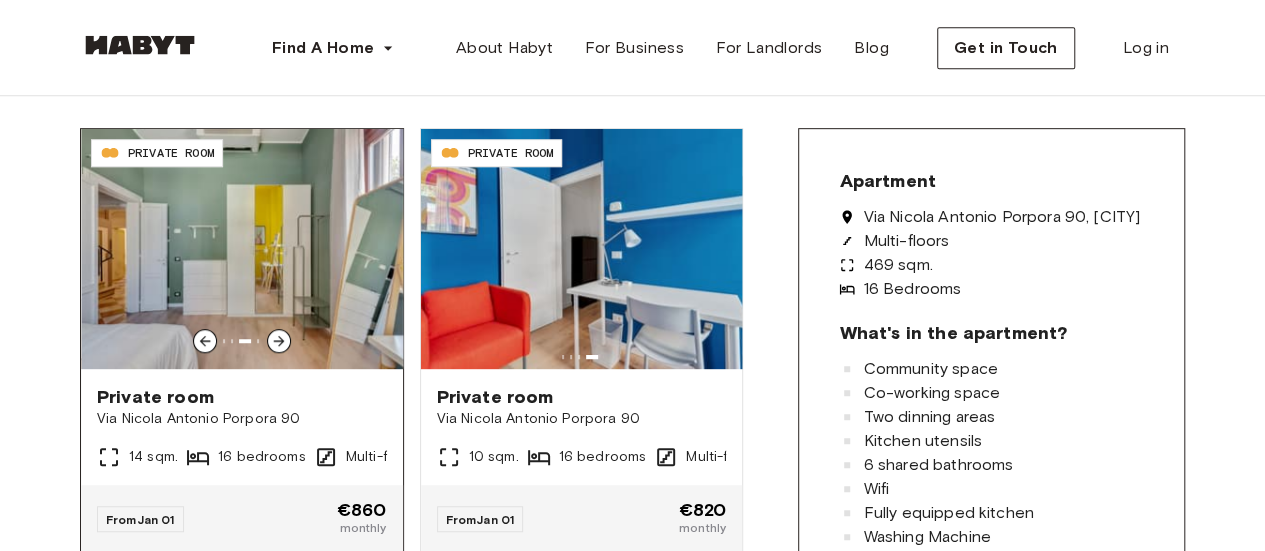 scroll, scrollTop: 898, scrollLeft: 0, axis: vertical 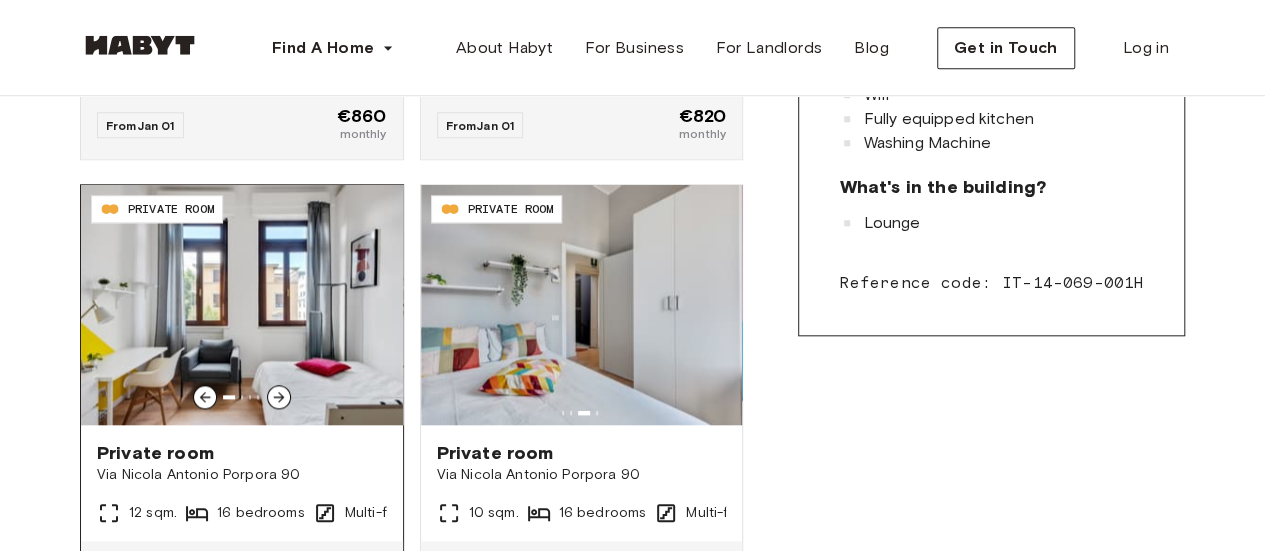 click 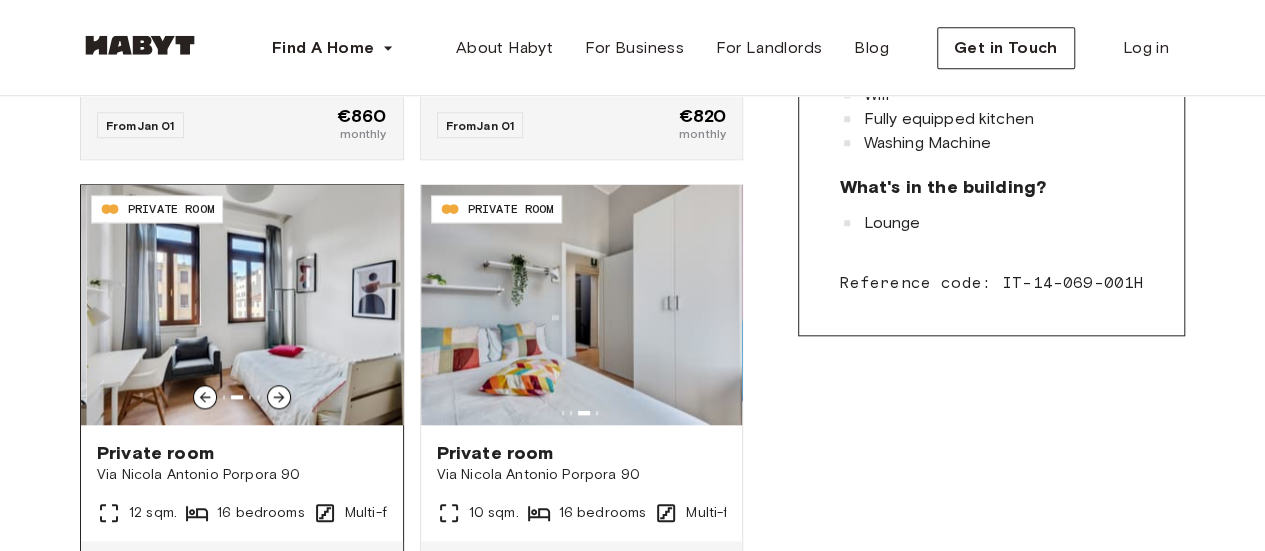 click 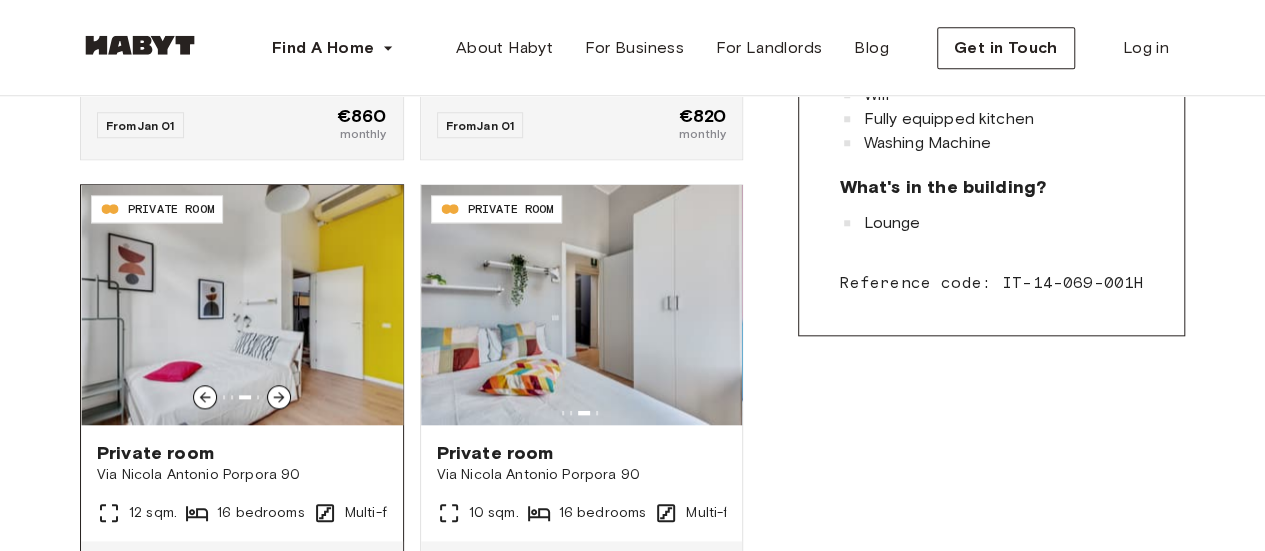 click 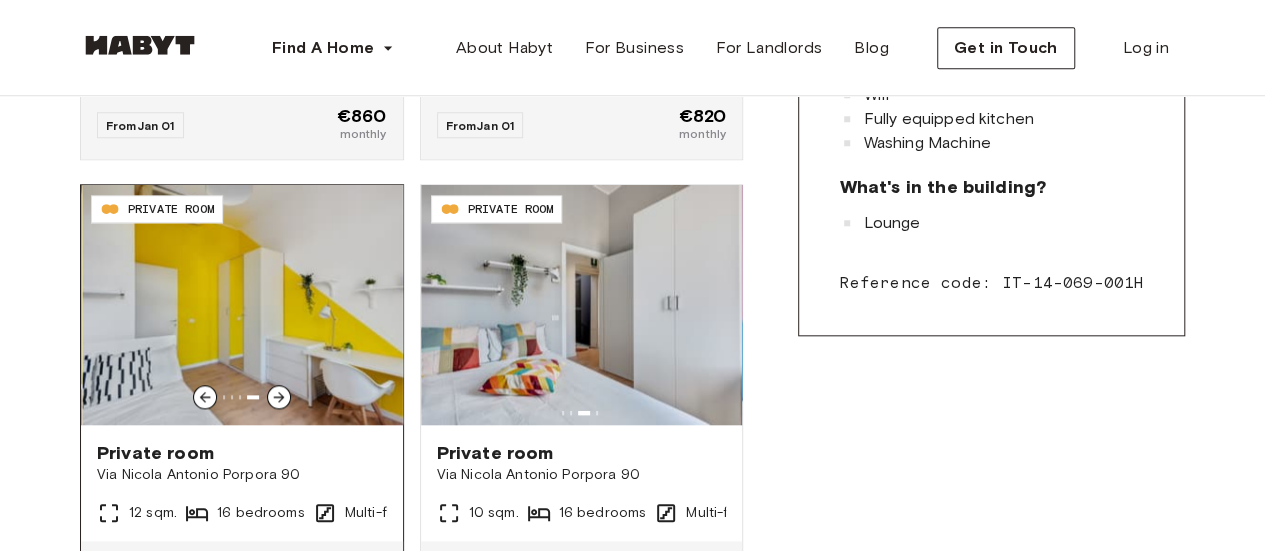 click 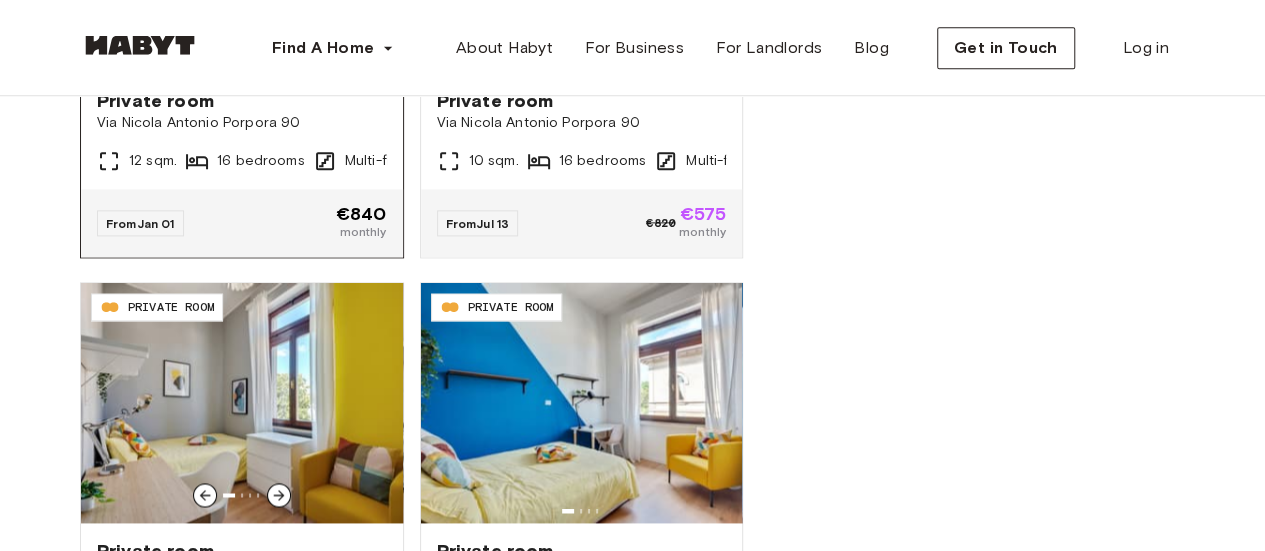 scroll, scrollTop: 1308, scrollLeft: 0, axis: vertical 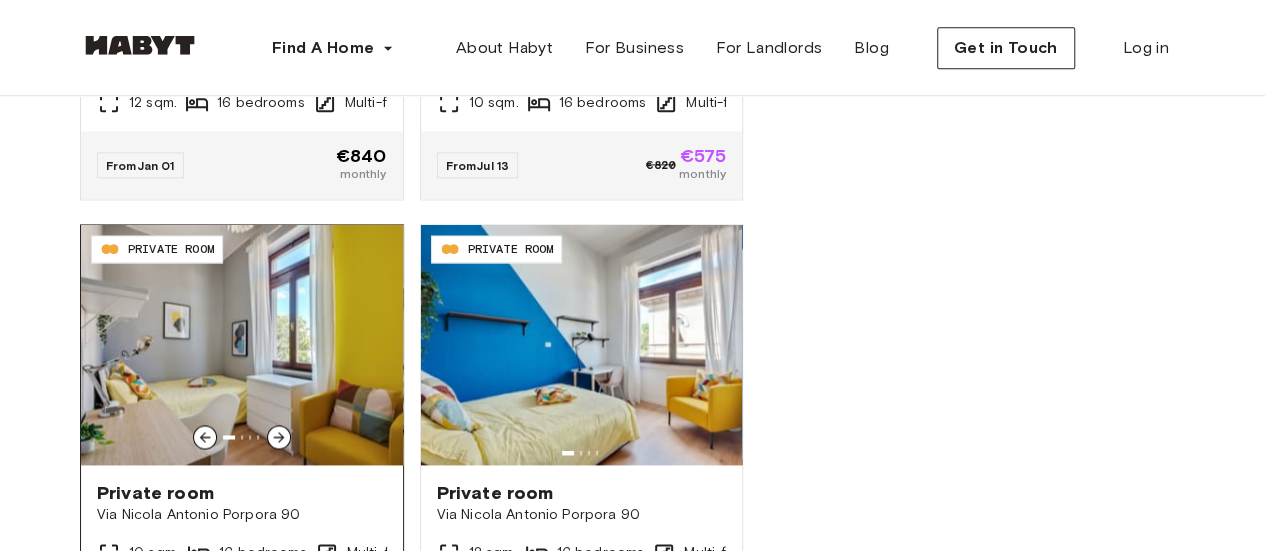 click 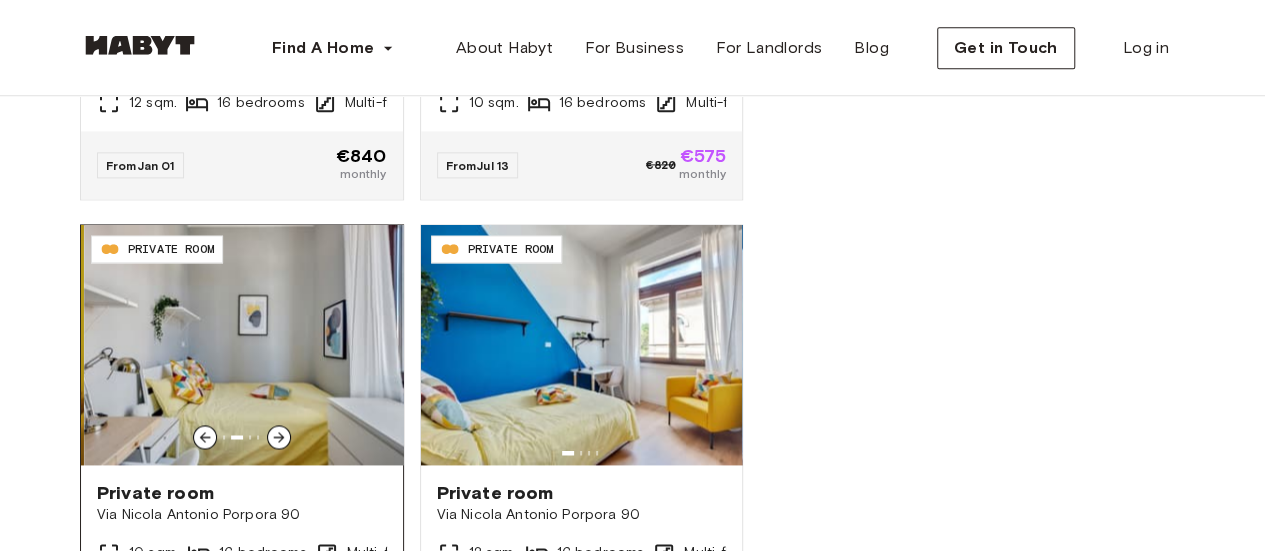 click 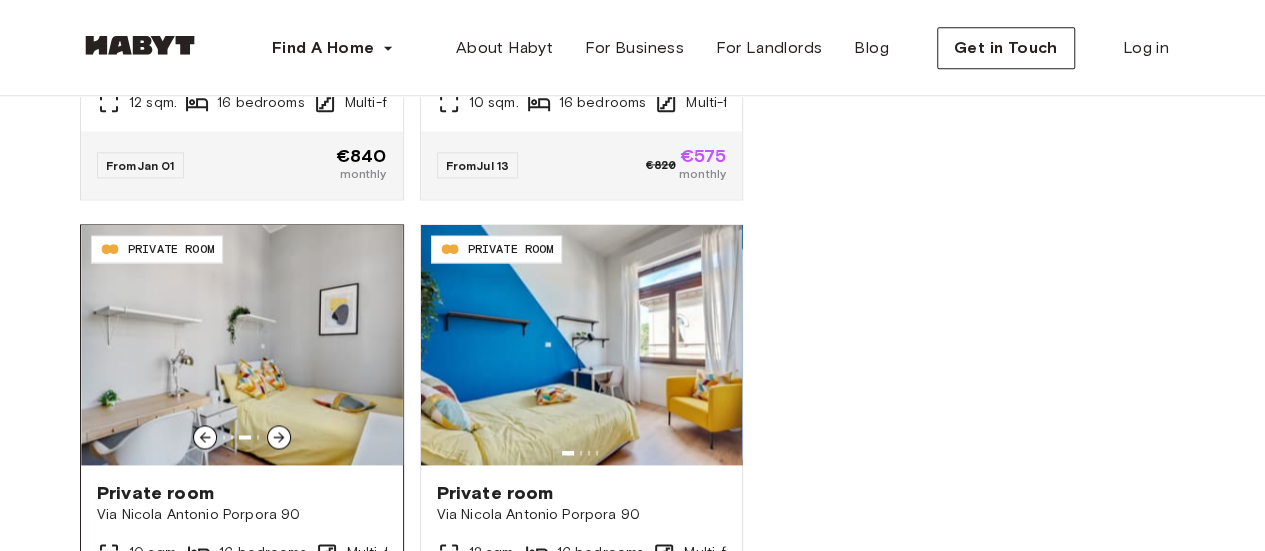 scroll, scrollTop: 1378, scrollLeft: 0, axis: vertical 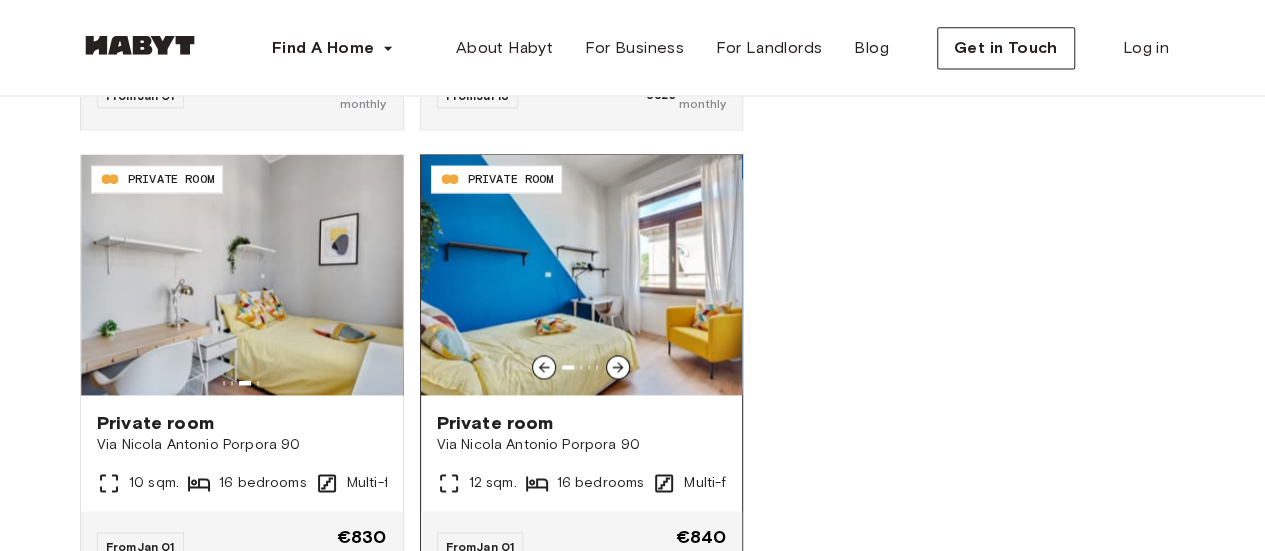 click at bounding box center [618, 367] 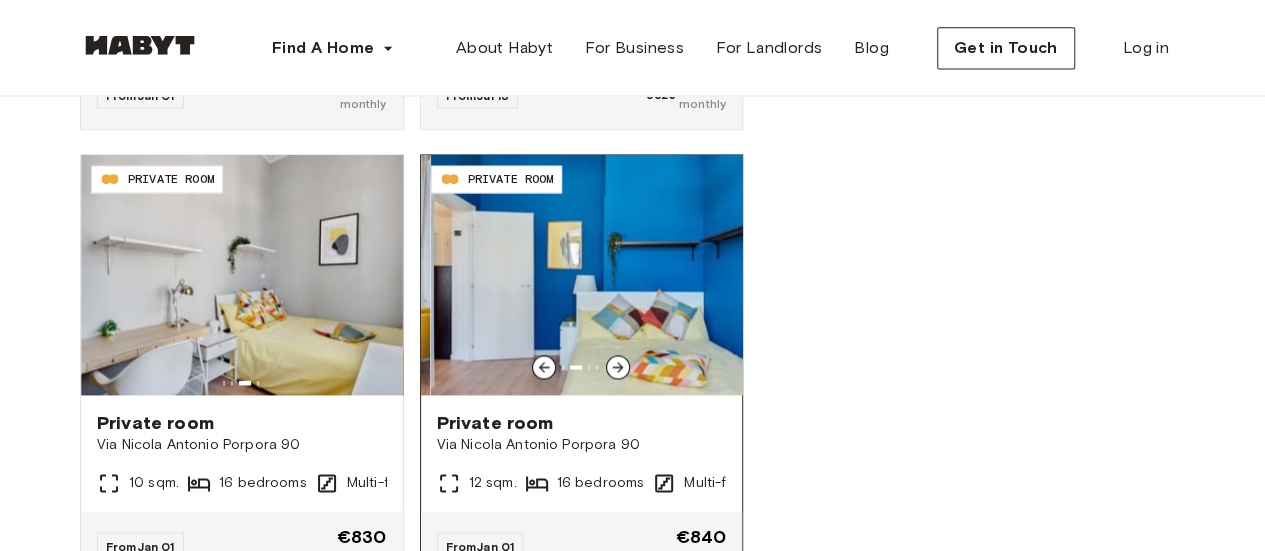 click at bounding box center [618, 367] 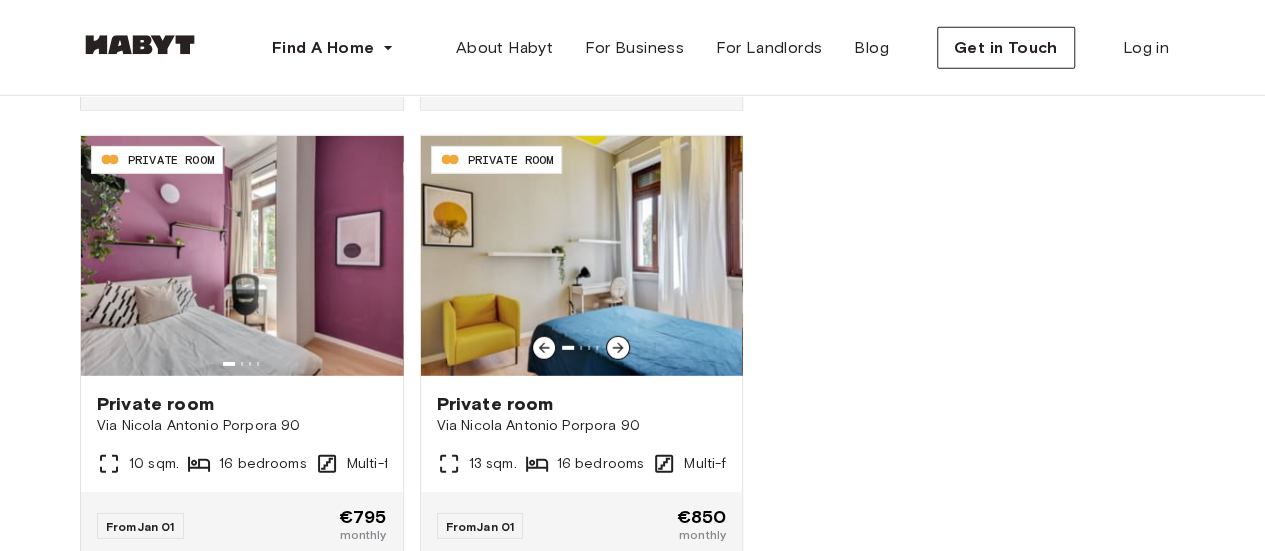 scroll, scrollTop: 2735, scrollLeft: 0, axis: vertical 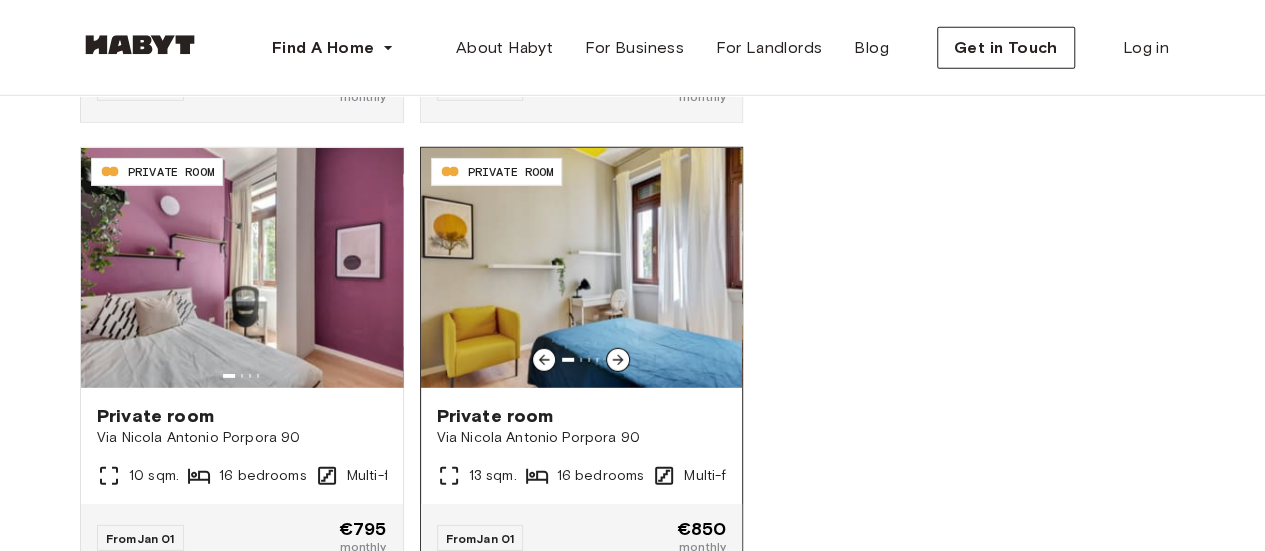 click 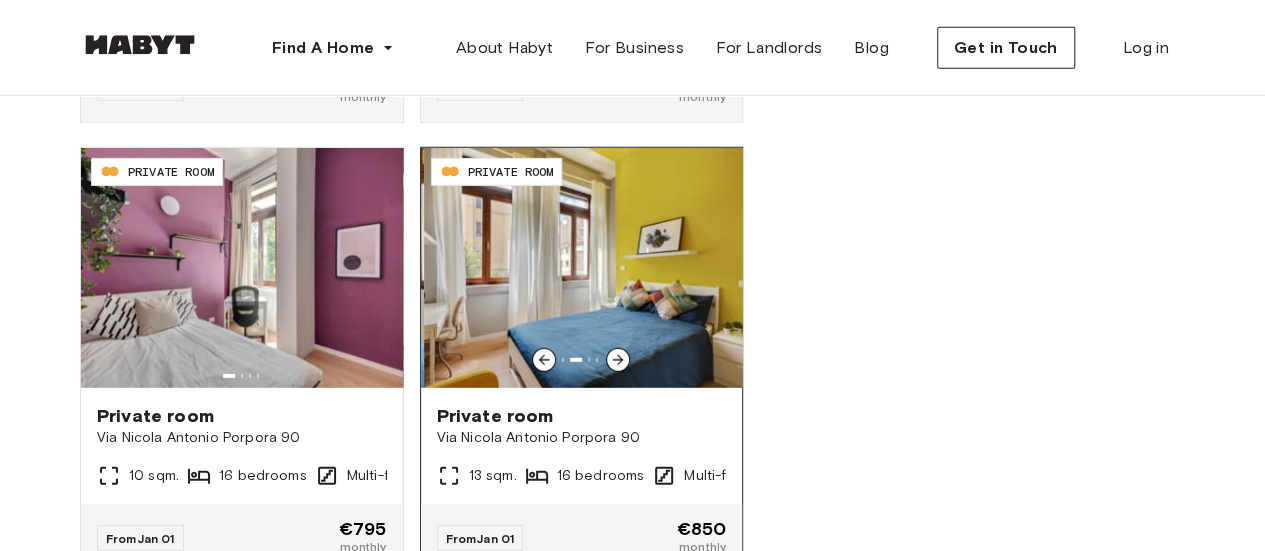 click 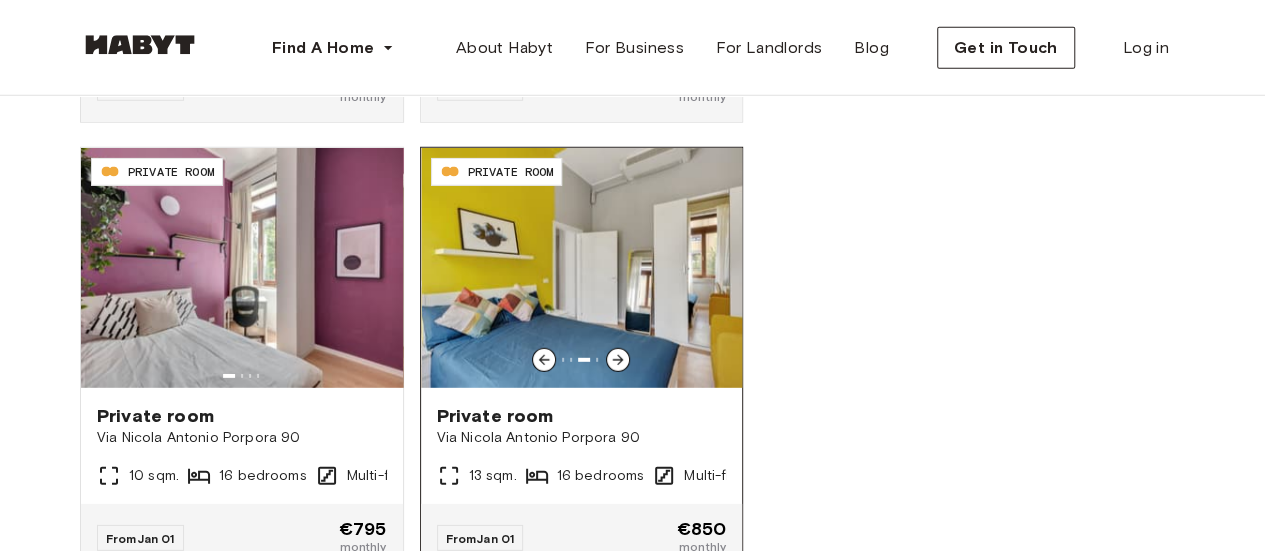 click 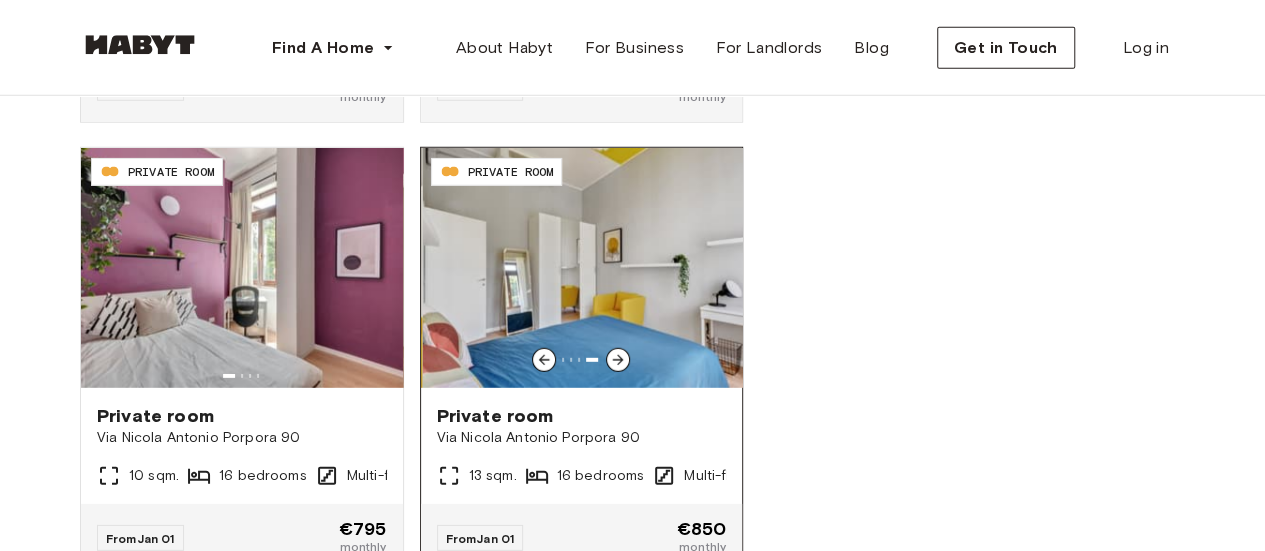 click 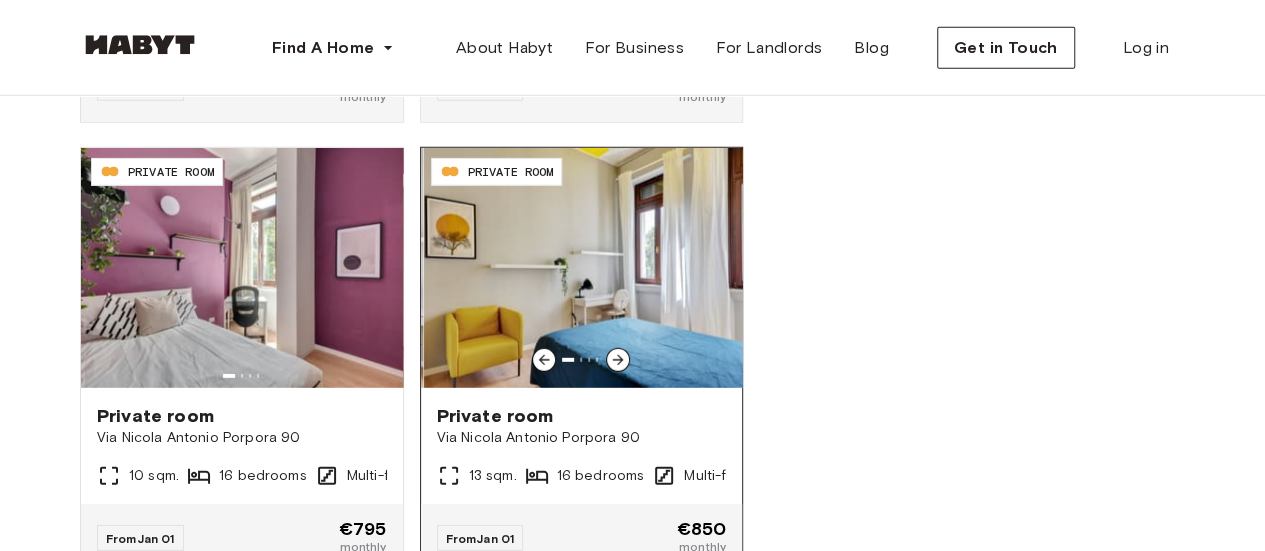 click 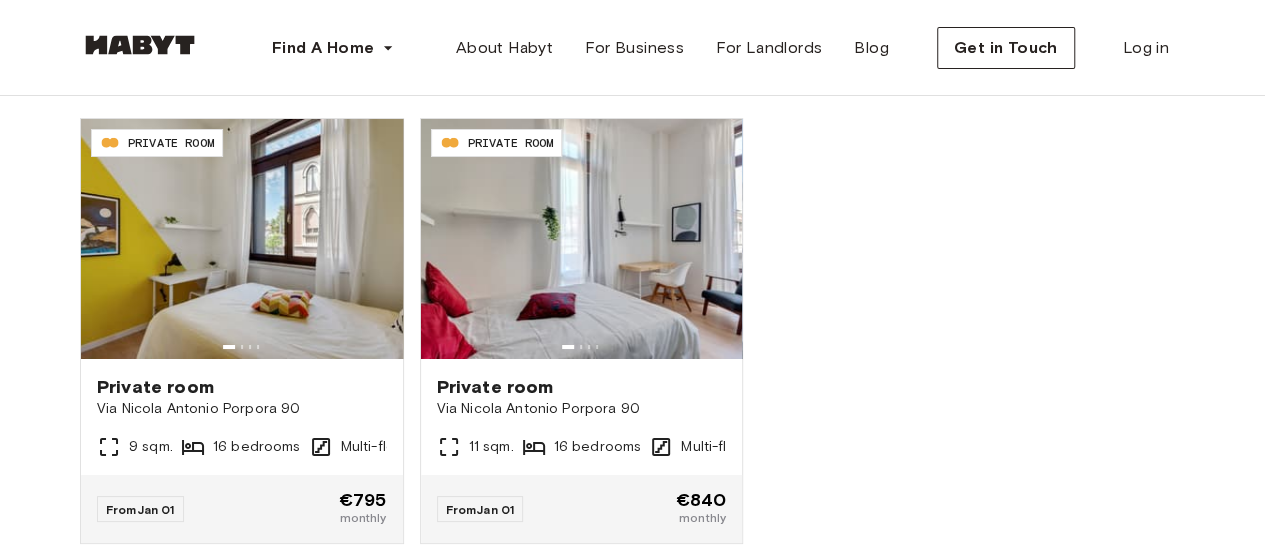 scroll, scrollTop: 3666, scrollLeft: 0, axis: vertical 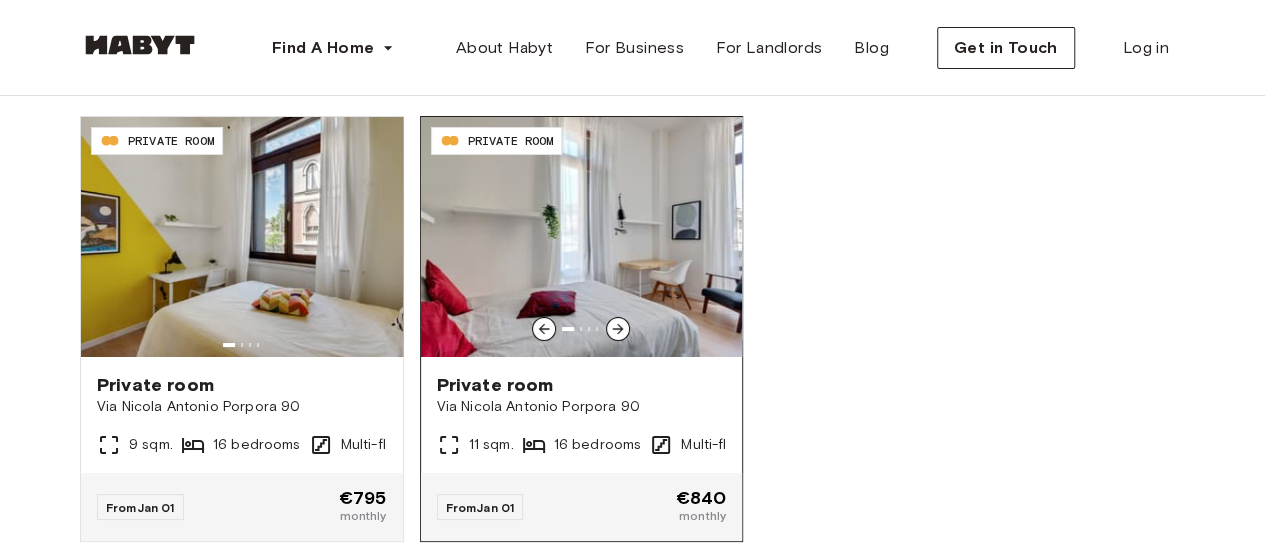 click at bounding box center (618, 329) 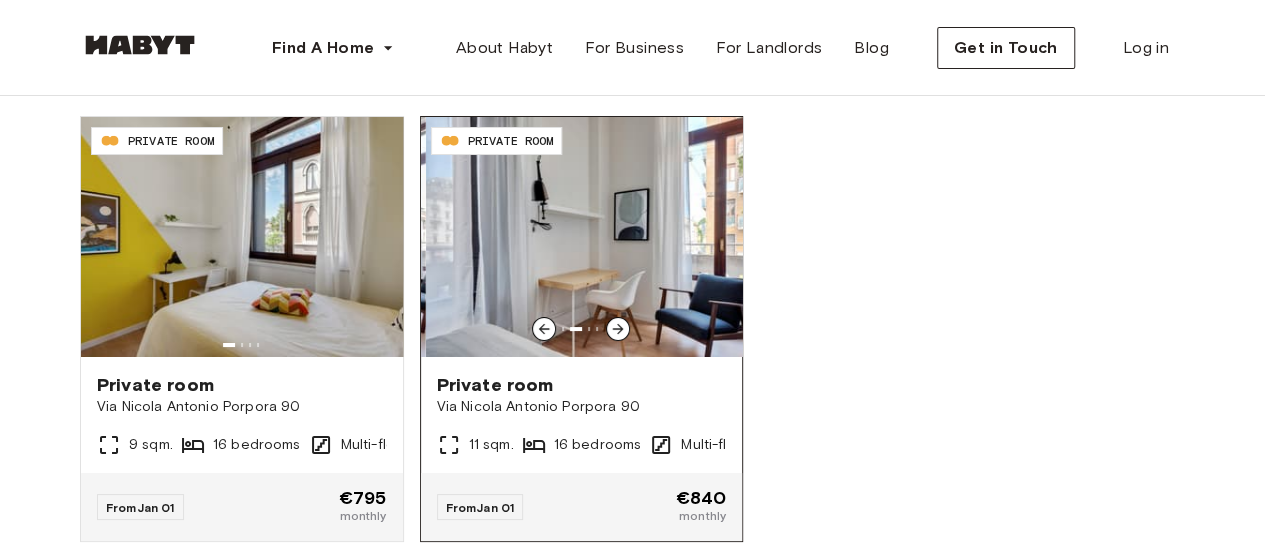 click 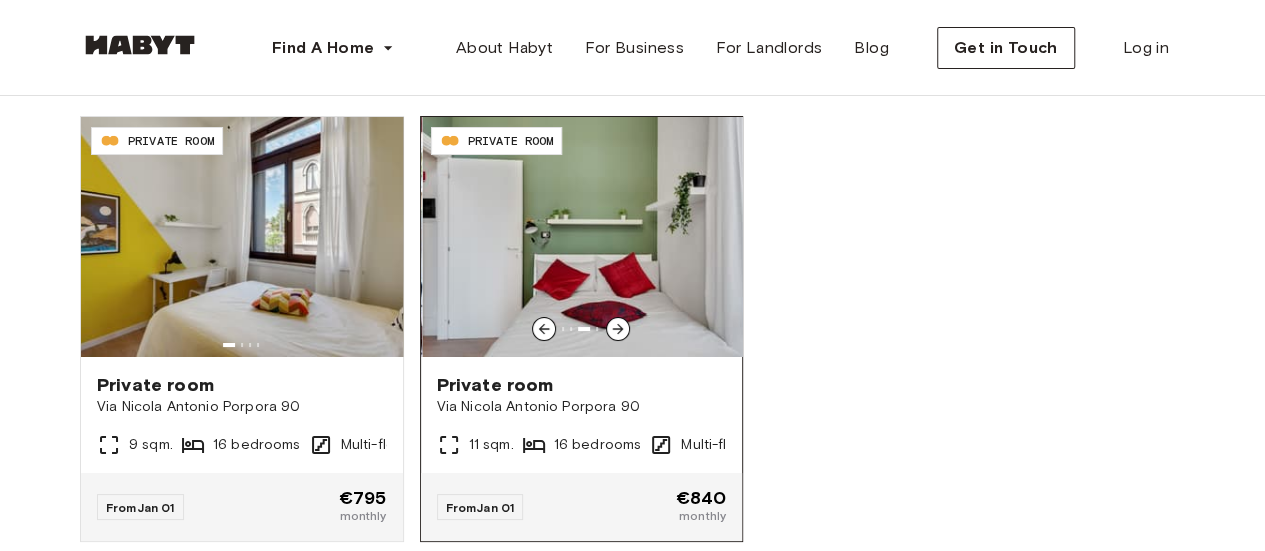 click at bounding box center (618, 329) 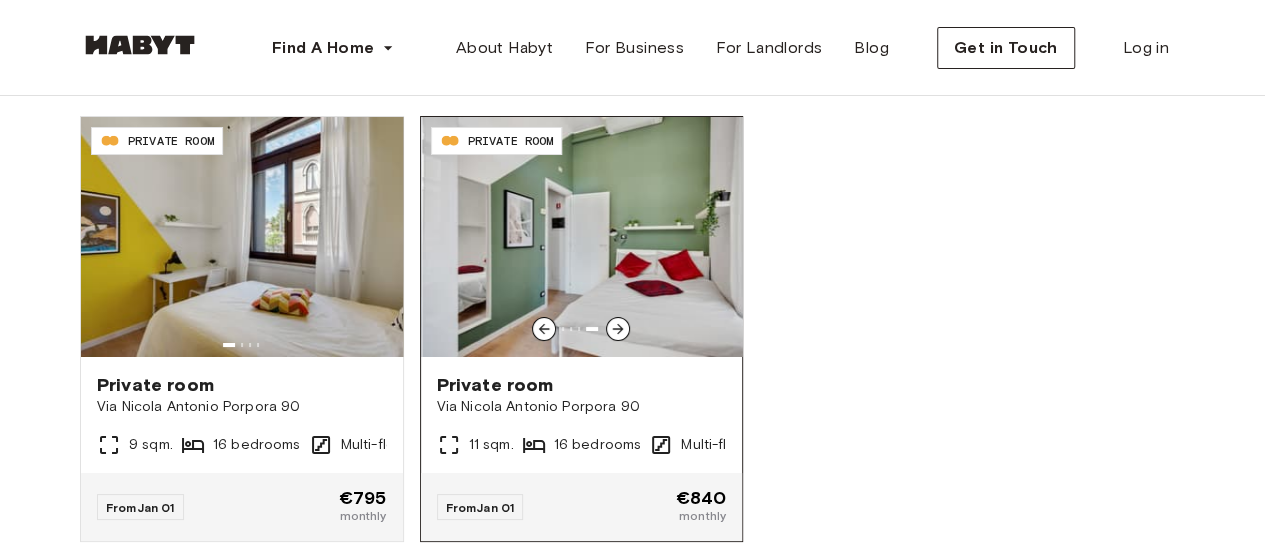 click at bounding box center [618, 329] 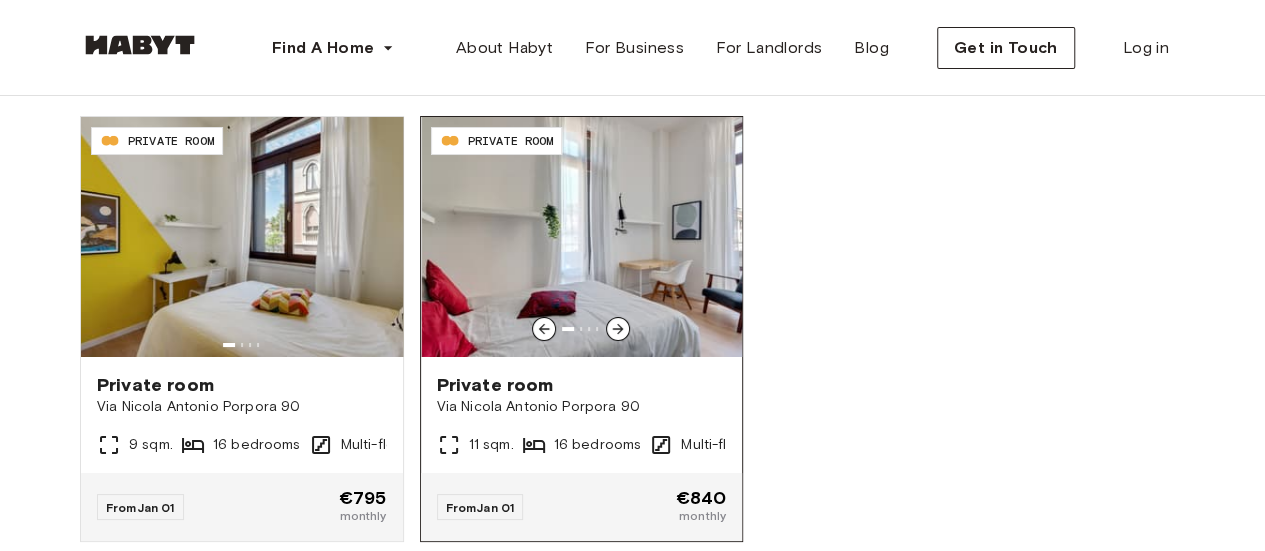 click at bounding box center [618, 329] 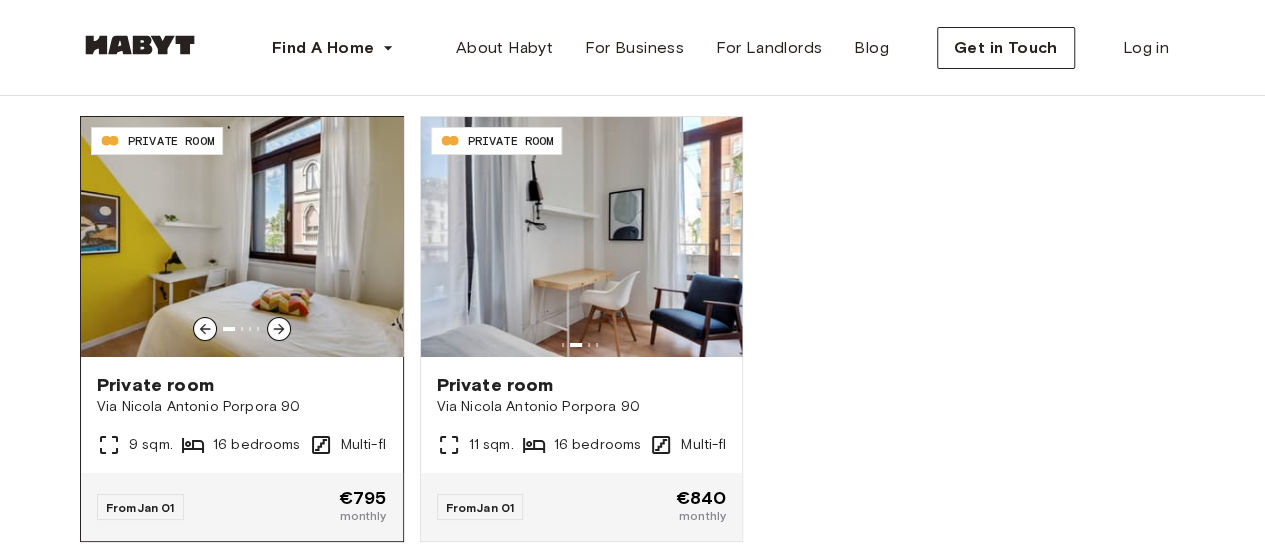 click 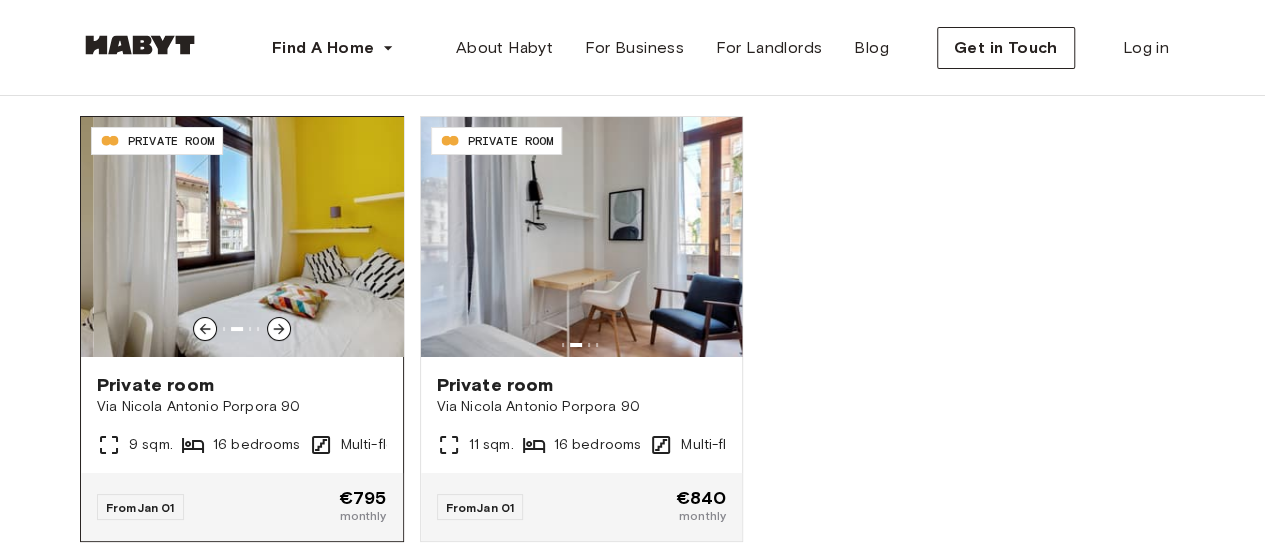 click 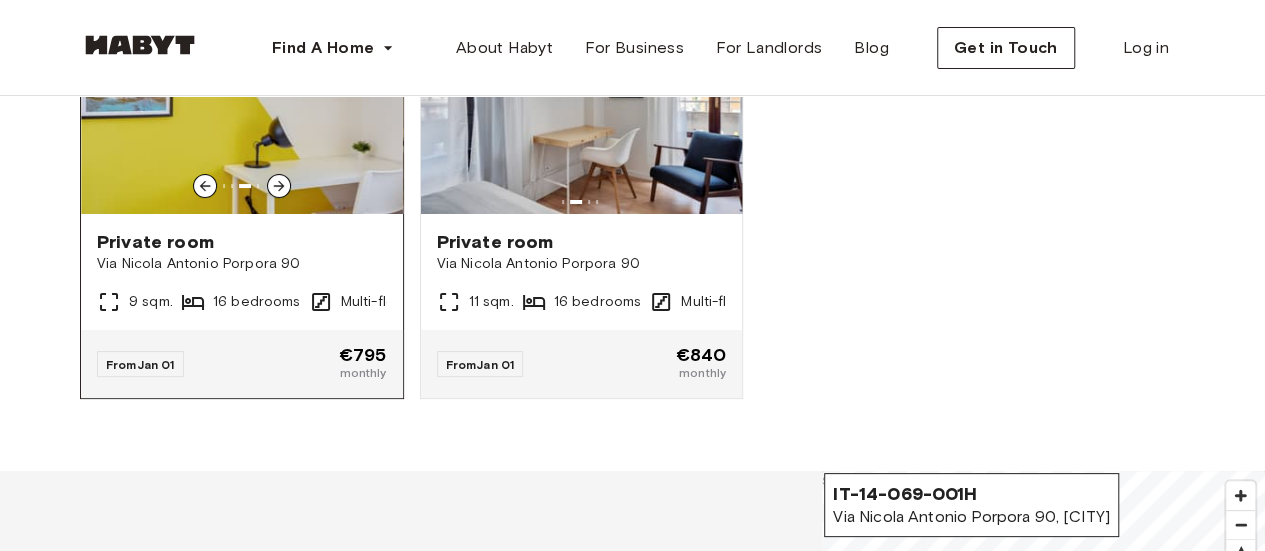 scroll, scrollTop: 3741, scrollLeft: 0, axis: vertical 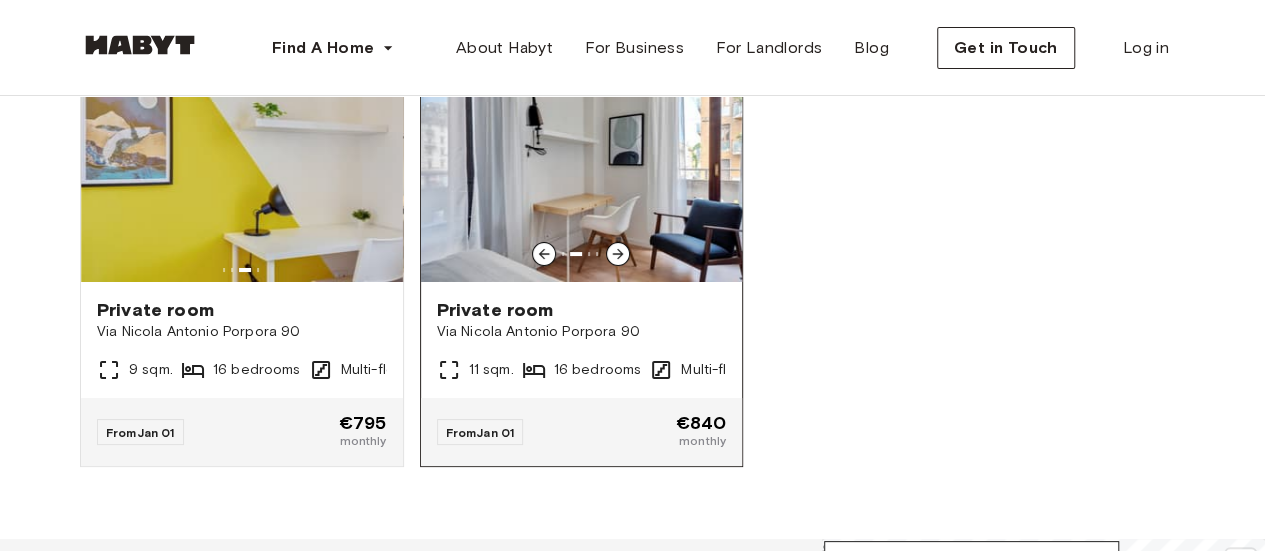 click on "Private room" at bounding box center [582, 310] 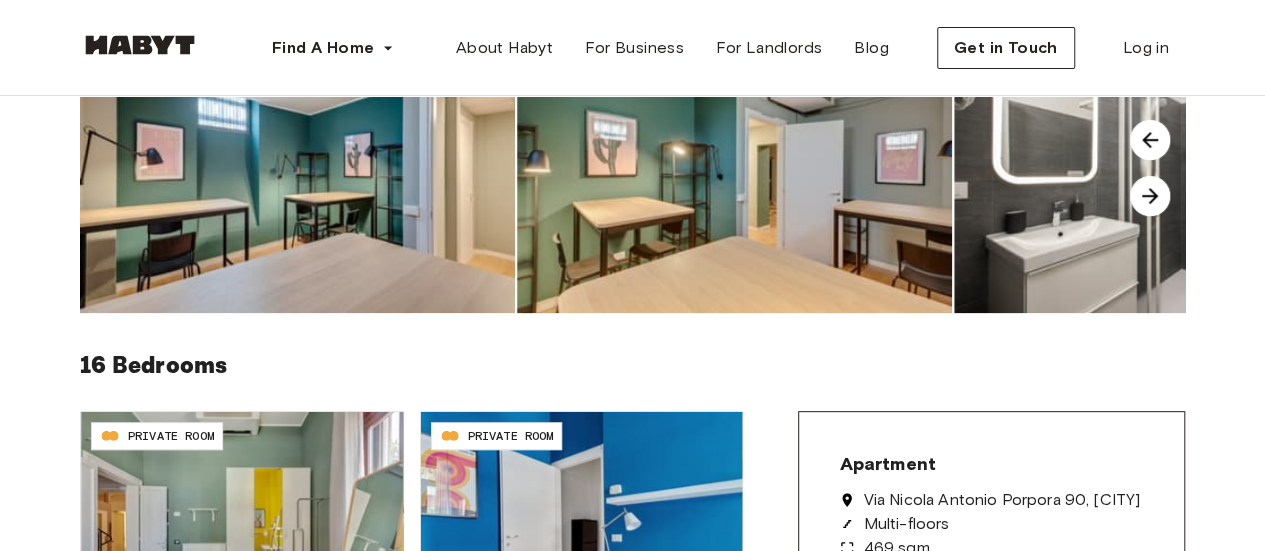 scroll, scrollTop: 0, scrollLeft: 0, axis: both 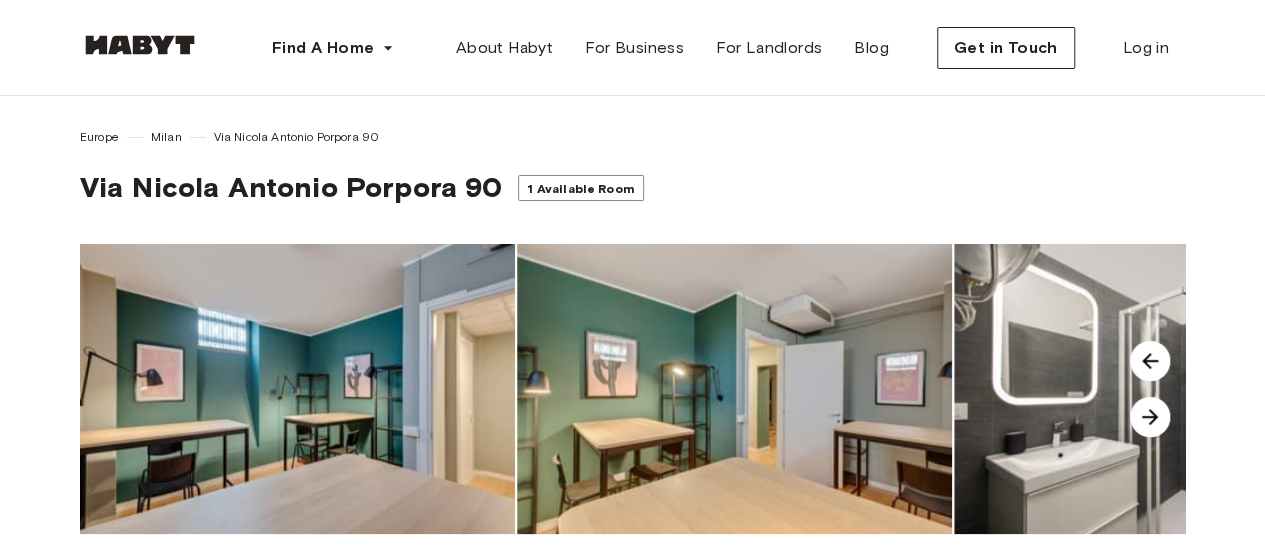 click on "Via Nicola Antonio Porpora 90" at bounding box center [291, 187] 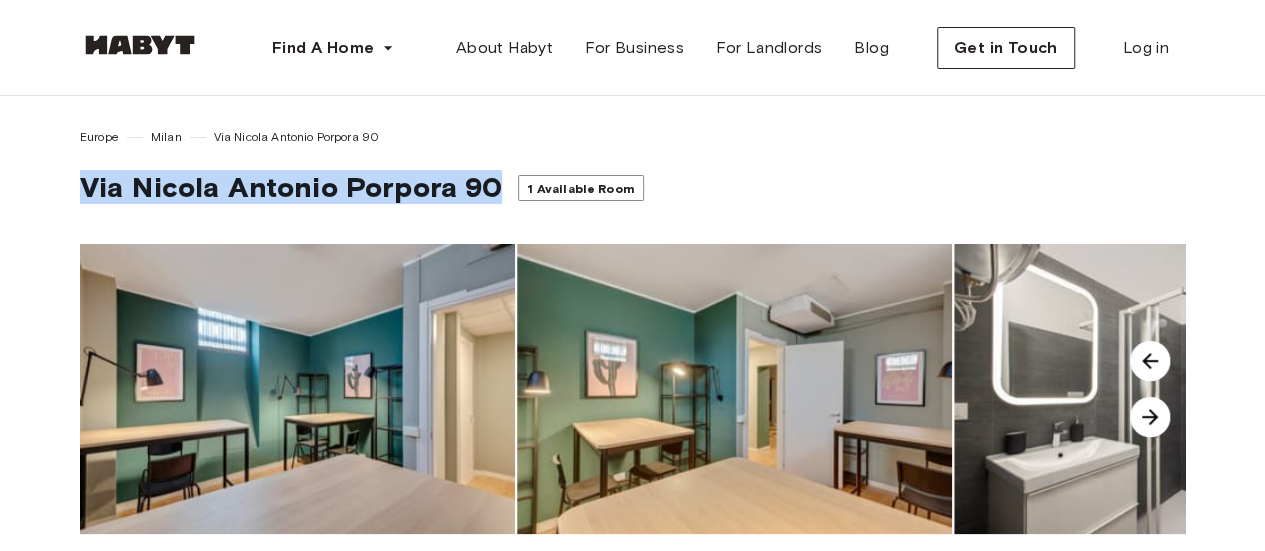 drag, startPoint x: 488, startPoint y: 177, endPoint x: 76, endPoint y: 181, distance: 412.0194 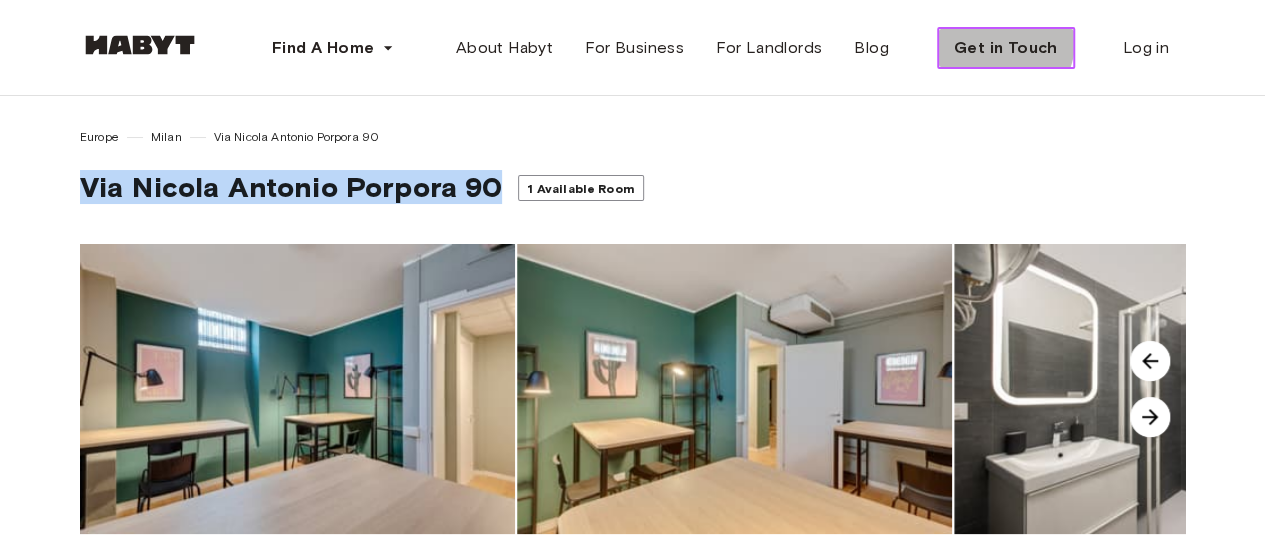 click on "Get in Touch" at bounding box center (1006, 48) 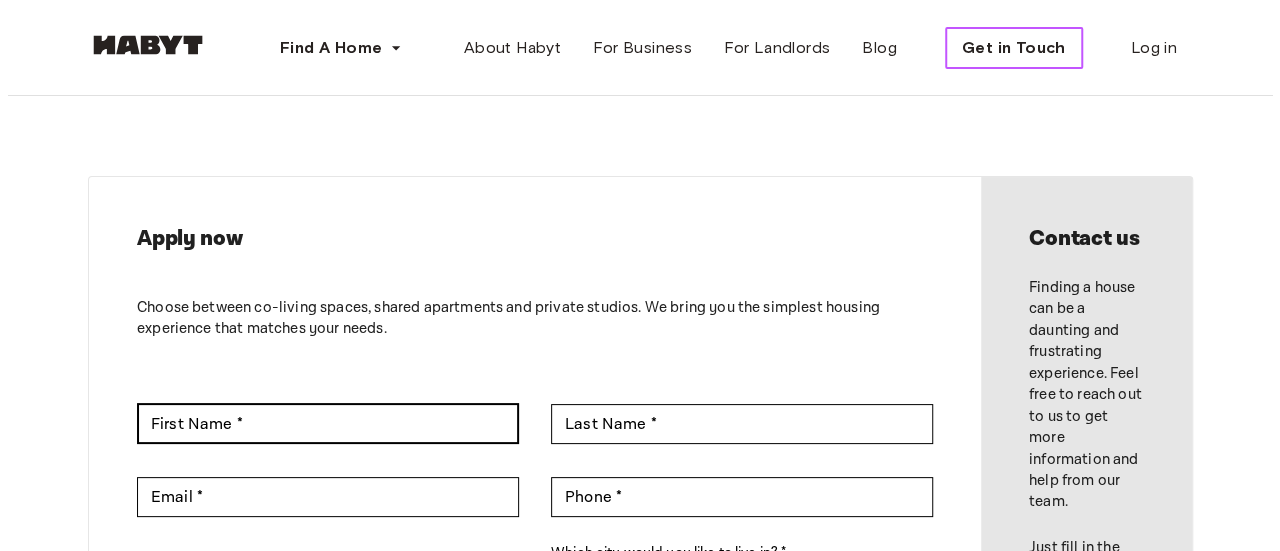 scroll, scrollTop: 210, scrollLeft: 0, axis: vertical 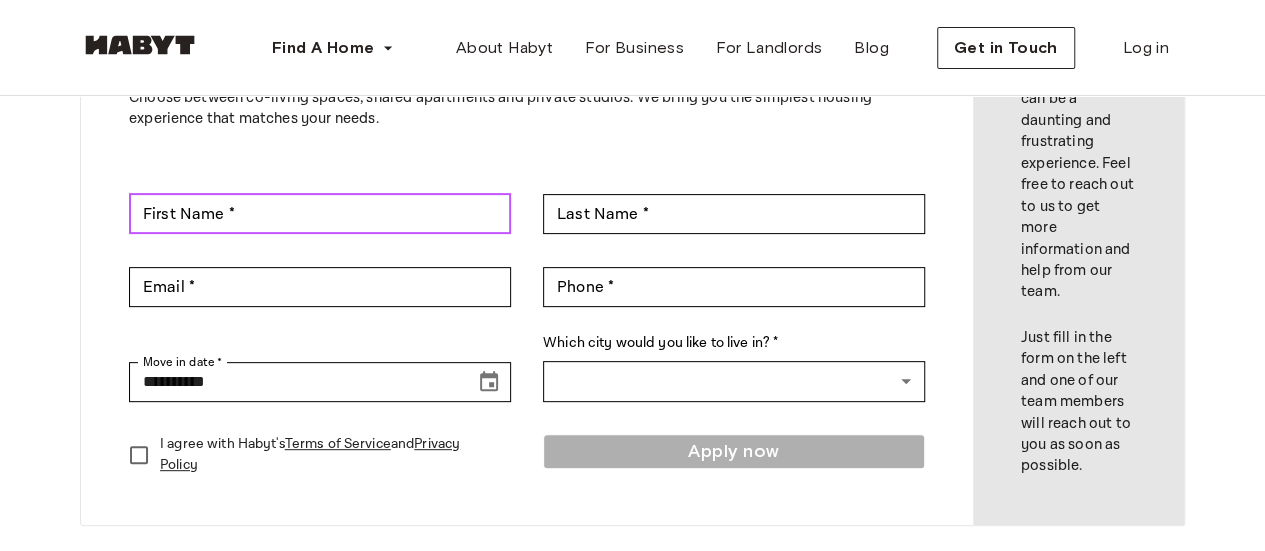 click on "First Name *" at bounding box center [320, 214] 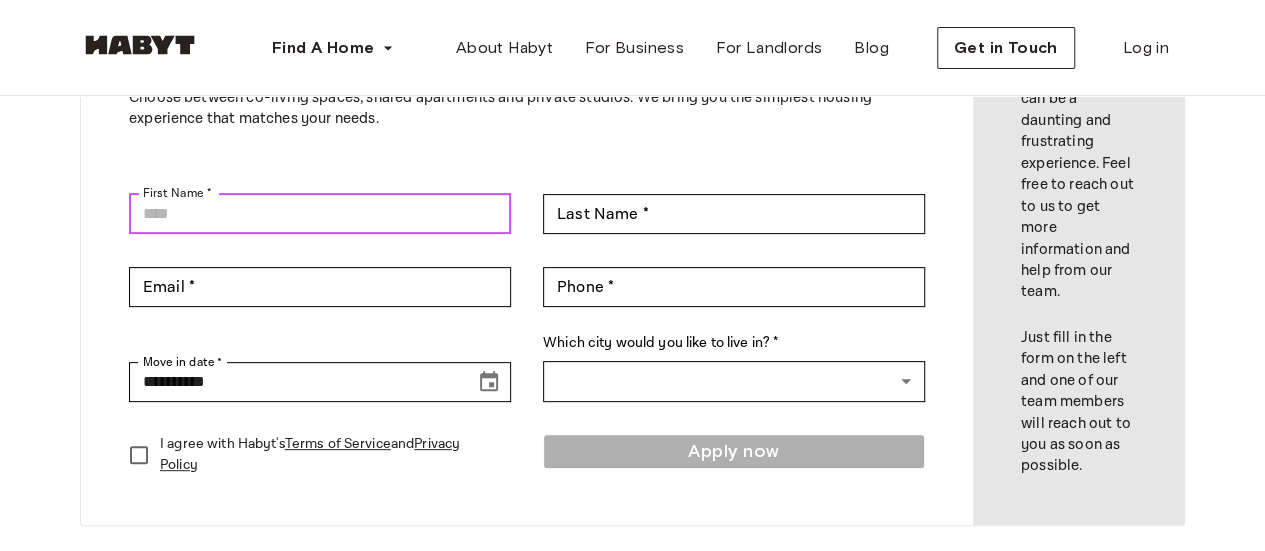 type on "*******" 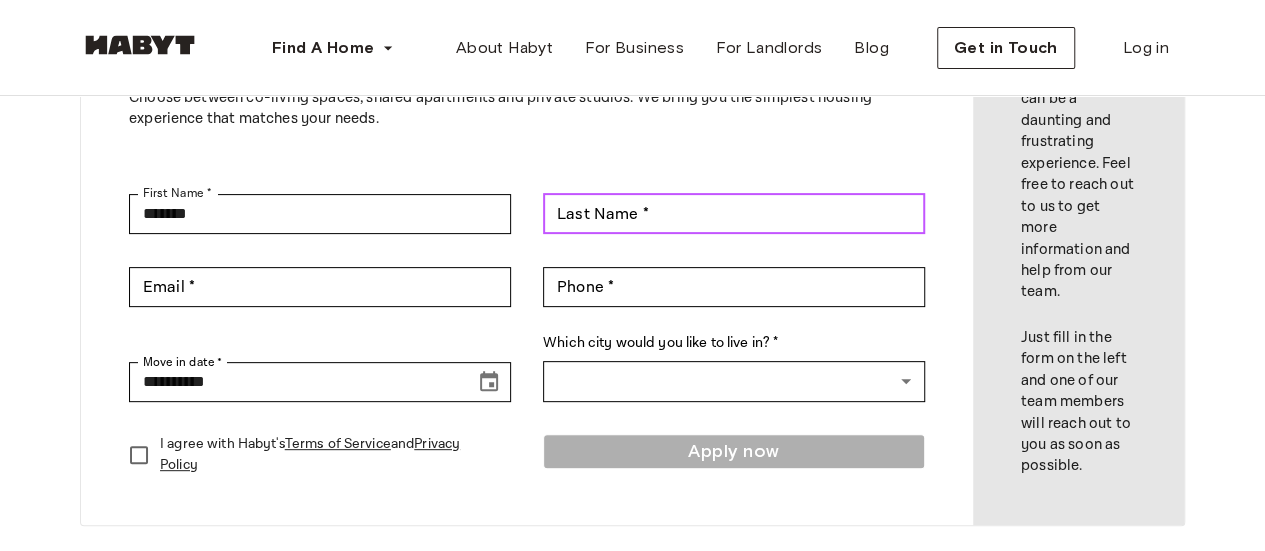 type on "**********" 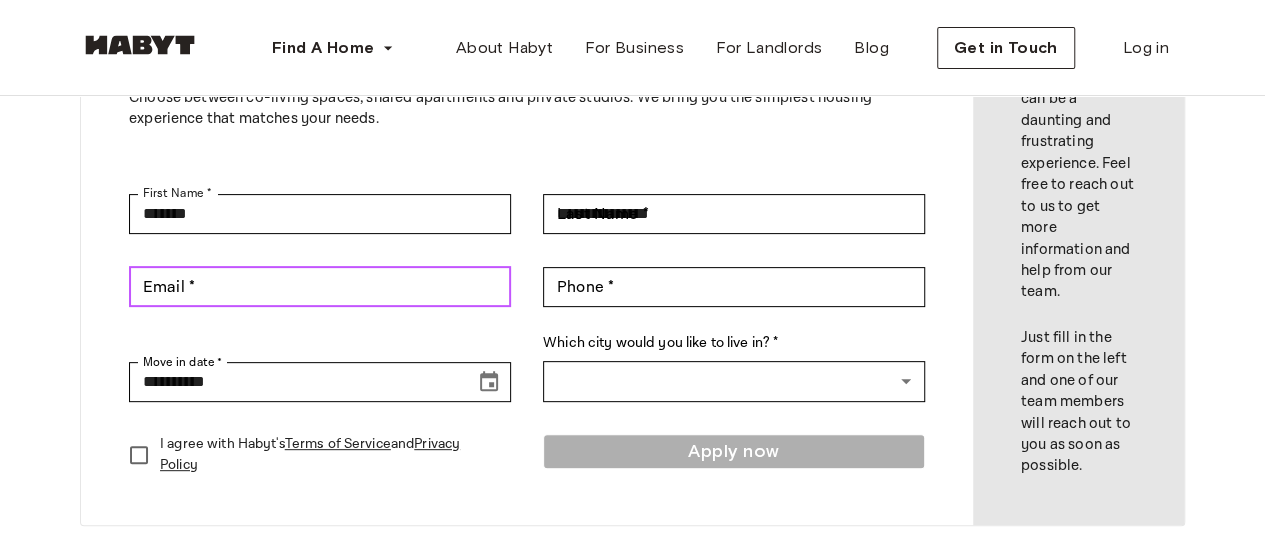 type on "**********" 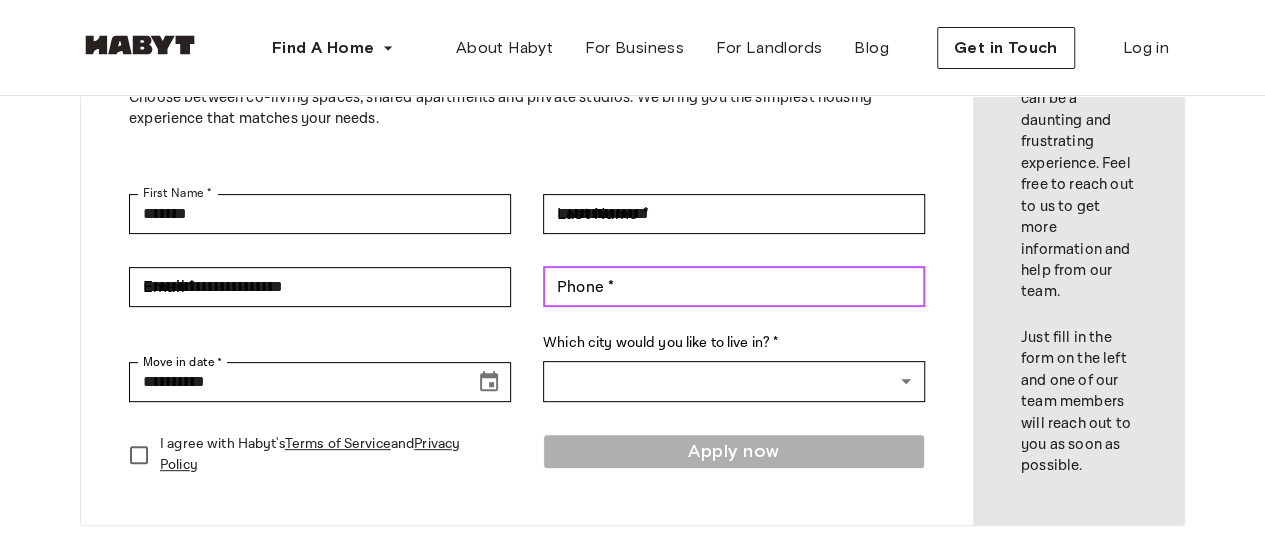 type on "**********" 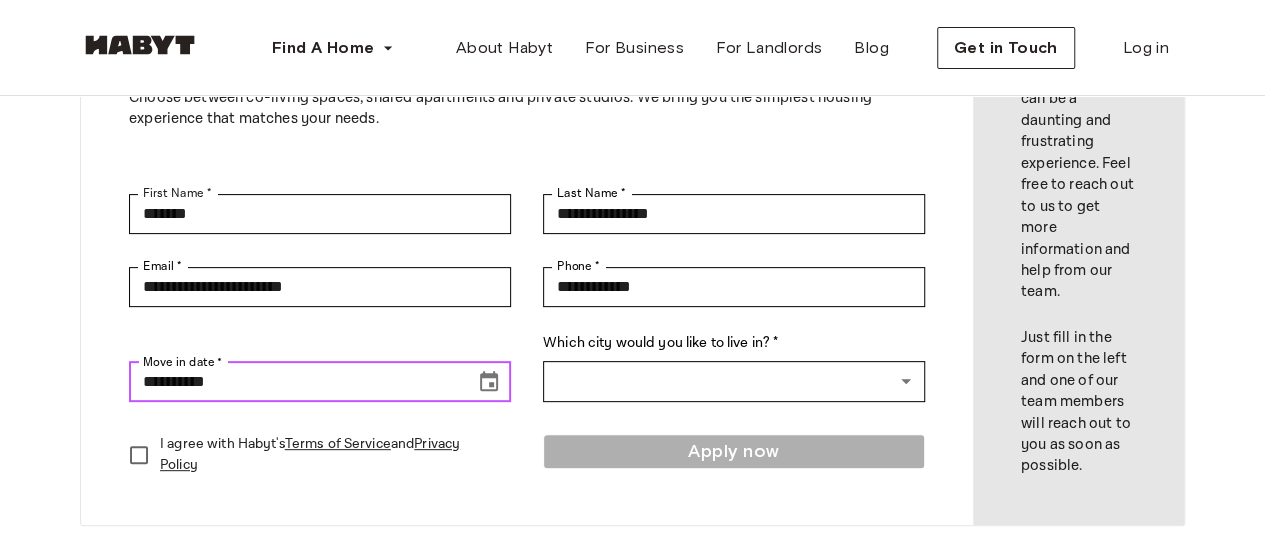 click on "**********" at bounding box center [295, 382] 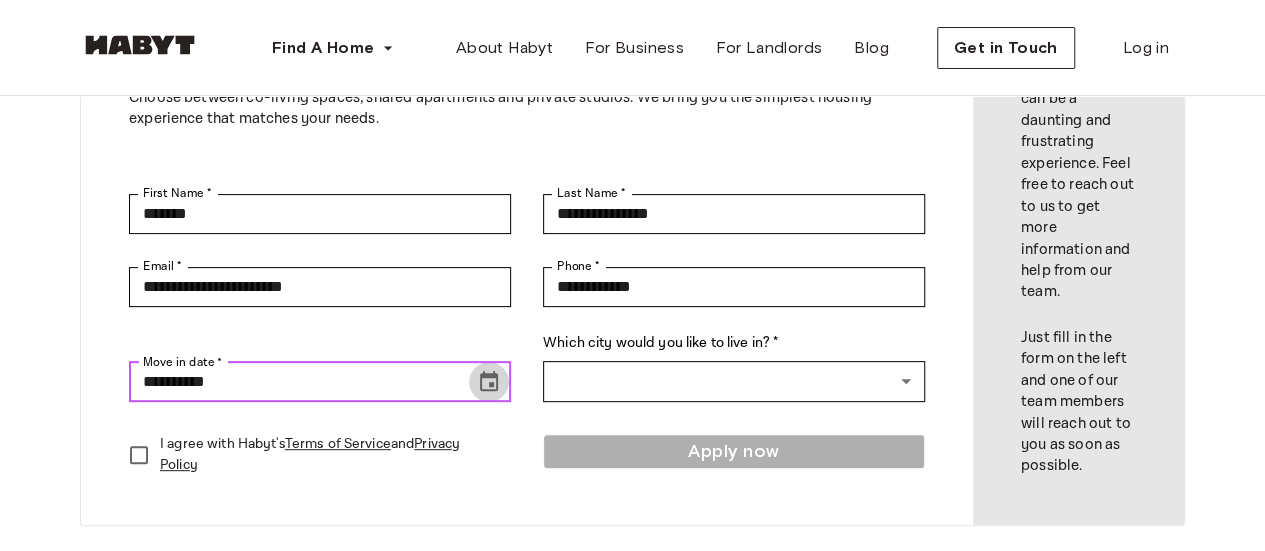 click 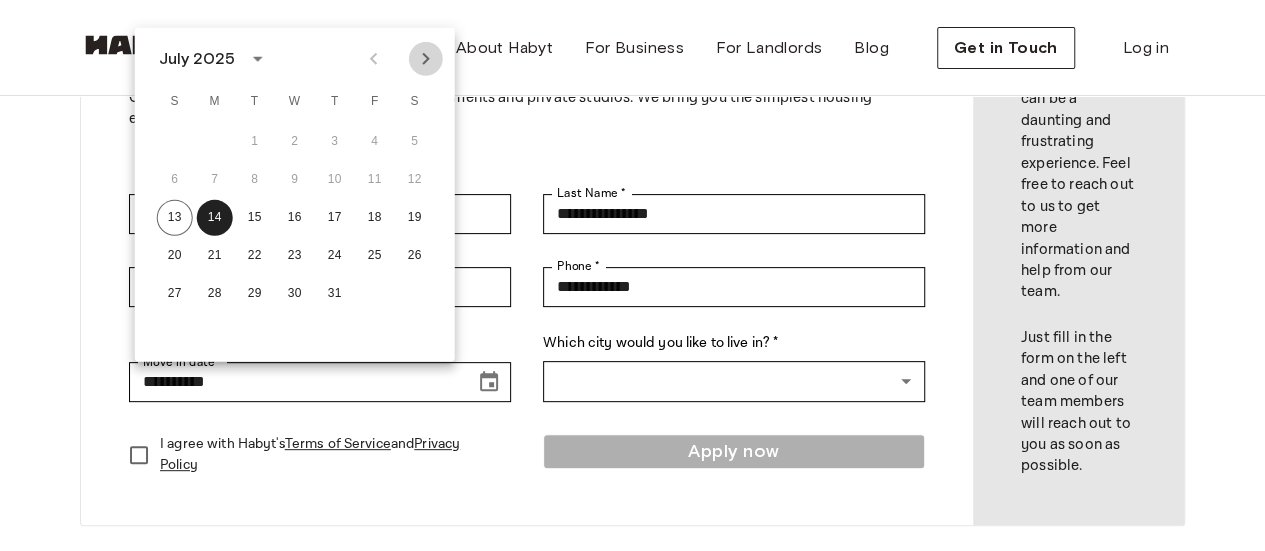 click 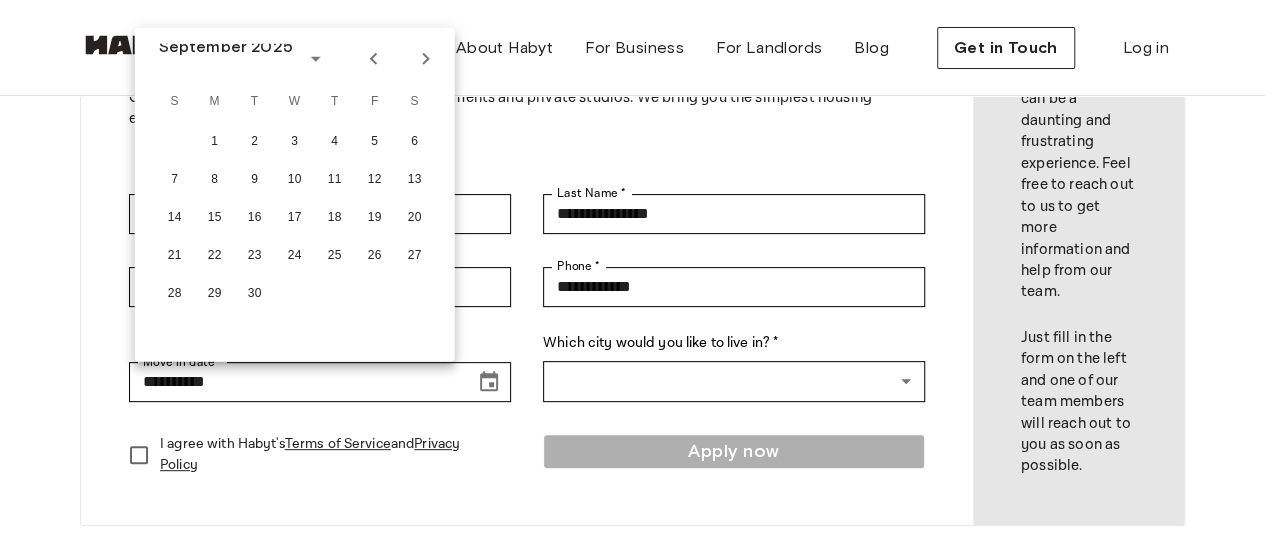 click 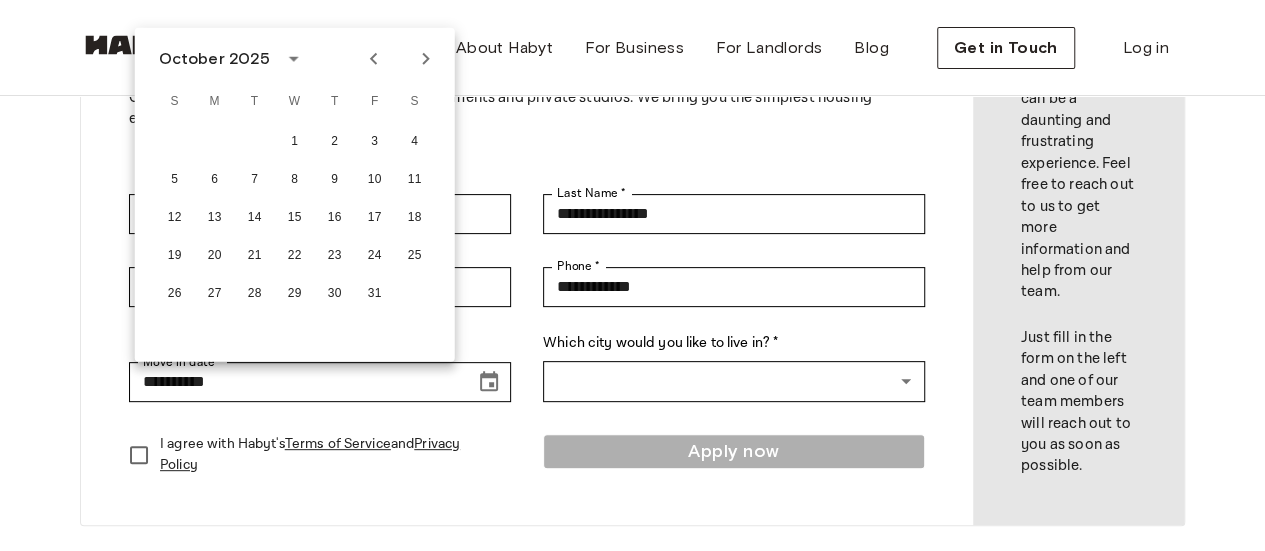 click 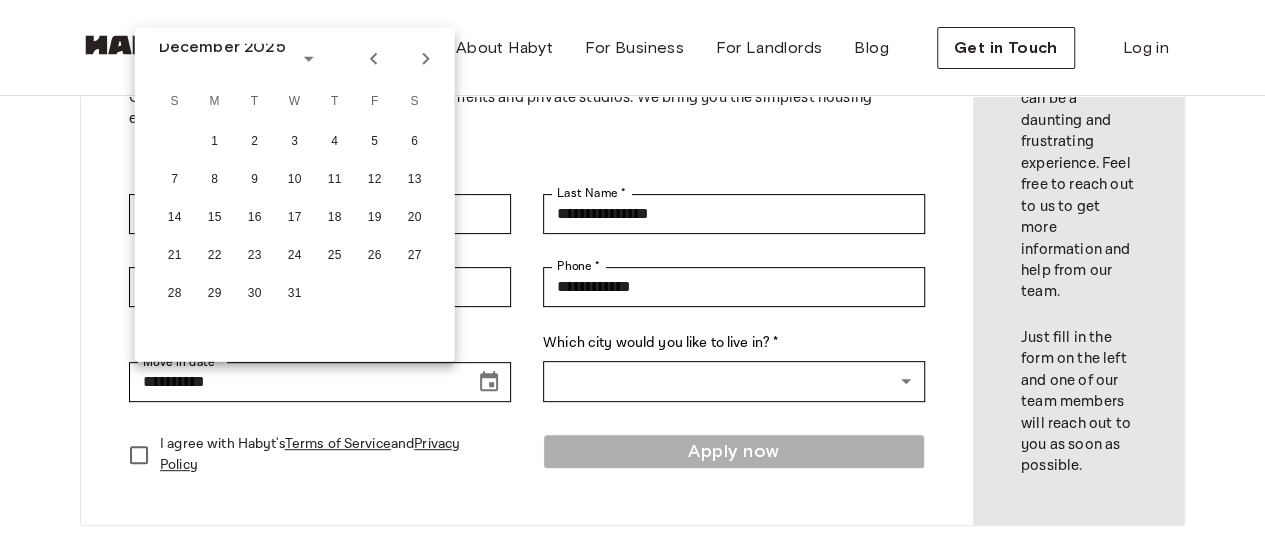 click 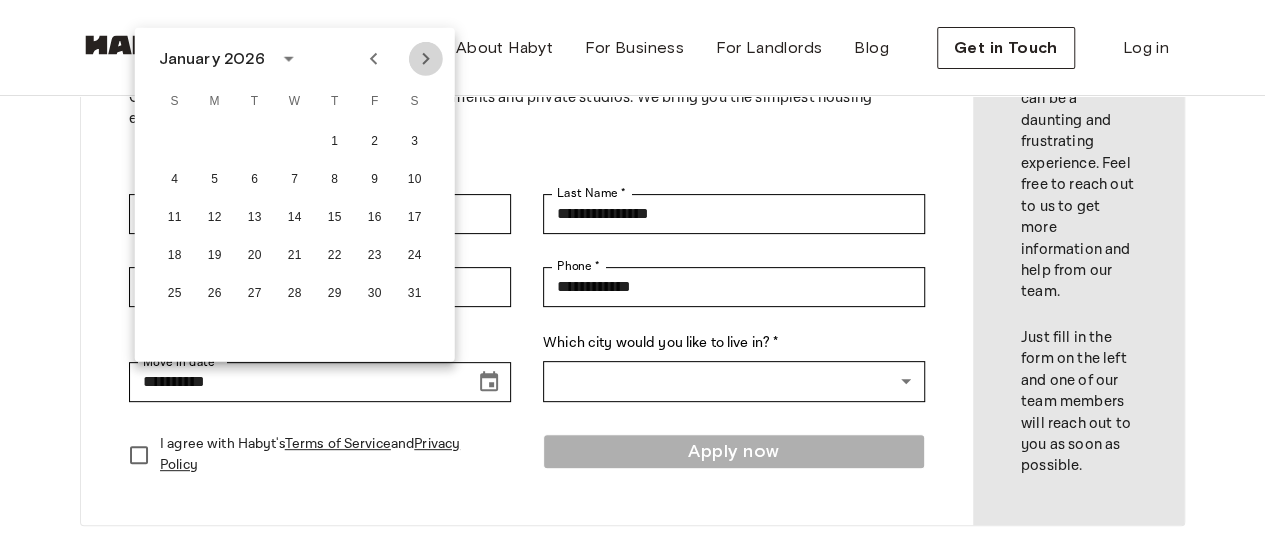 click 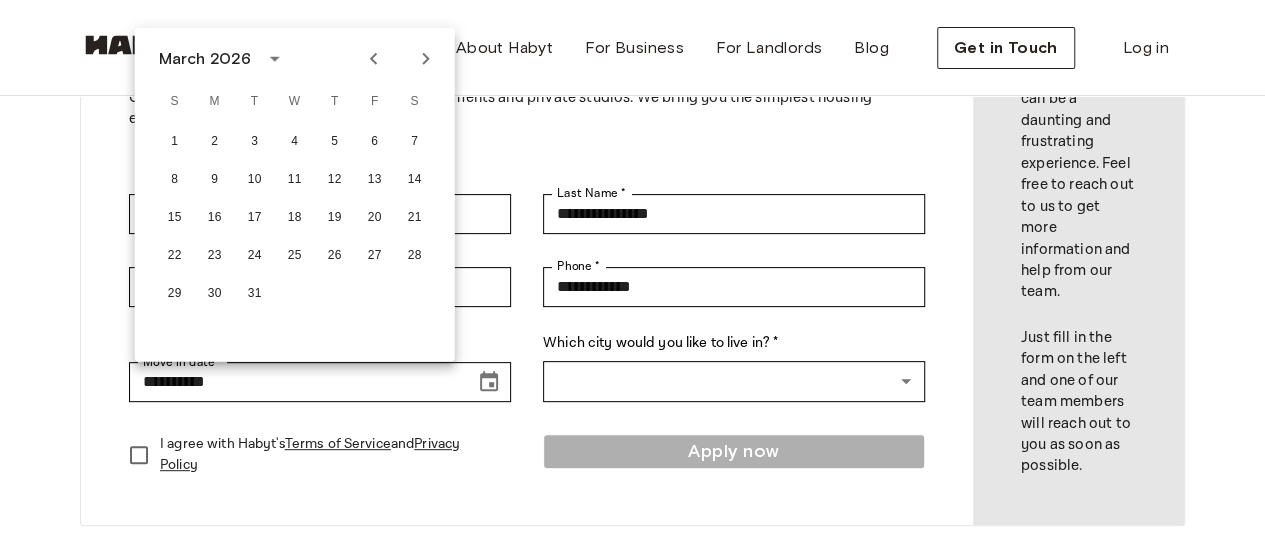 click 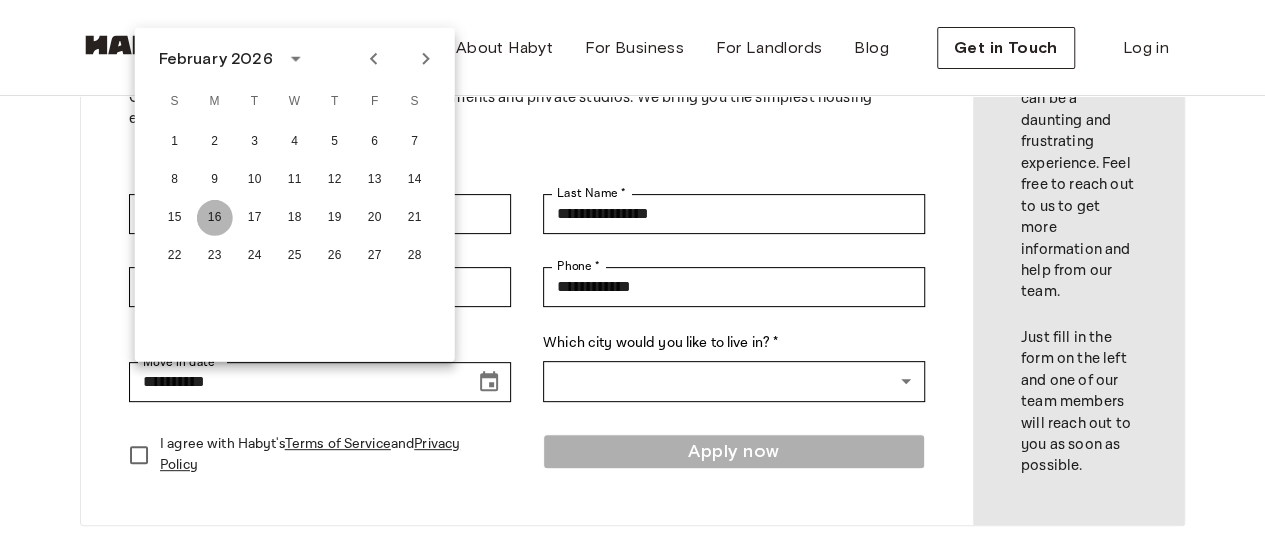 click on "16" at bounding box center (215, 218) 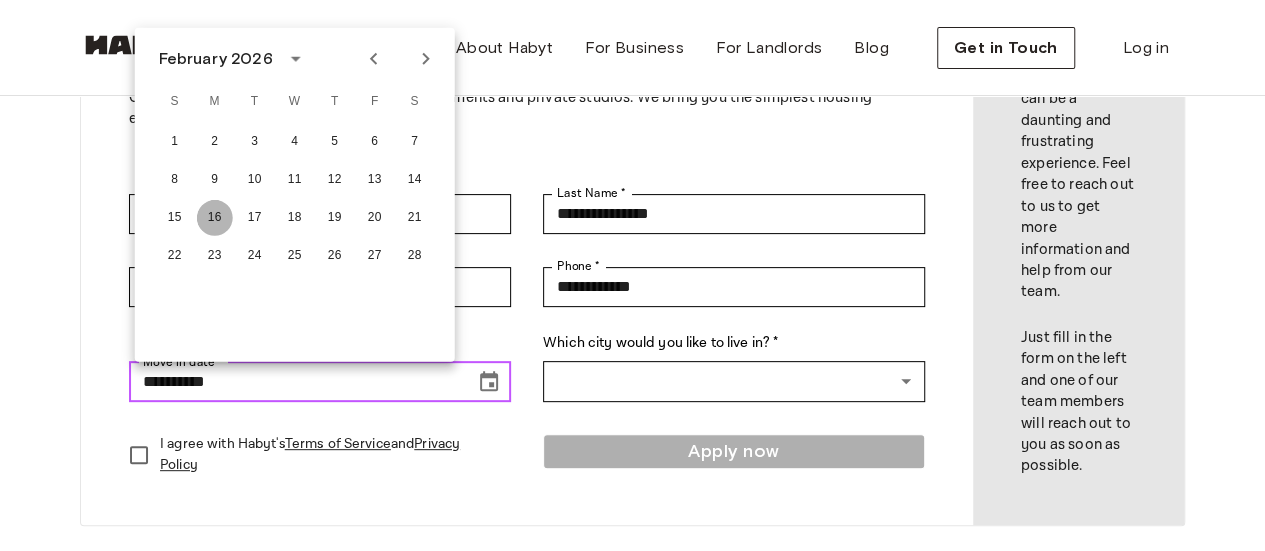 type on "**********" 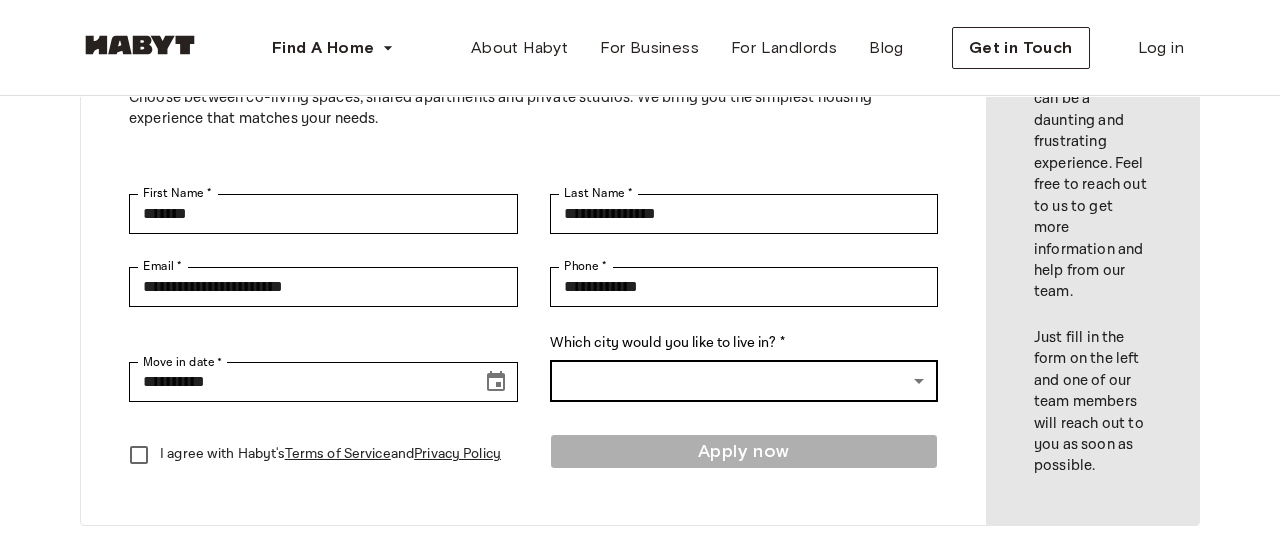 click on "Find A Home Europe Amsterdam Berlin Frankfurt Hamburg Lisbon Madrid Milan Modena Paris Turin Munich Rotterdam Stuttgart Dusseldorf Cologne Zurich The Hague Graz Brussels Leipzig Asia Hong Kong Singapore Seoul Phuket Tokyo About Habyt For Business For Landlords Blog Get in Touch Log in Apply now Choose between co-living spaces, shared apartments and private studios. We bring you the simplest housing experience that matches your needs. First Name * [FIRST] First Name * Last Name * [LAST] Last Name * Email * [EMAIL] Email * Phone * [PHONE] Phone * Move in date   * [DATE] Move in date   * Which city would you like to live in? * ​ ​ I agree with Habyt's Terms of Service and Privacy Policy Apply now Contact us Finding a house can be a daunting and frustrating experience. Feel free to reach out to us to get more information and help from our team. Just fill in the form on the left and one of our team members will reach out to you as soon as possible. Locations Europe Graz" at bounding box center [640, 657] 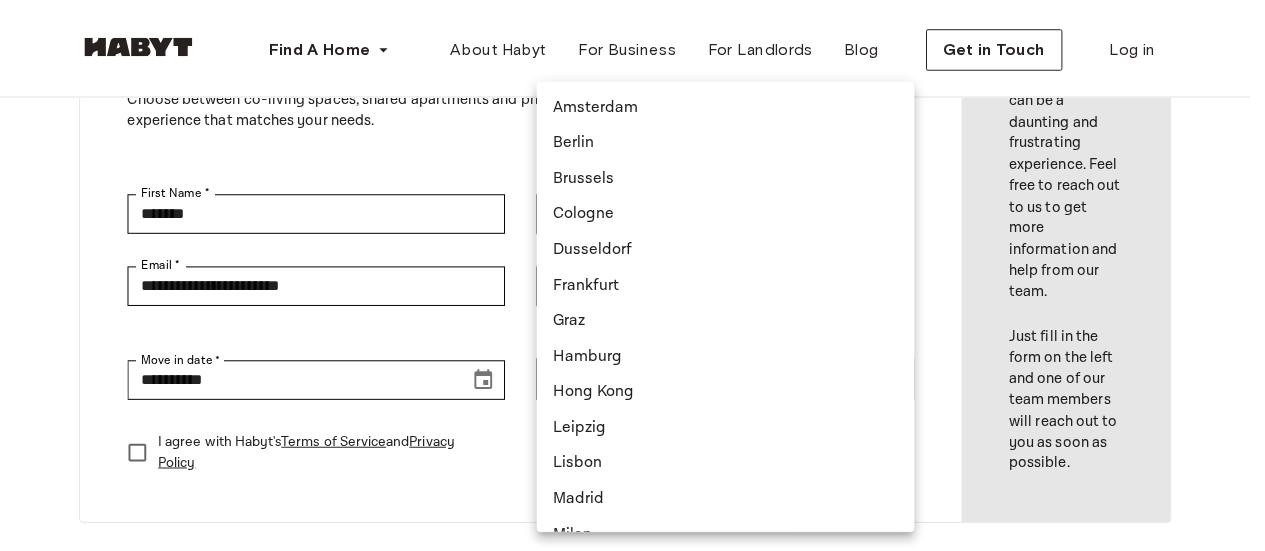 scroll, scrollTop: 424, scrollLeft: 0, axis: vertical 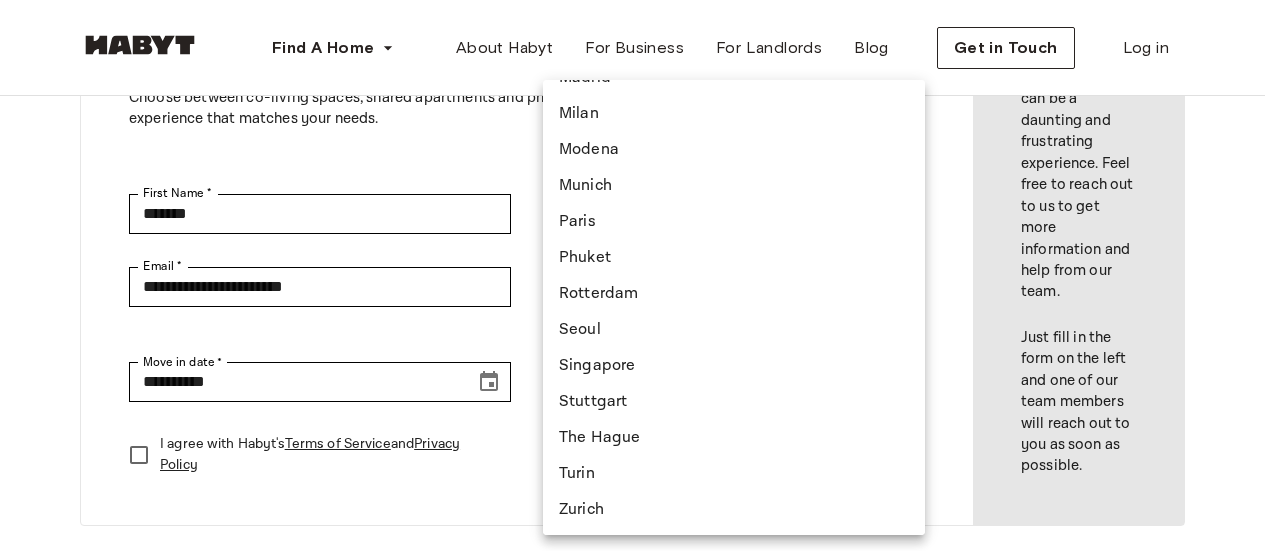 click on "Milan" at bounding box center (734, 114) 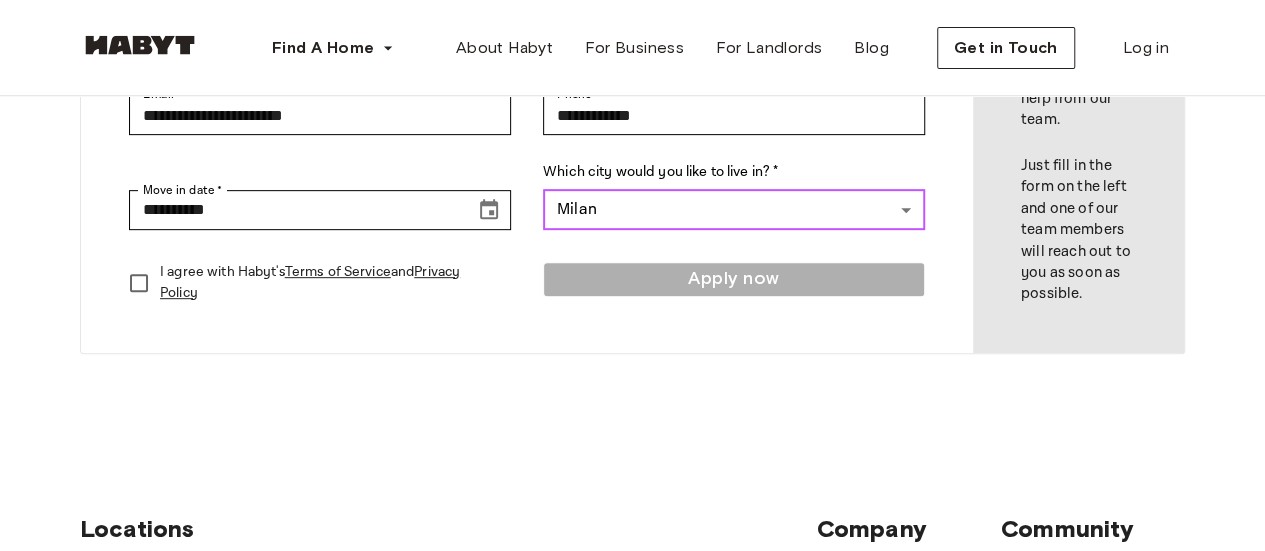 scroll, scrollTop: 384, scrollLeft: 0, axis: vertical 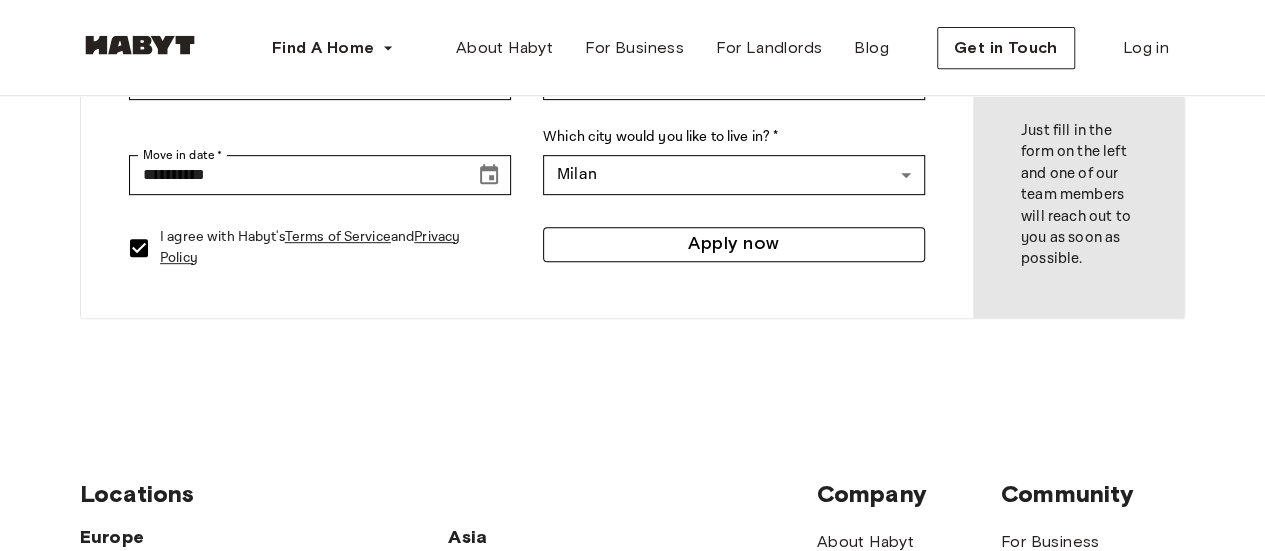 click on "Apply now" at bounding box center [734, 244] 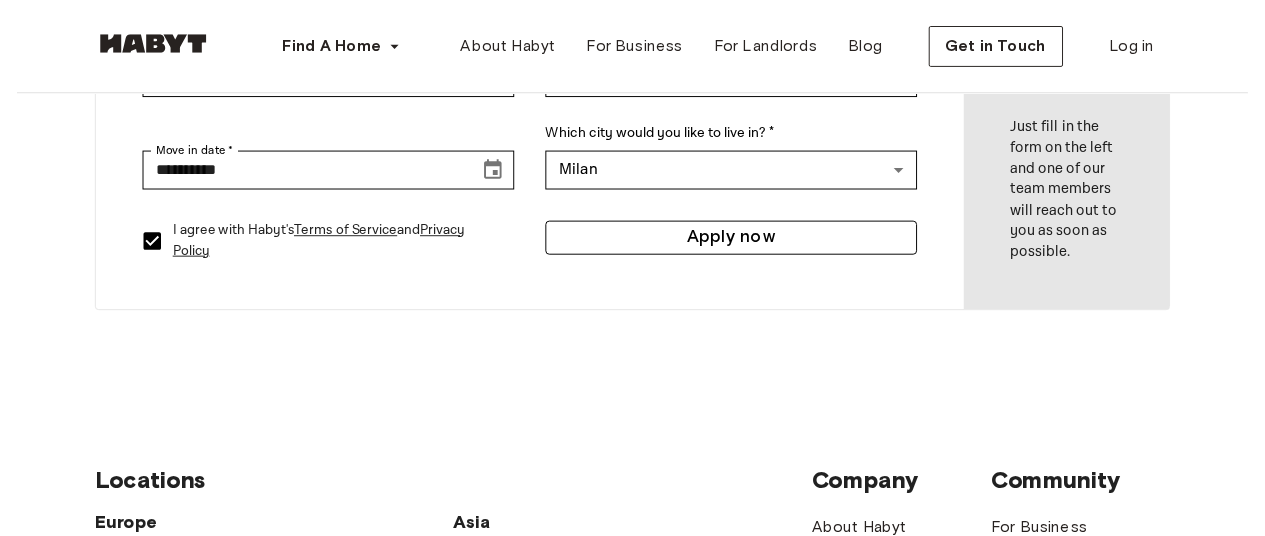 scroll, scrollTop: 0, scrollLeft: 0, axis: both 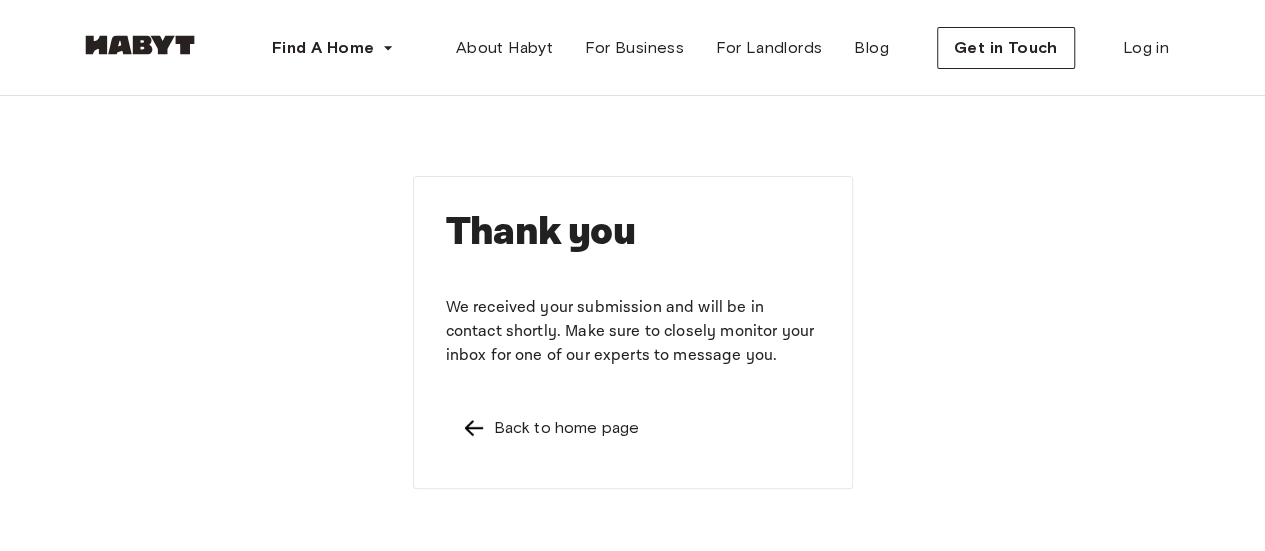 click at bounding box center [474, 428] 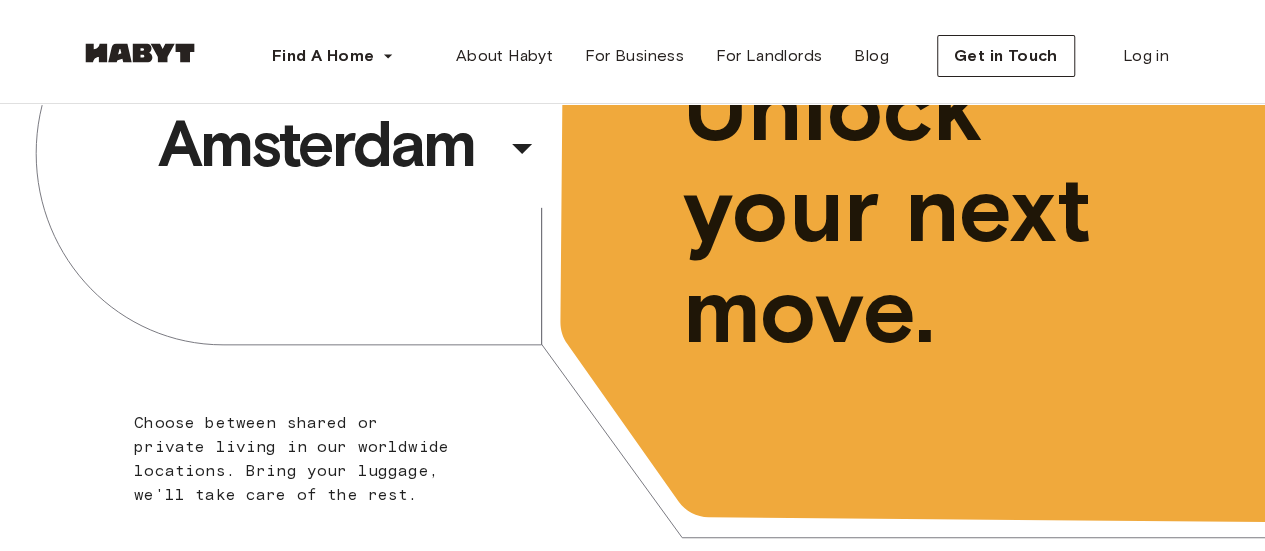 scroll, scrollTop: 0, scrollLeft: 0, axis: both 